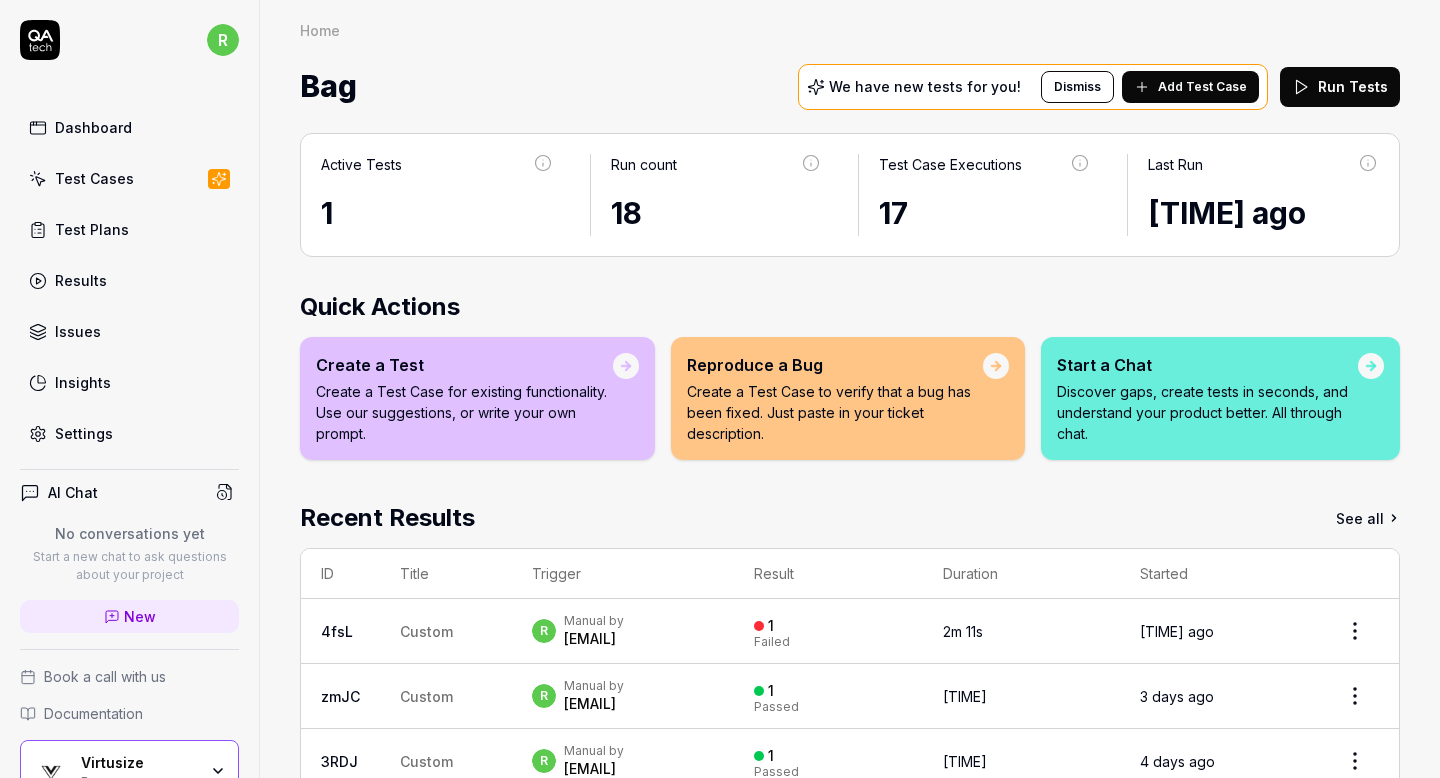 scroll, scrollTop: 0, scrollLeft: 0, axis: both 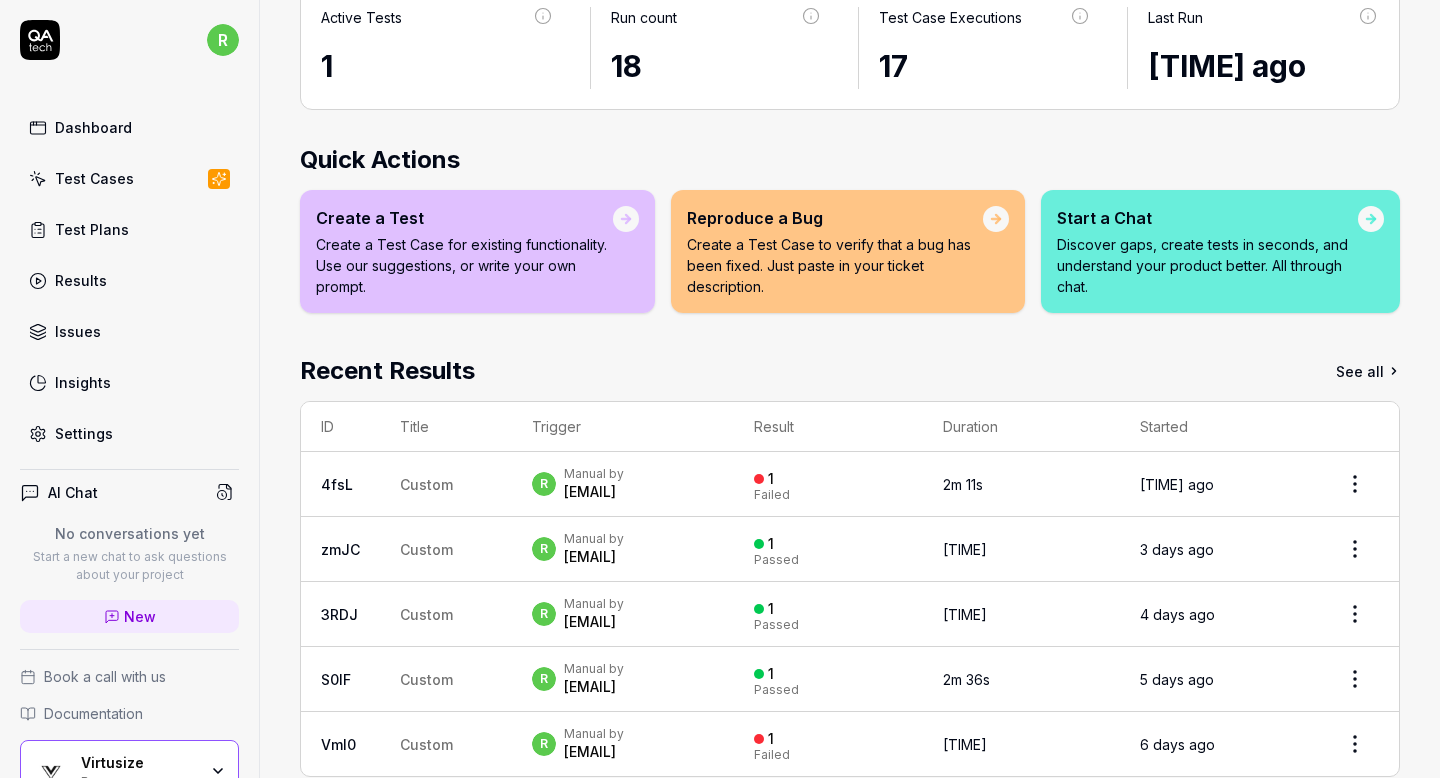 click on "[EMAIL]" at bounding box center (594, 492) 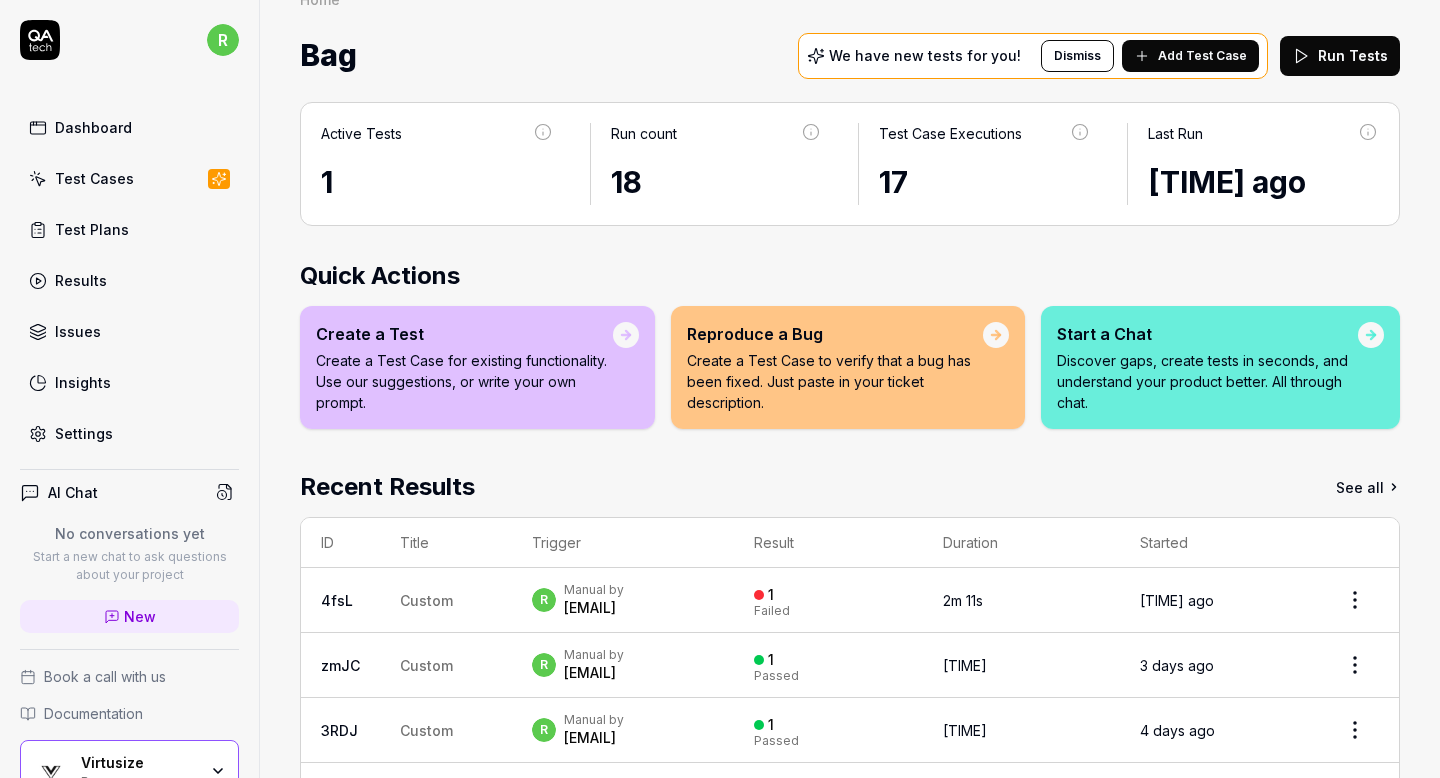 scroll, scrollTop: 94, scrollLeft: 0, axis: vertical 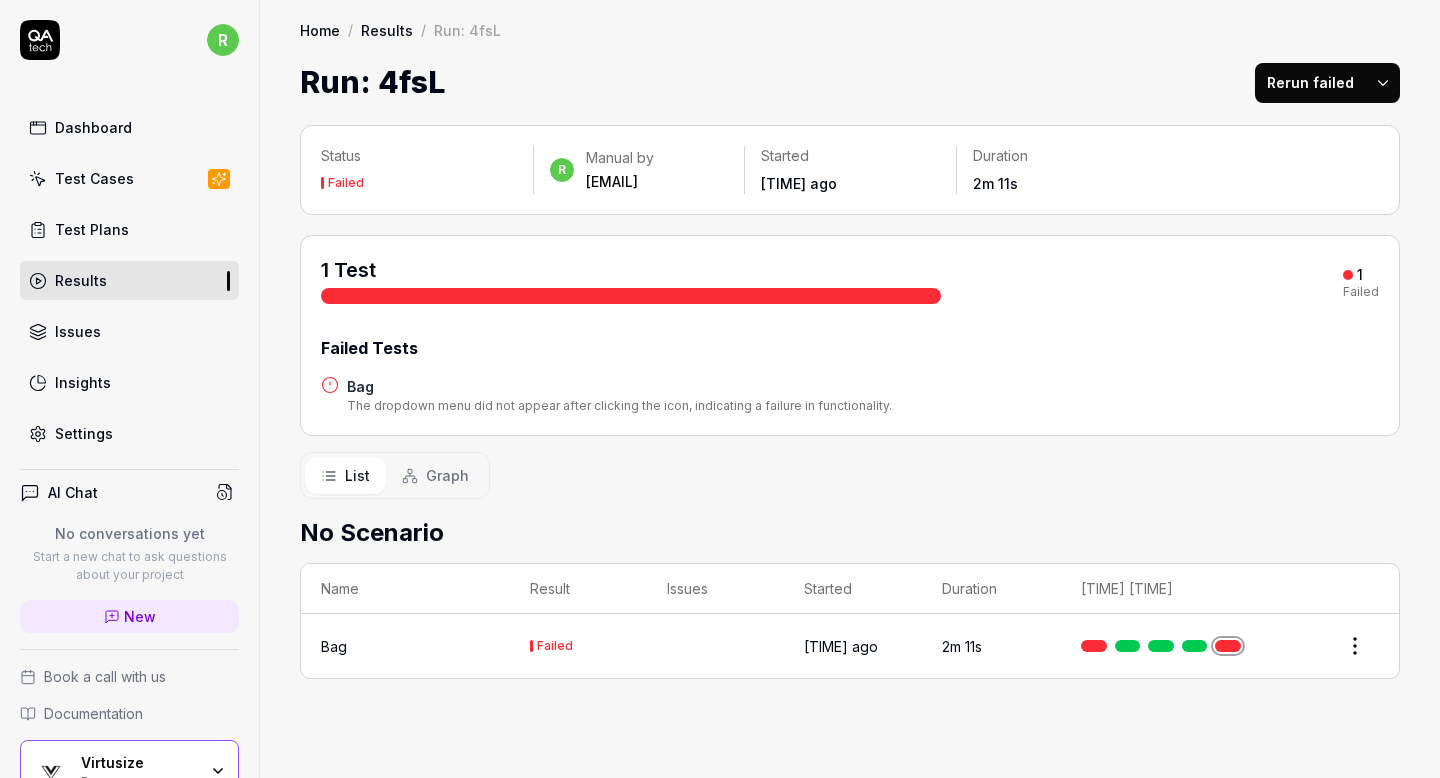 click on "Rerun failed" at bounding box center [1310, 83] 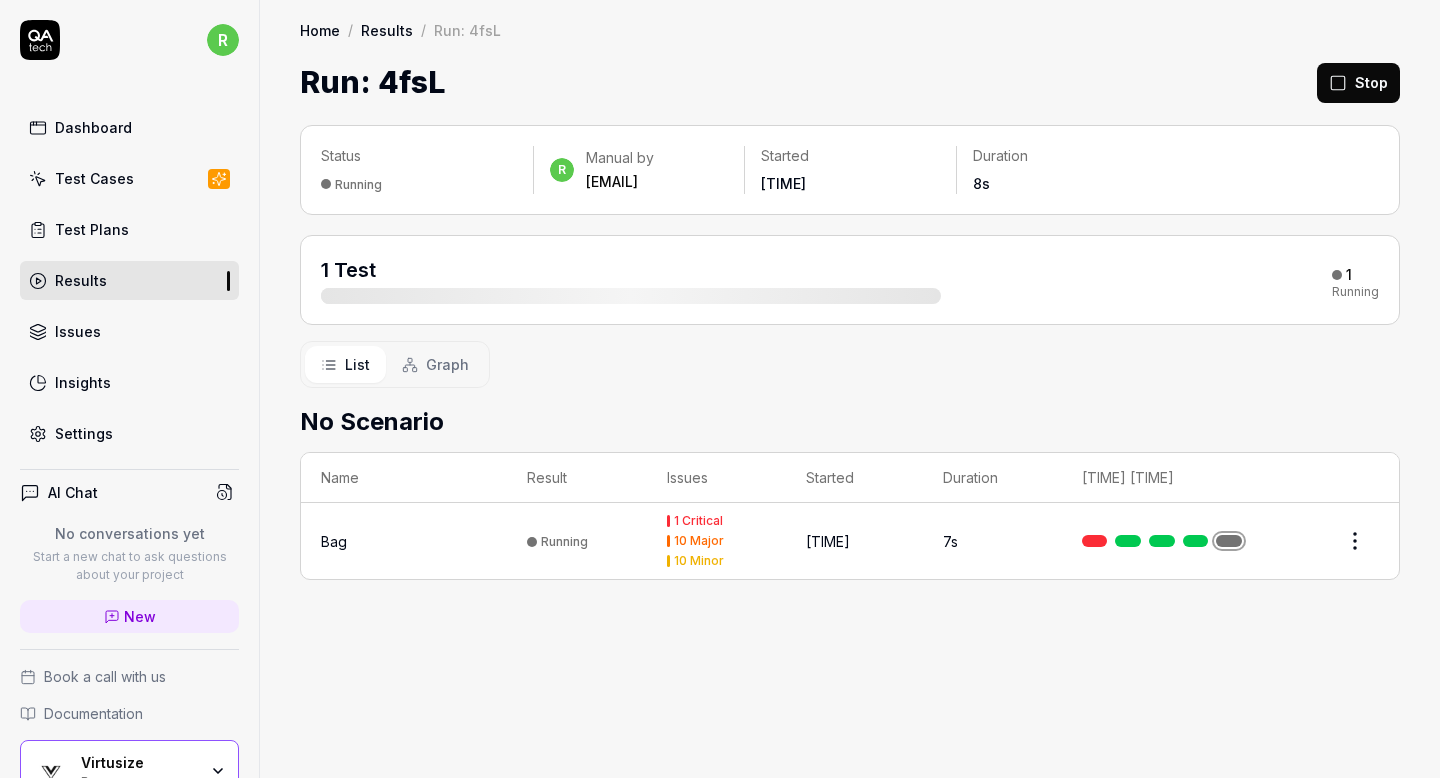 scroll, scrollTop: 121, scrollLeft: 0, axis: vertical 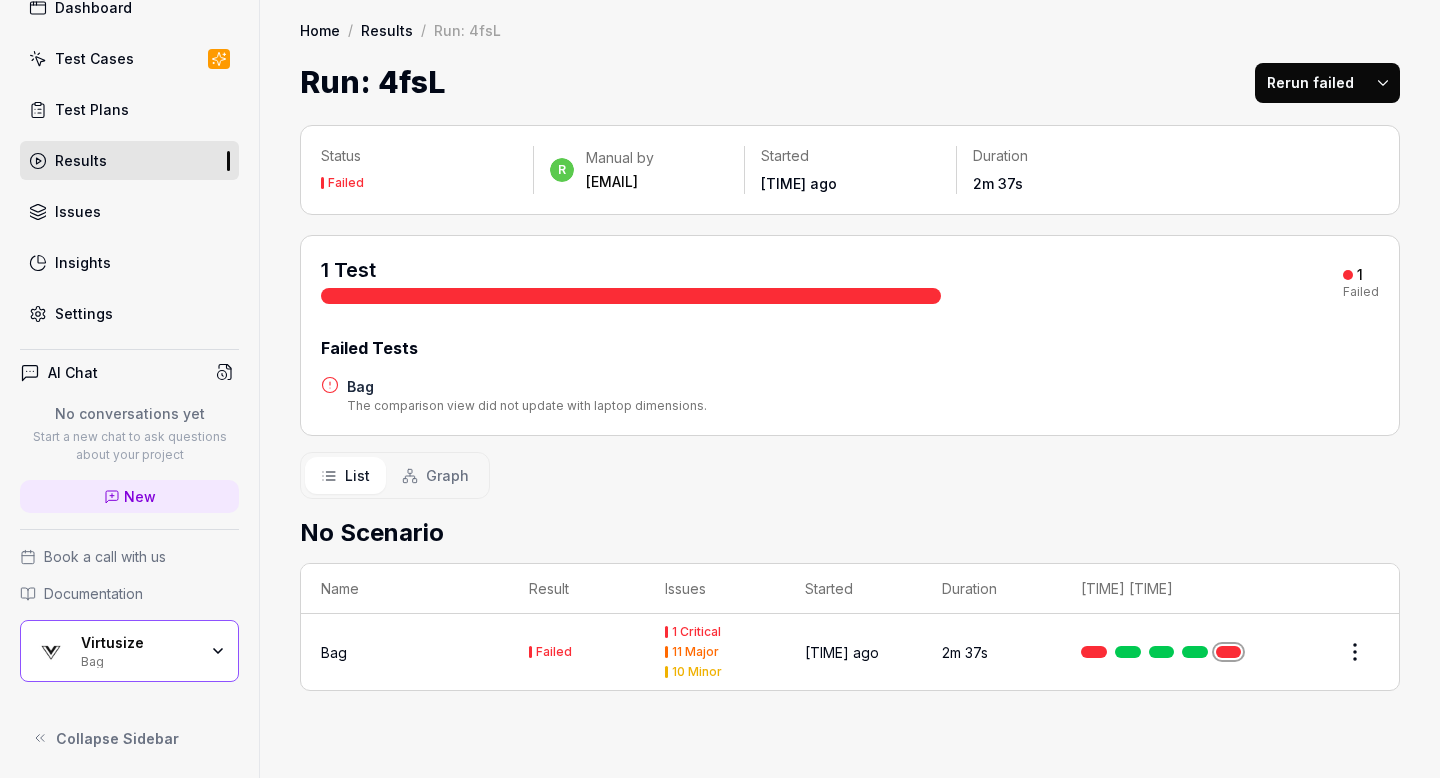 click on "Test Plans" at bounding box center (129, 109) 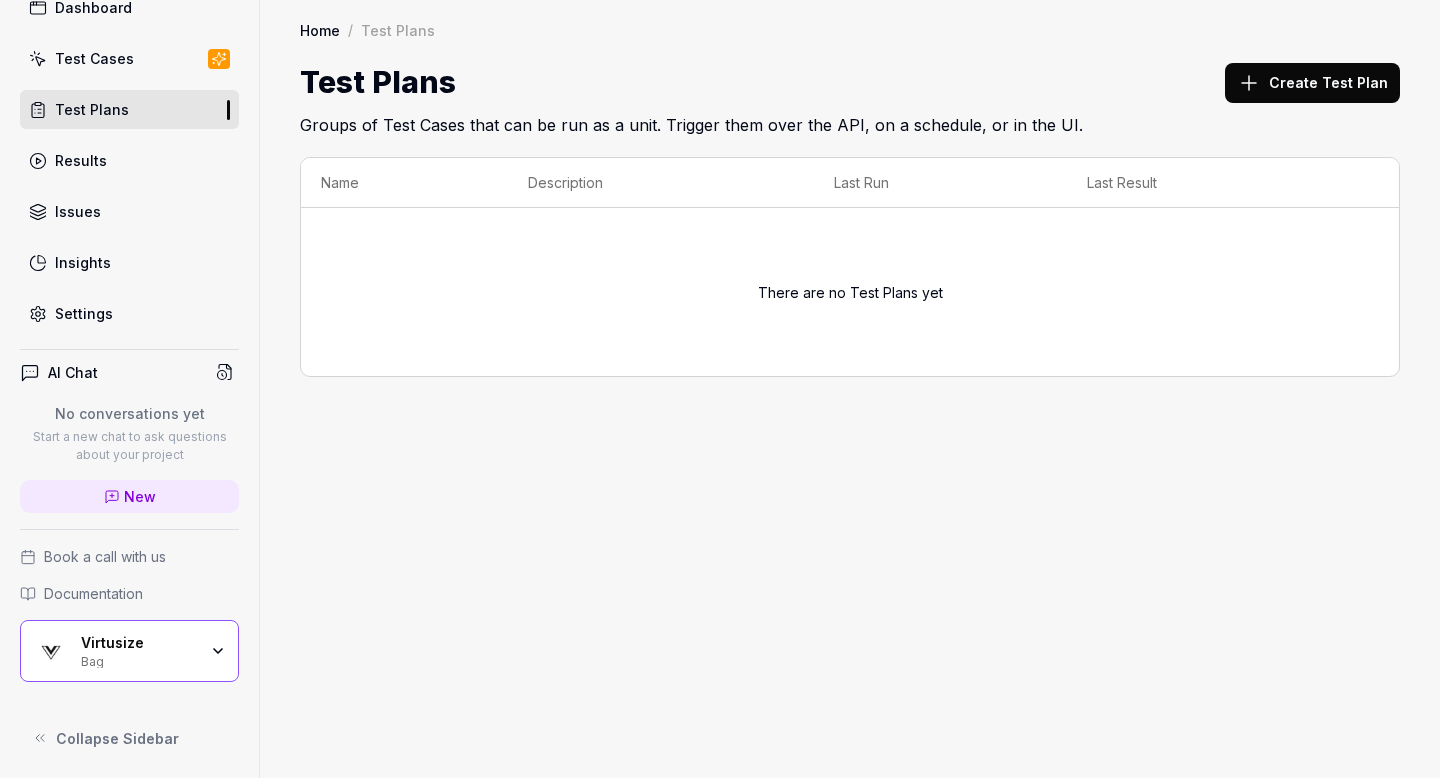 click on "Virtusize Bag" at bounding box center [129, 651] 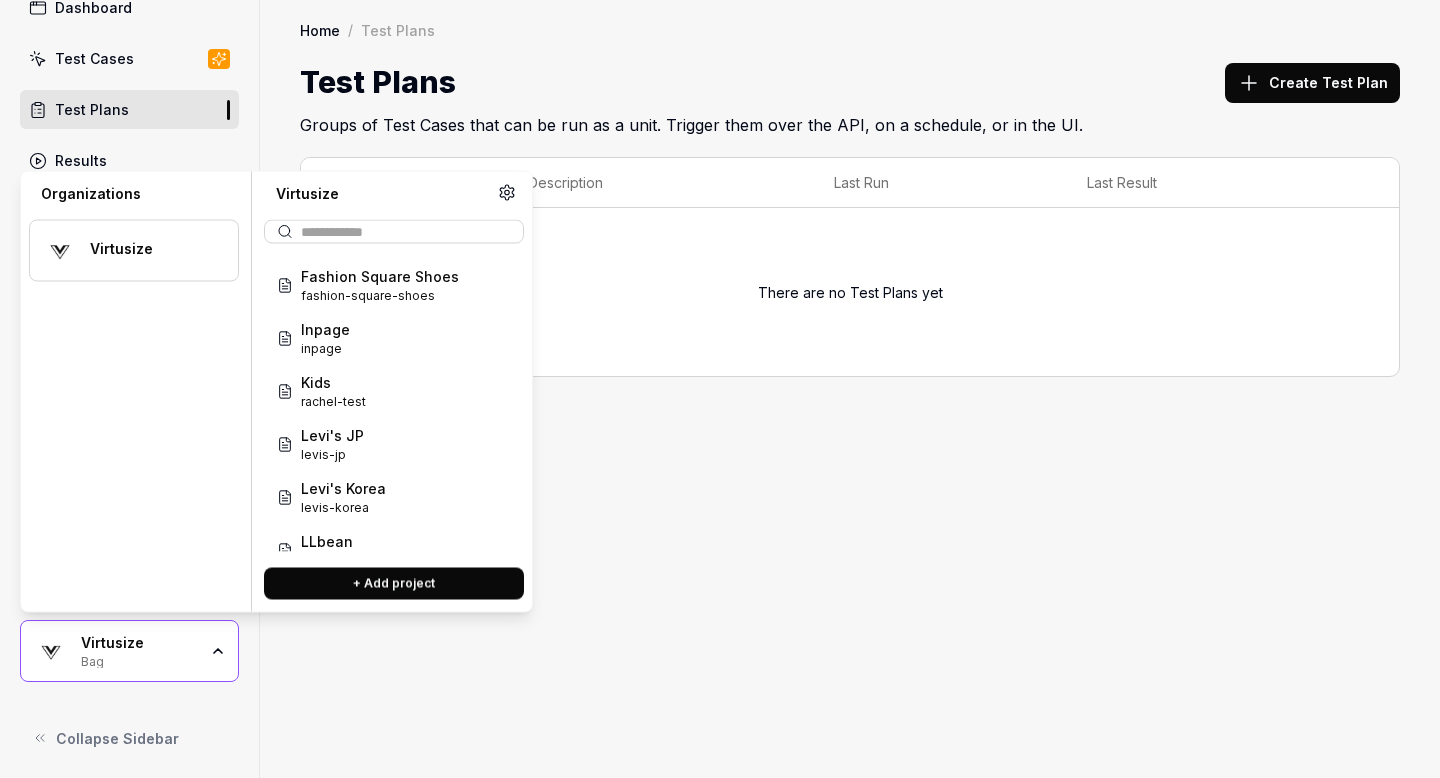 scroll, scrollTop: 432, scrollLeft: 0, axis: vertical 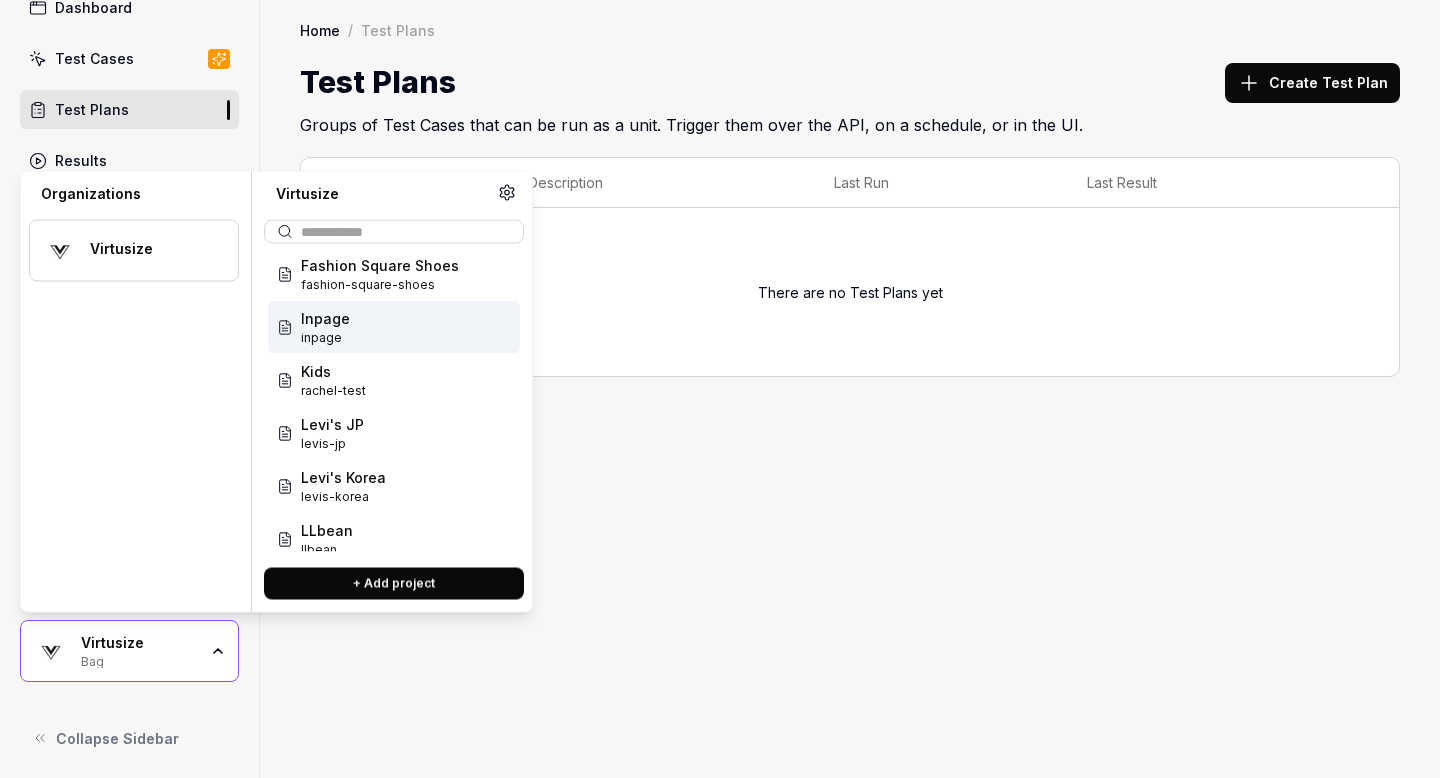 click on "Inpage inpage" at bounding box center [394, 327] 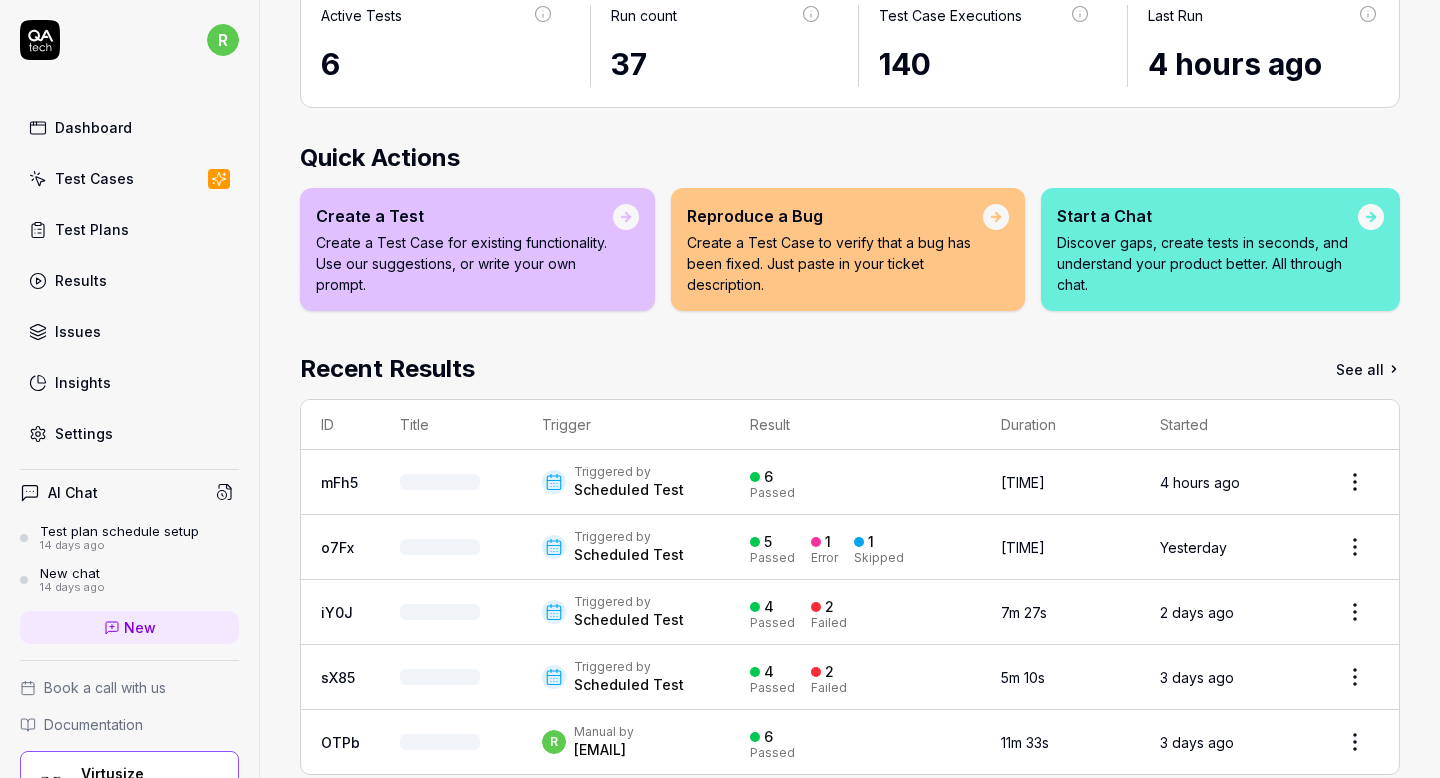 scroll, scrollTop: 181, scrollLeft: 0, axis: vertical 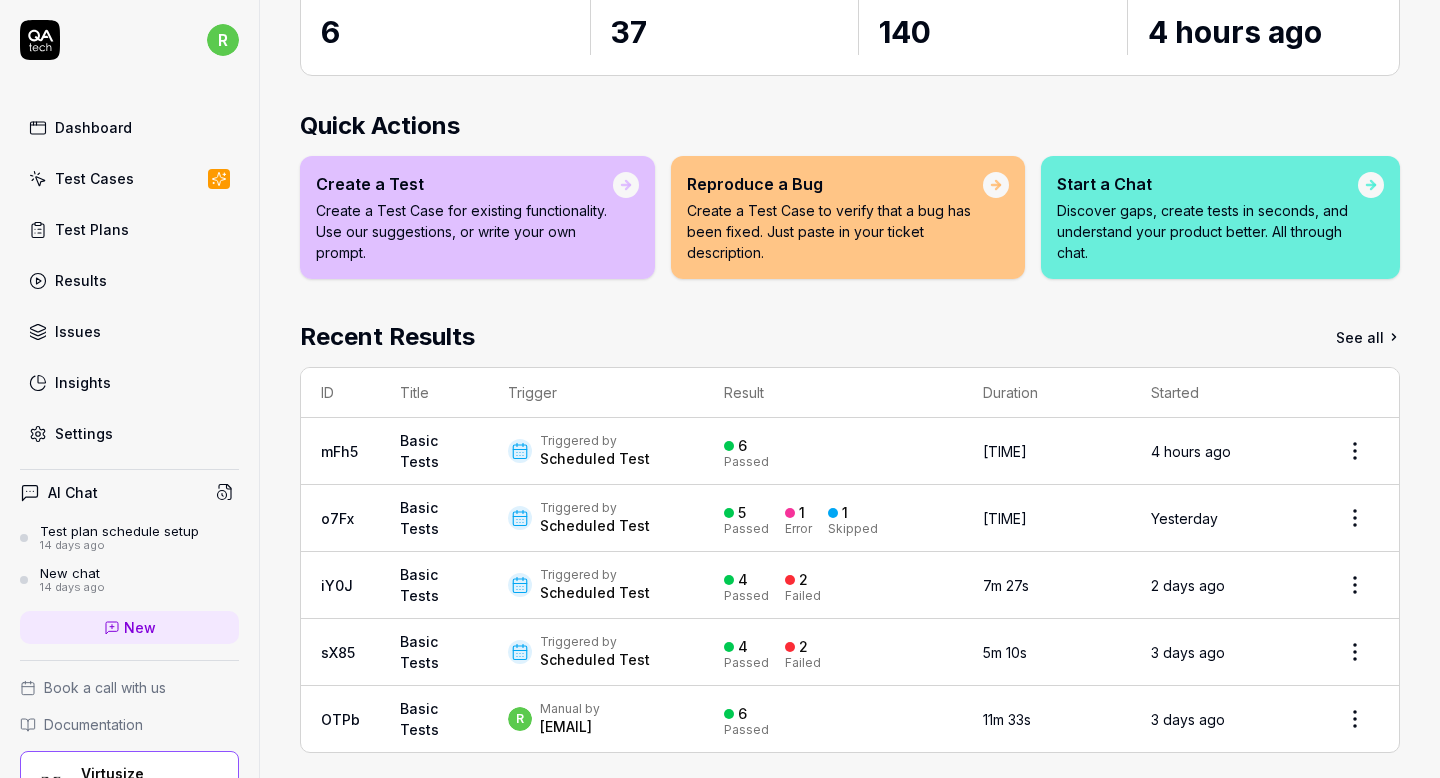 click on "Triggered by" at bounding box center (595, 441) 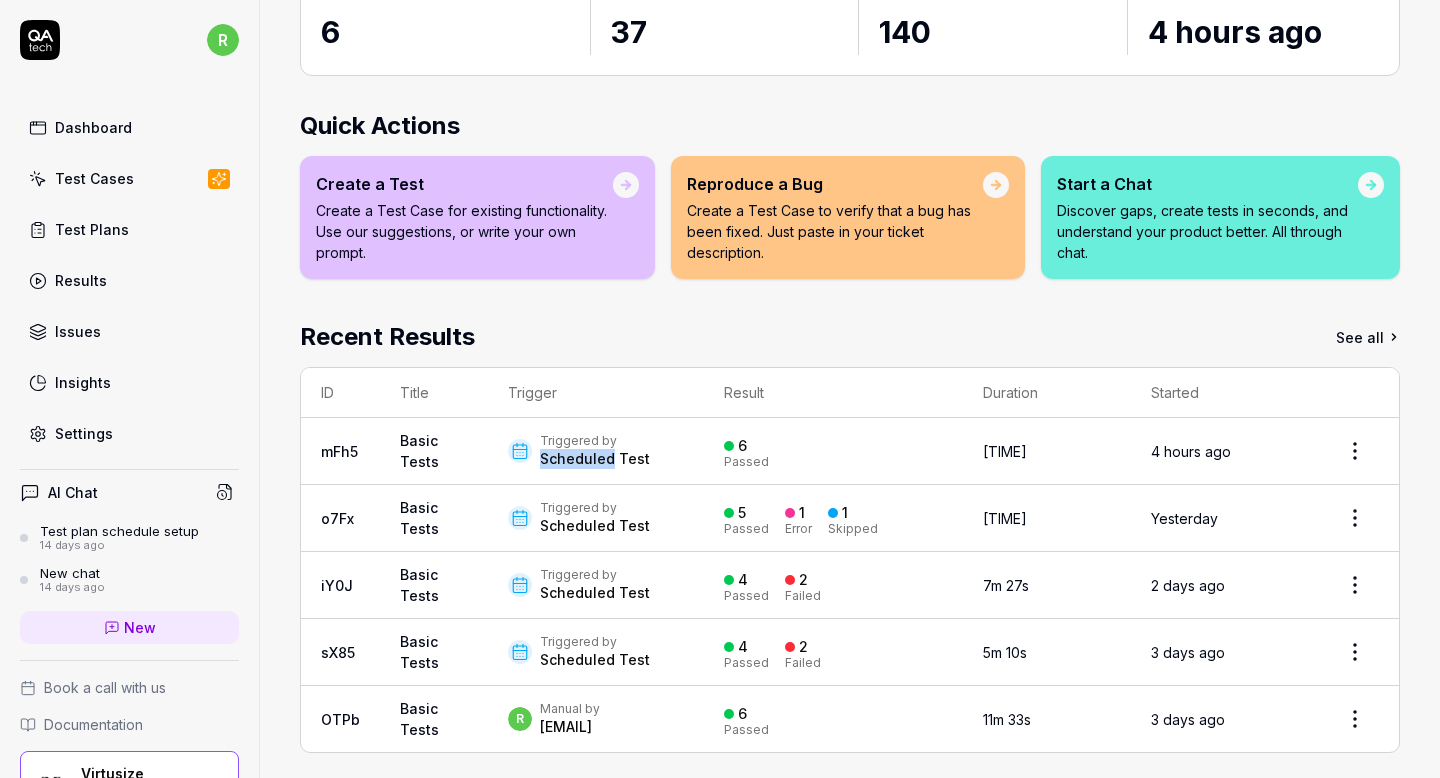 click on "Triggered by Scheduled Test" at bounding box center (596, 451) 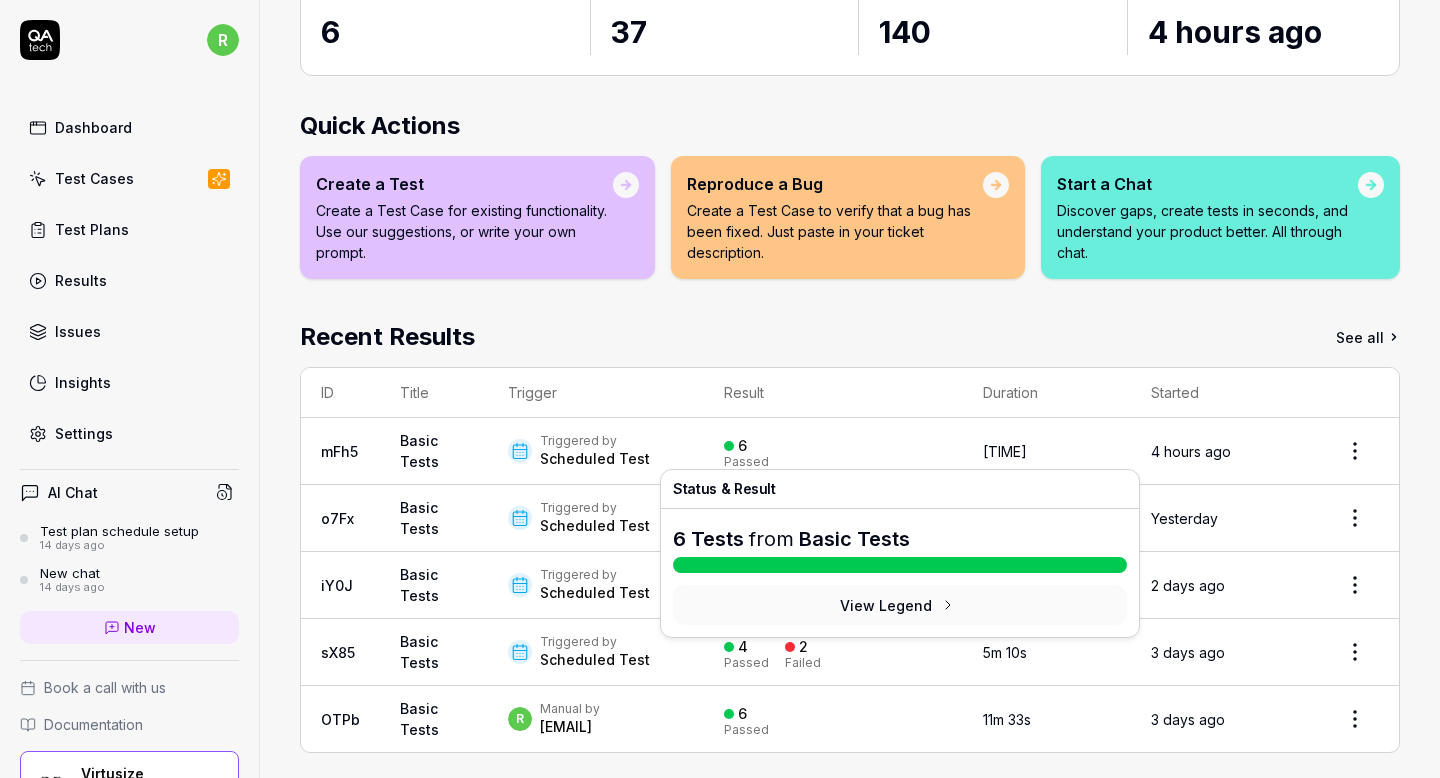 click at bounding box center (729, 446) 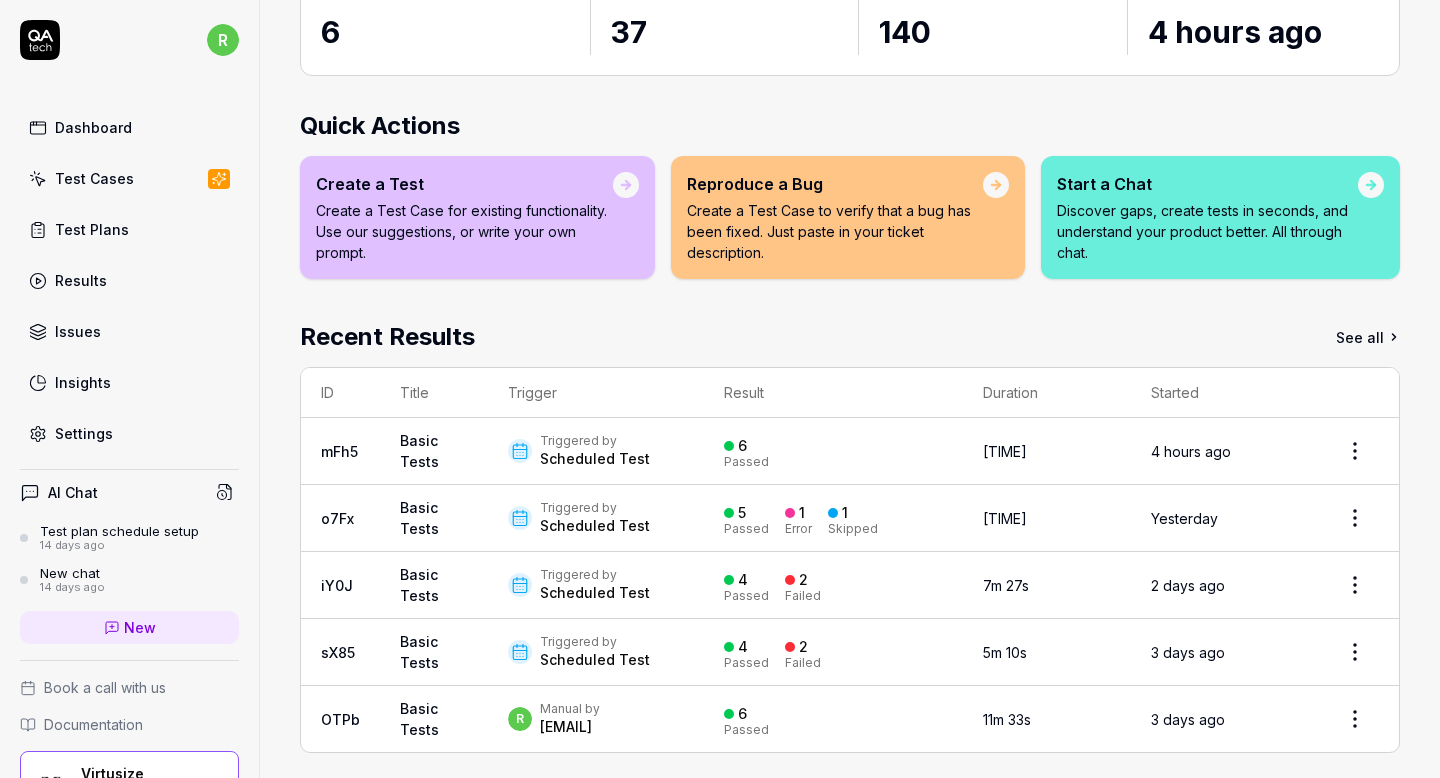 click on "Test Cases" at bounding box center (129, 178) 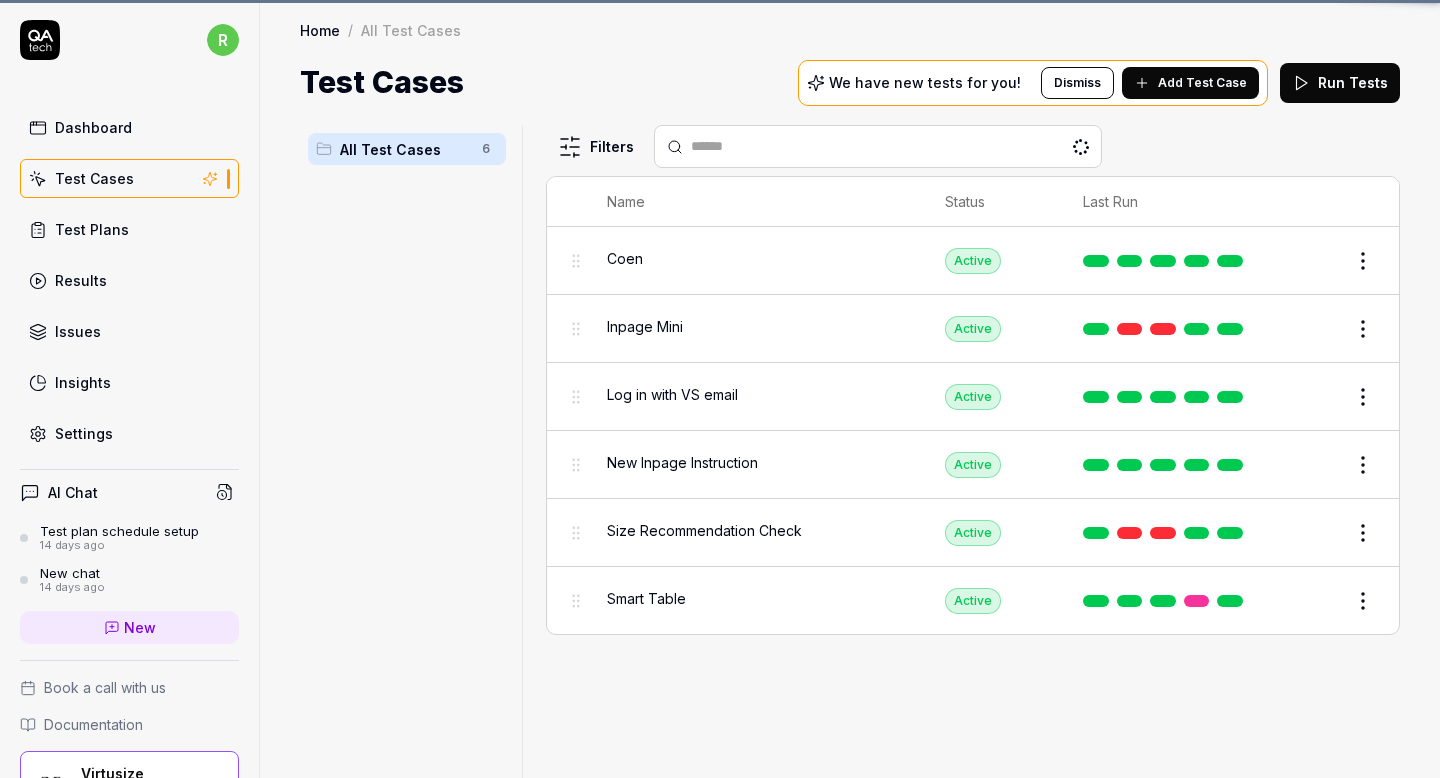 scroll, scrollTop: 0, scrollLeft: 0, axis: both 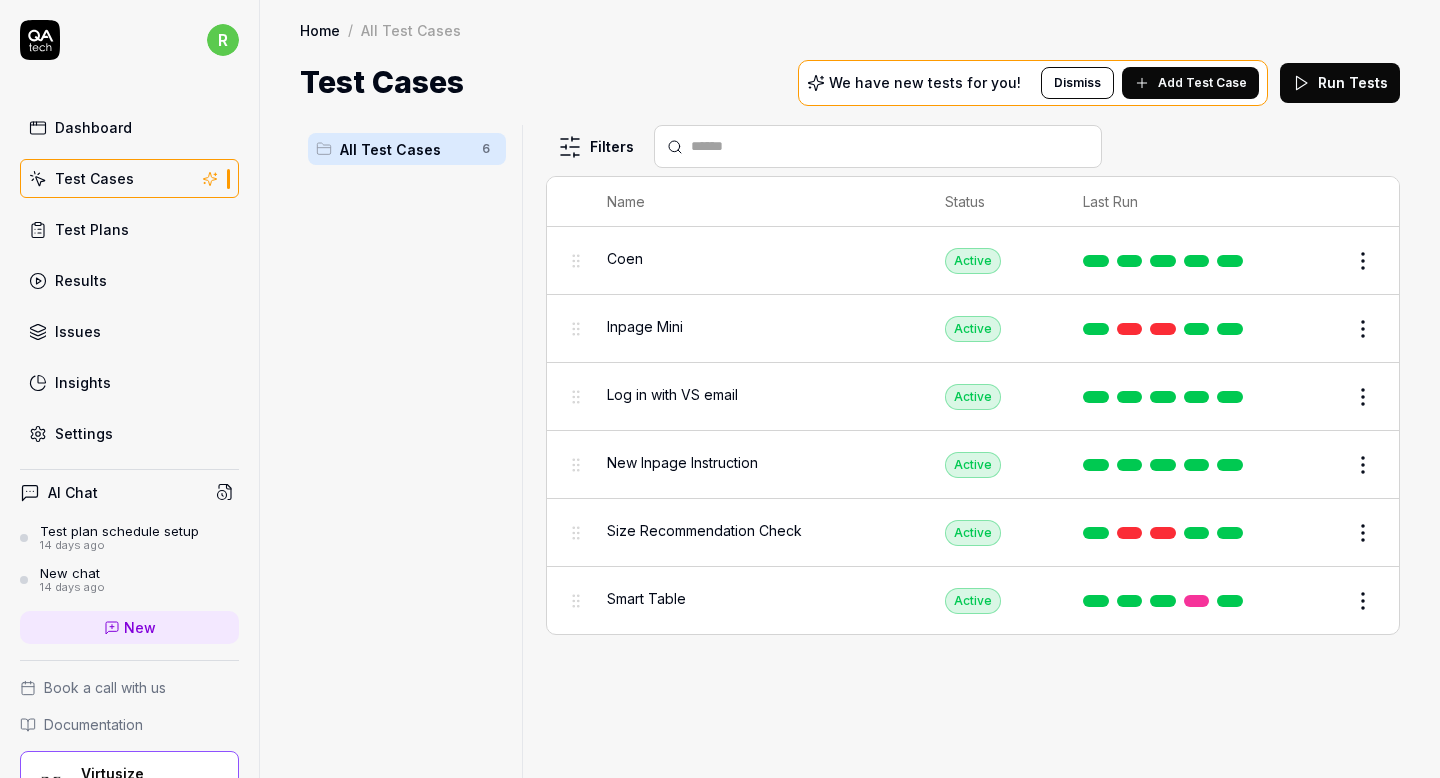 click on "New Inpage Instruction" at bounding box center (682, 462) 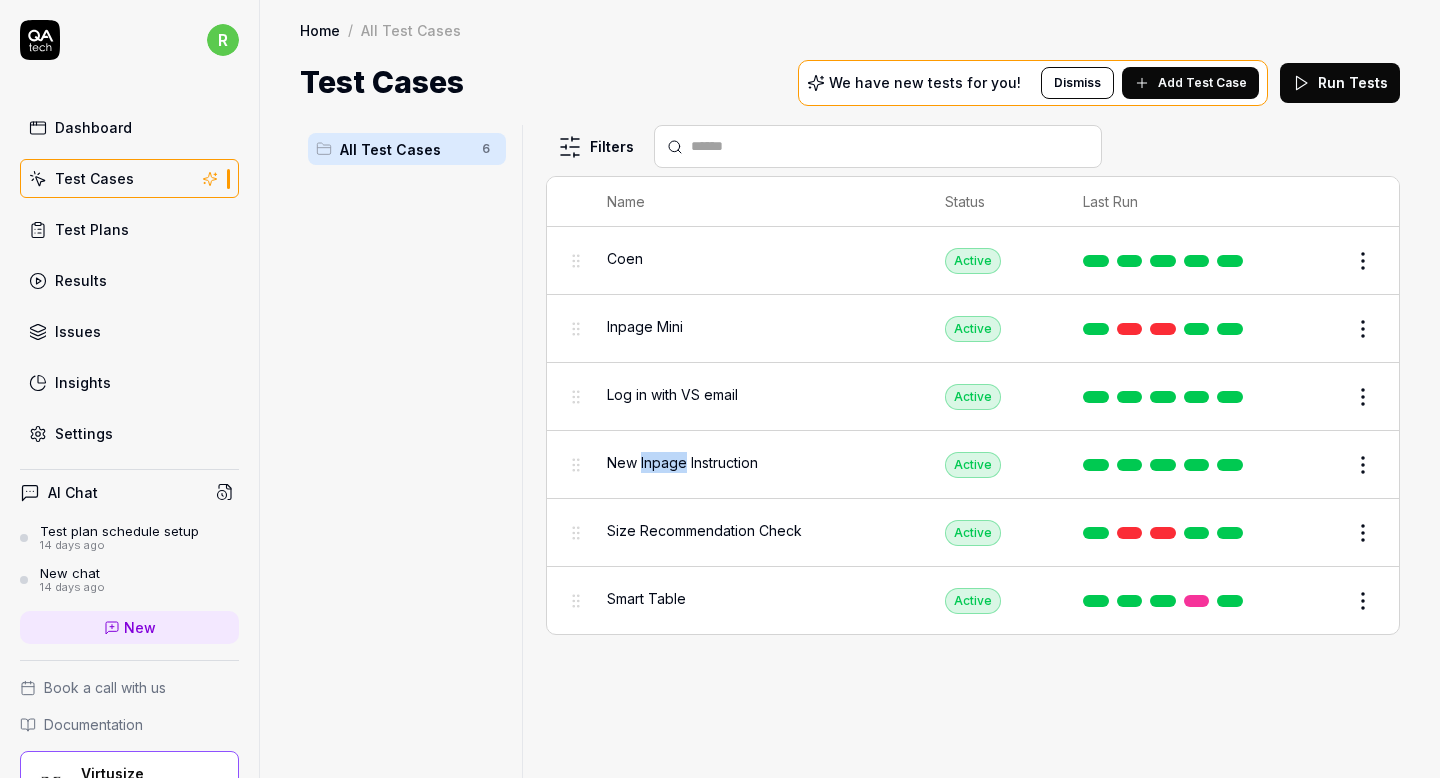 click on "New Inpage Instruction" at bounding box center (682, 462) 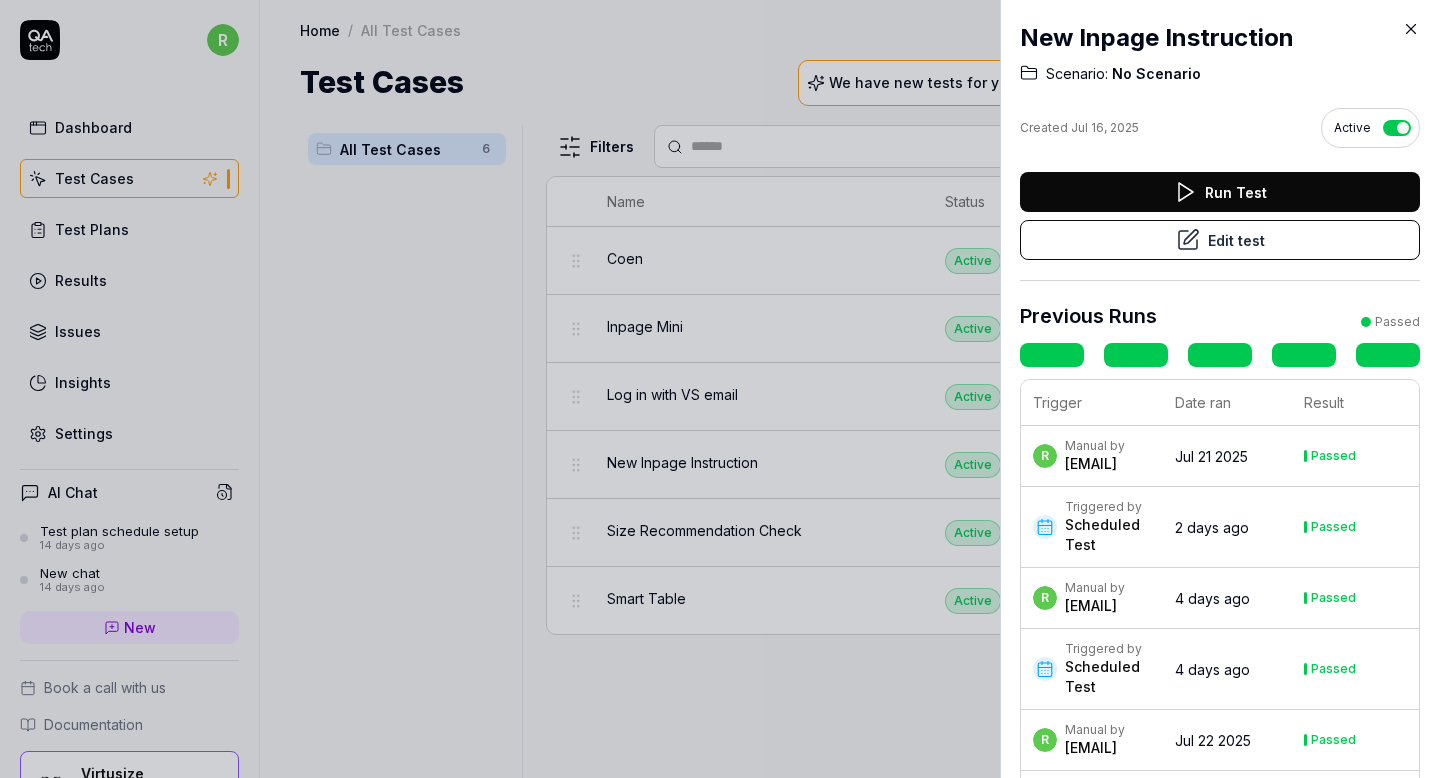 click 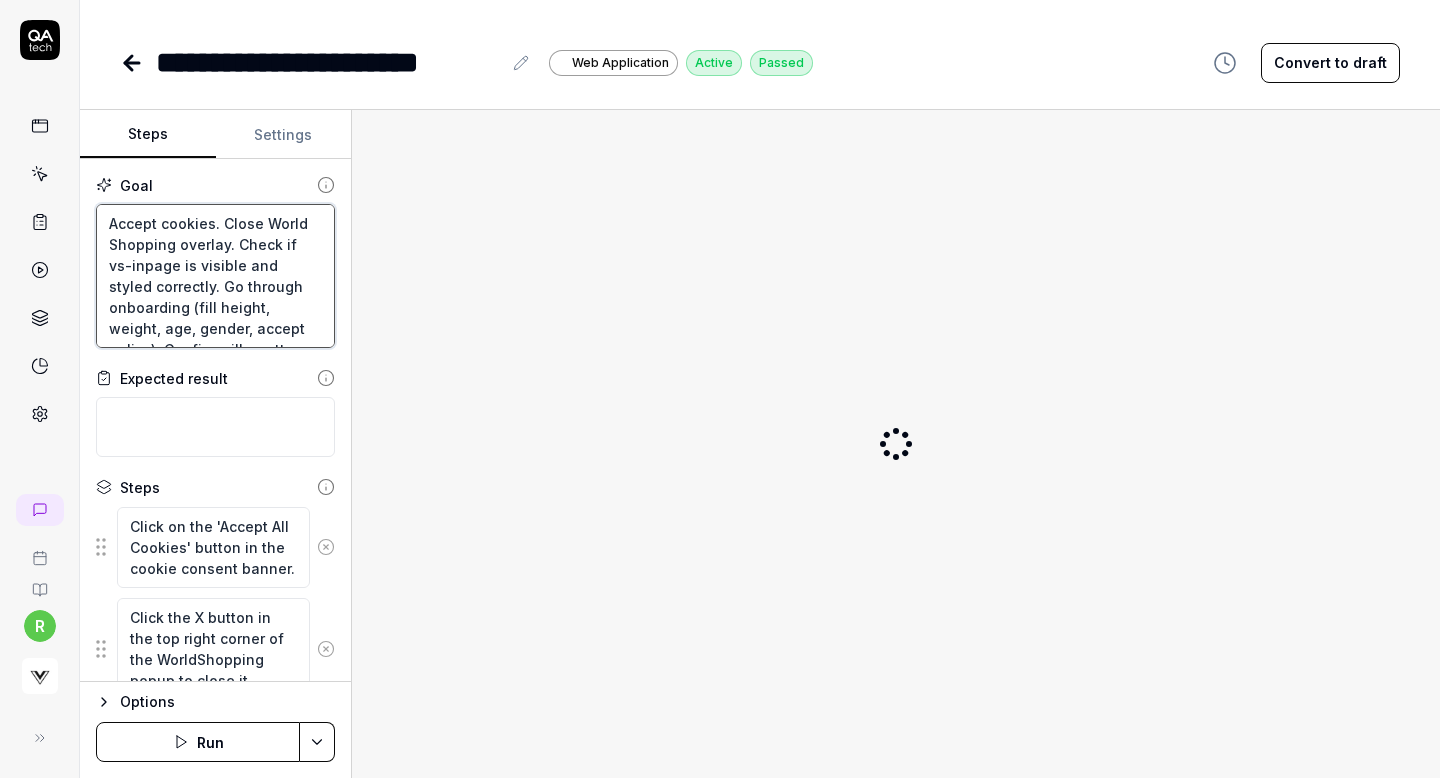 click on "Accept cookies. Close World Shopping overlay. Check if vs-inpage is visible and styled correctly. Go through onboarding (fill height, weight, age, gender, accept policy). Confirm silhouette and size recommendation appear. Click product thumbnail and check product details, click add item to wardrobe. Click all buttons/tooltips and check they work. Make an item to item comparison. Track all Virtusize events. Test desktop/mobile layout. Simulate API errors and confirm fallback UI." at bounding box center [215, 276] 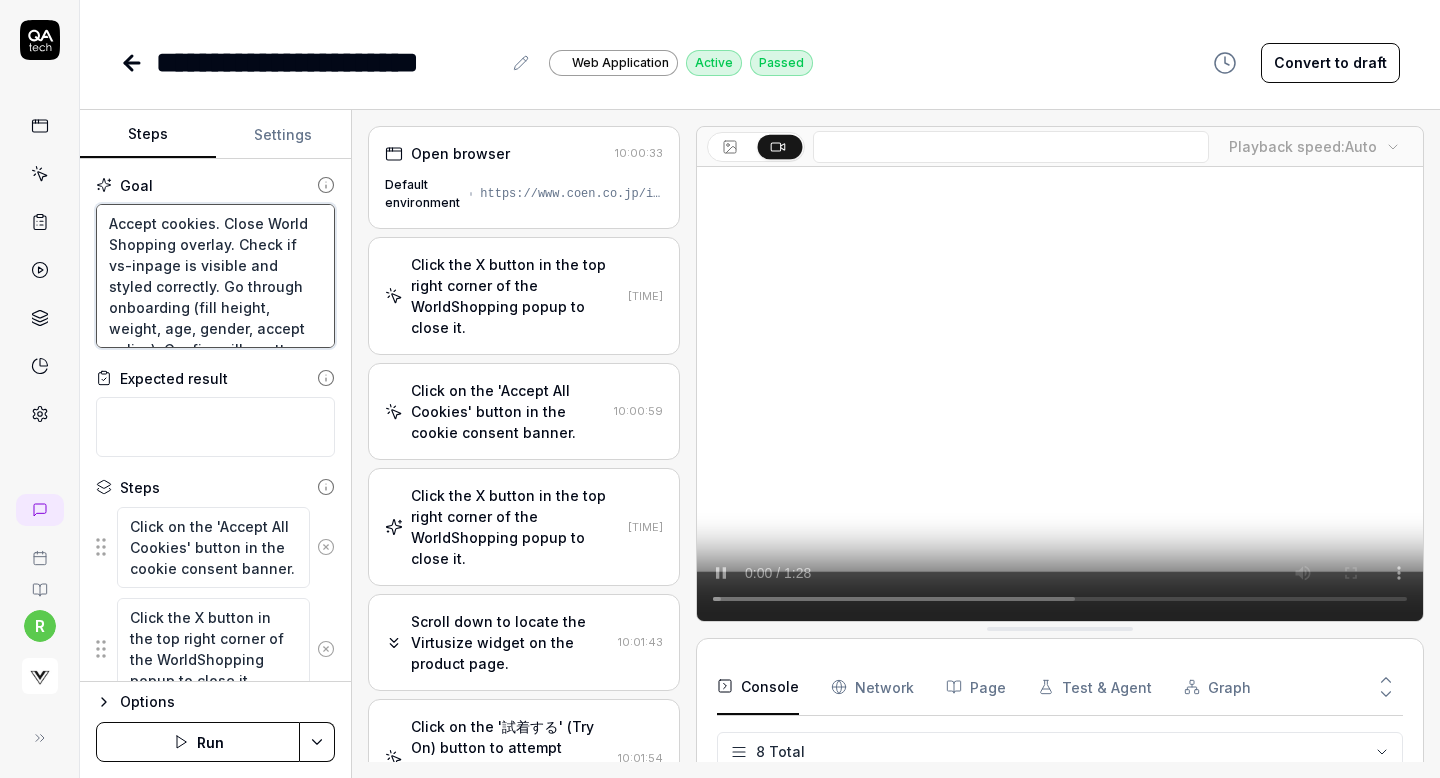 scroll, scrollTop: 2840, scrollLeft: 0, axis: vertical 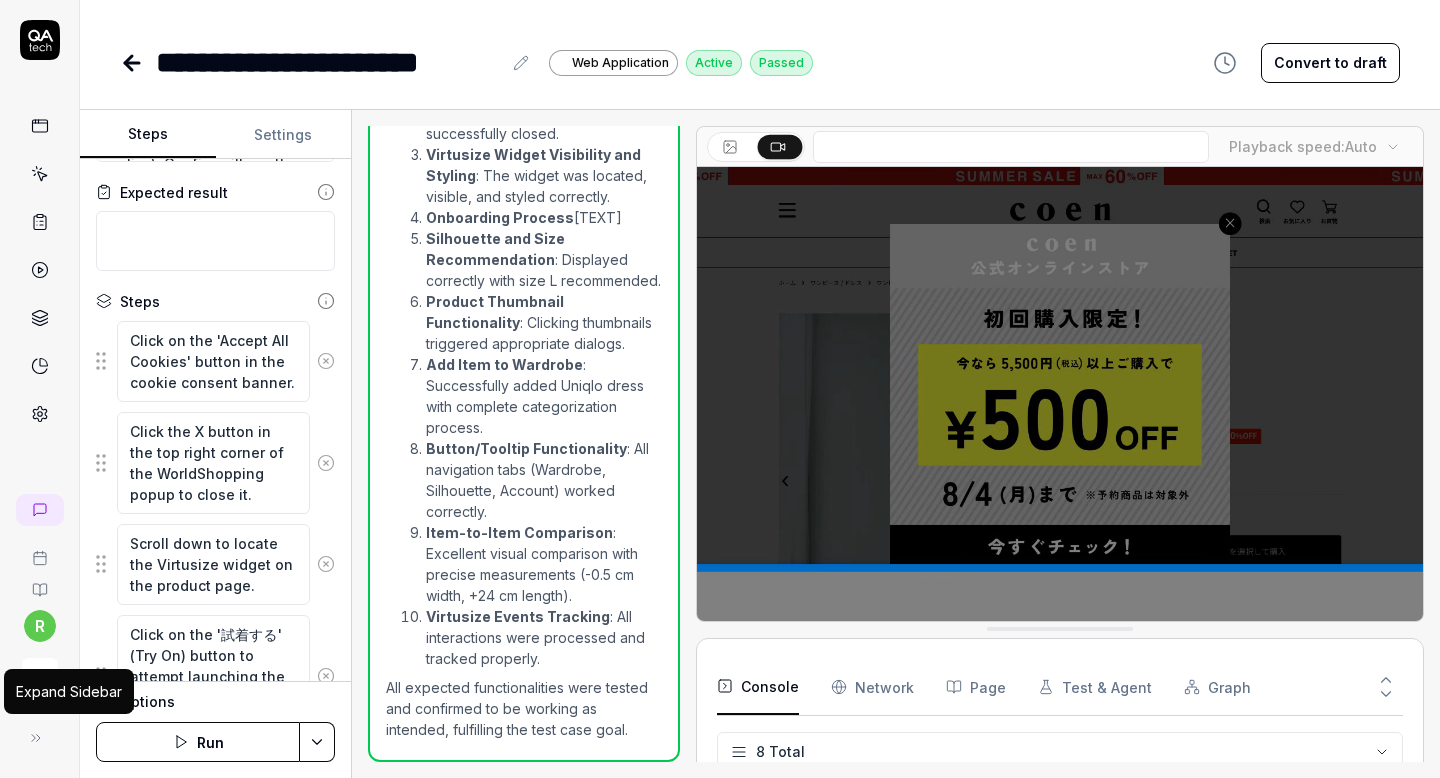 click 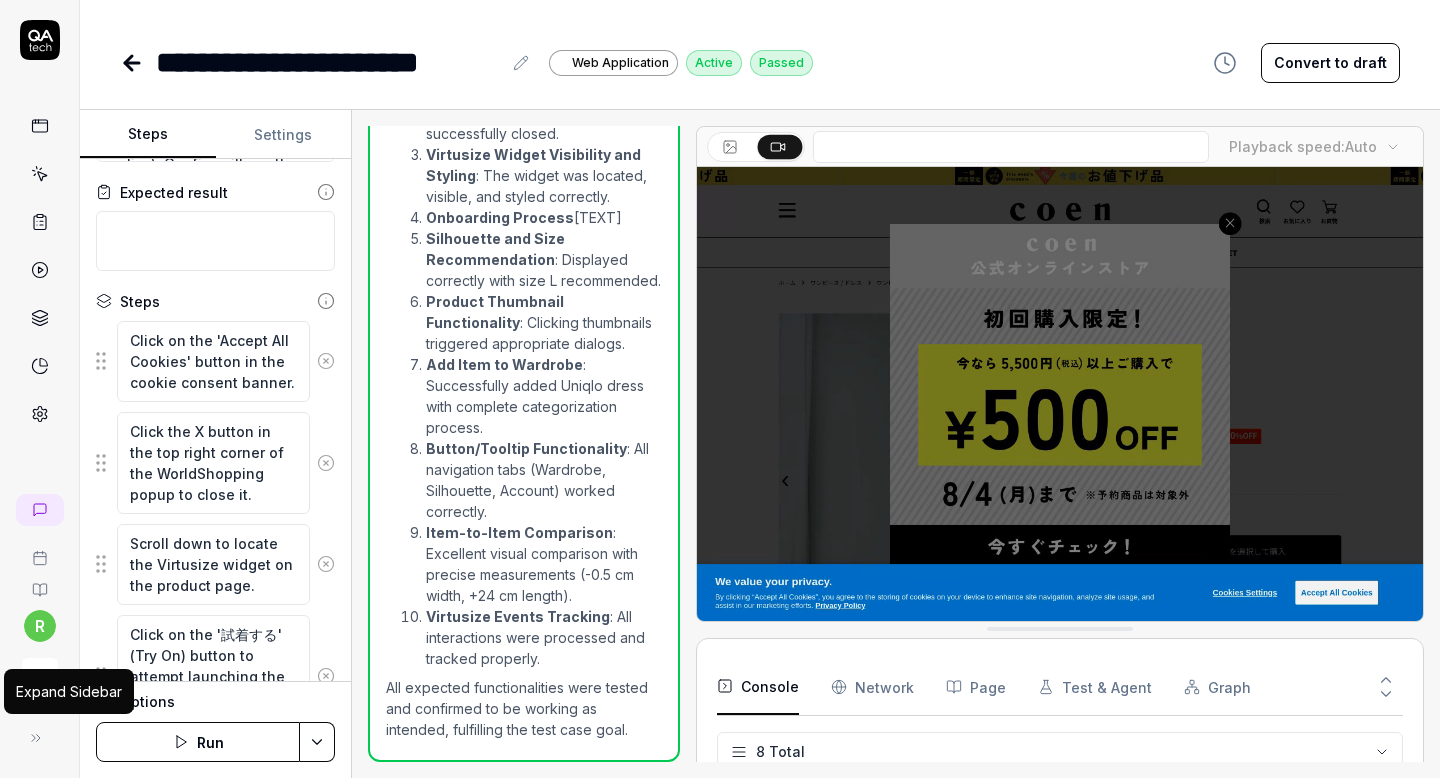 type on "*" 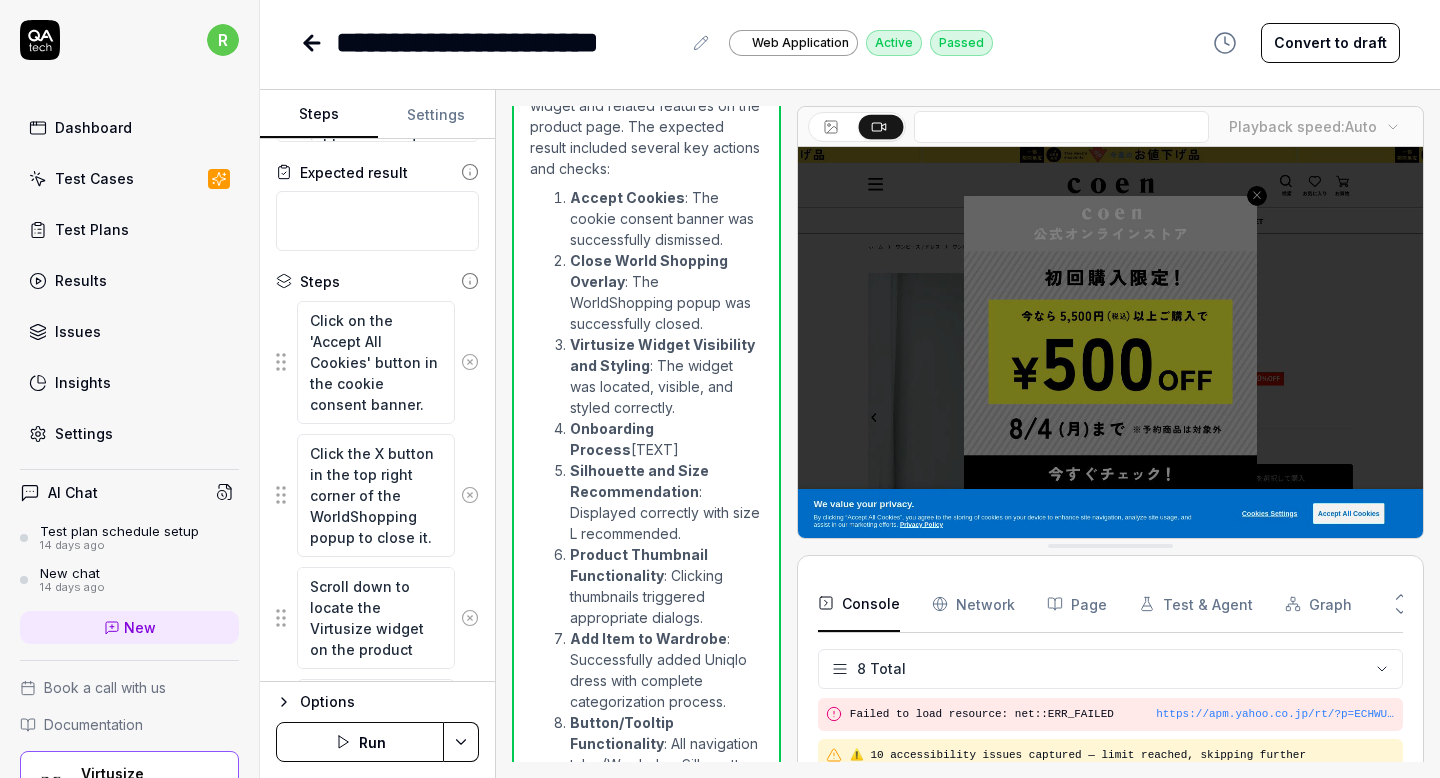 scroll, scrollTop: 3113, scrollLeft: 0, axis: vertical 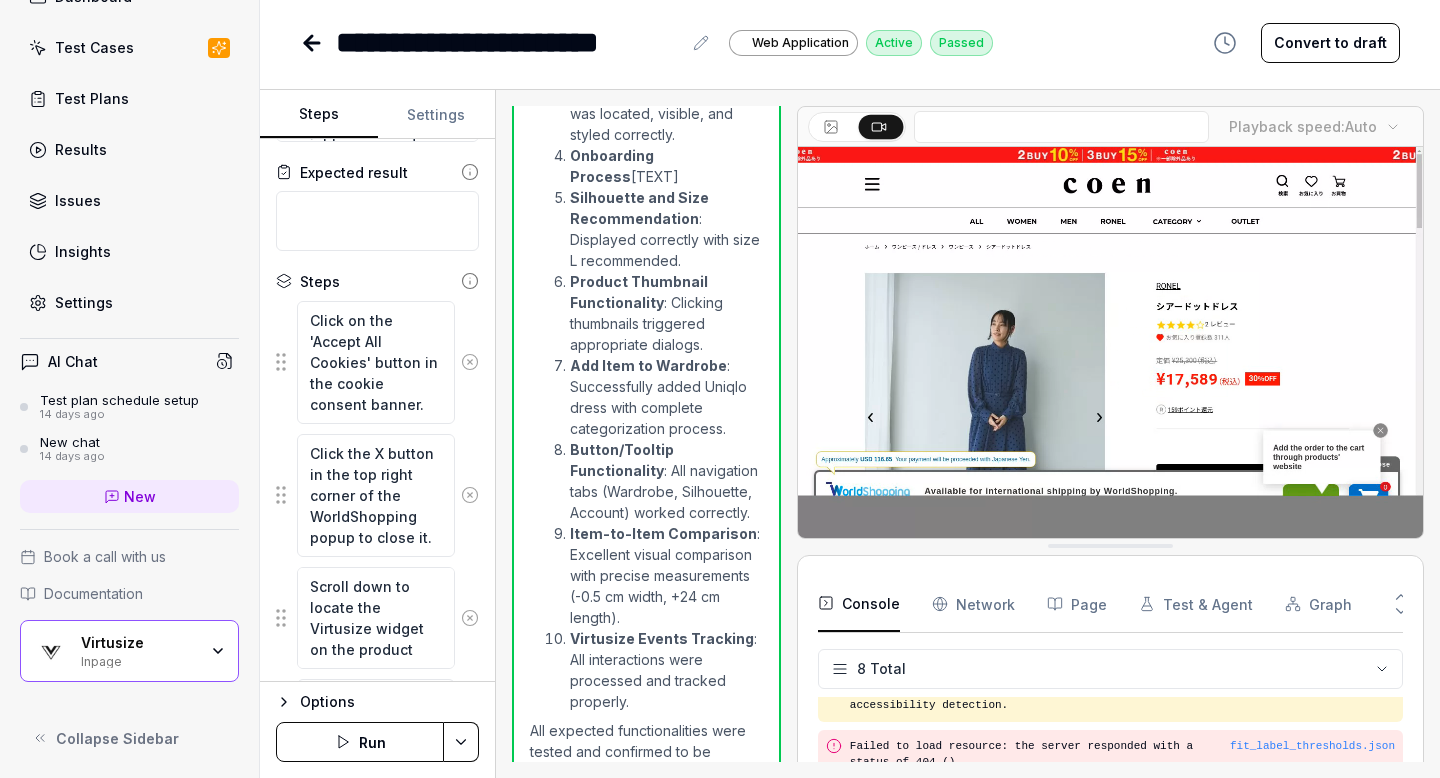 click on "Inpage" at bounding box center [139, 660] 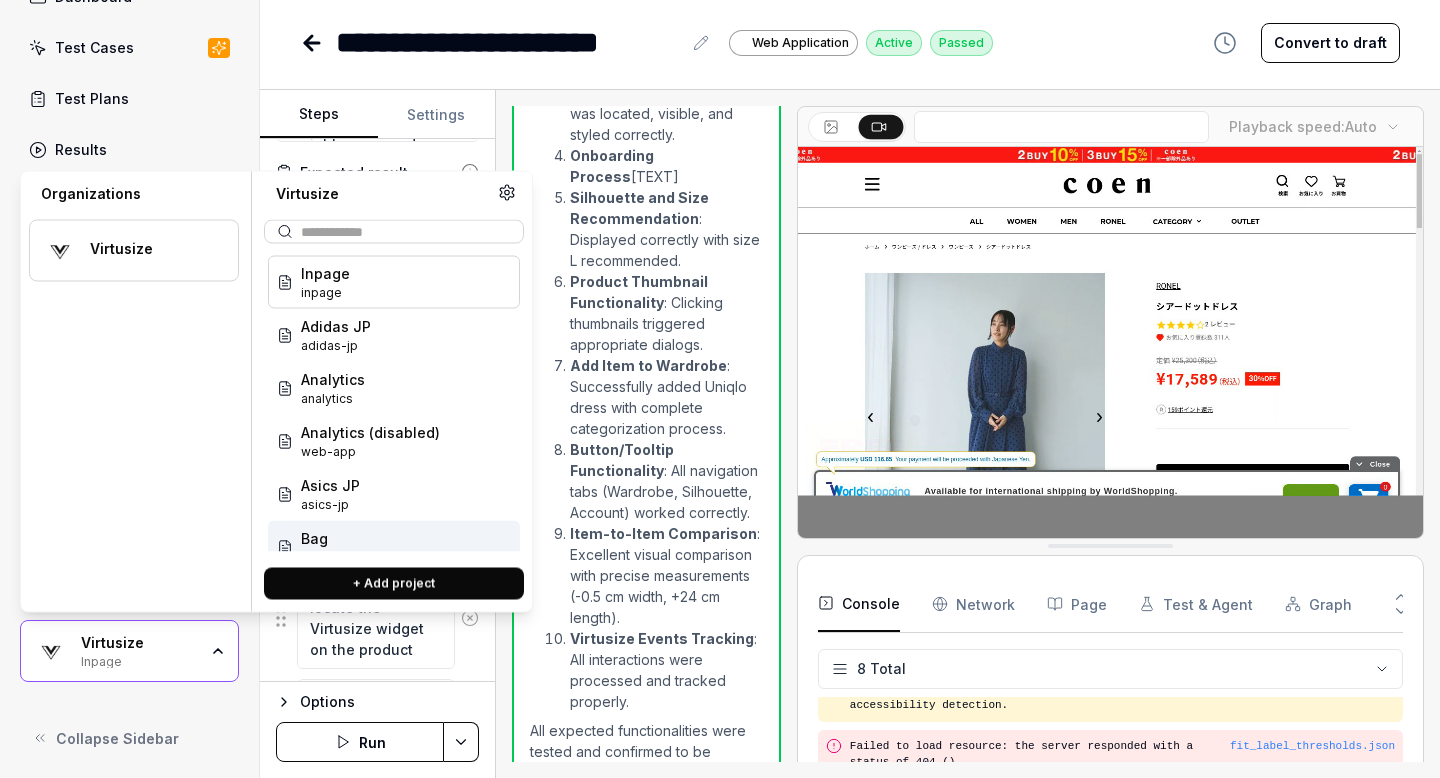 click on "+ Add project" at bounding box center [394, 584] 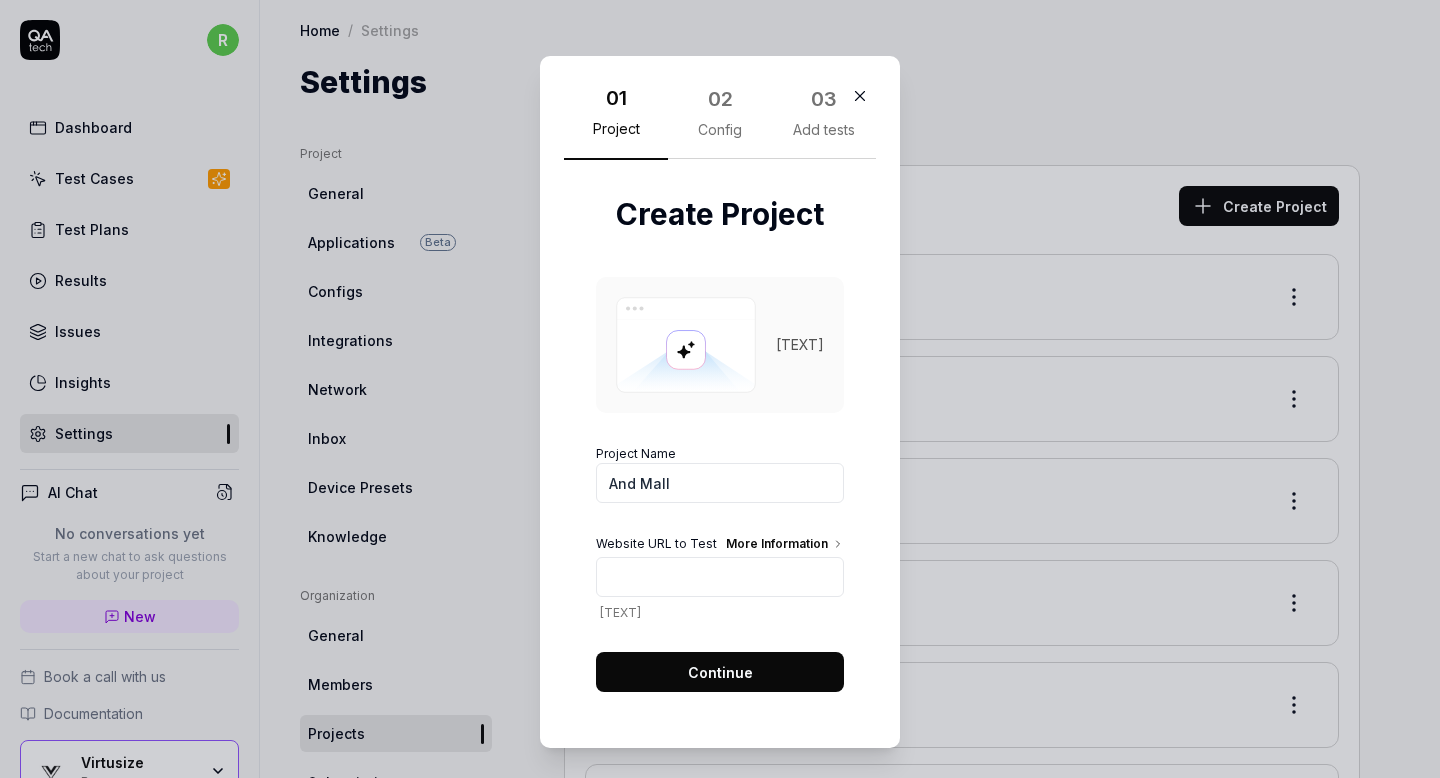 type on "And Mall" 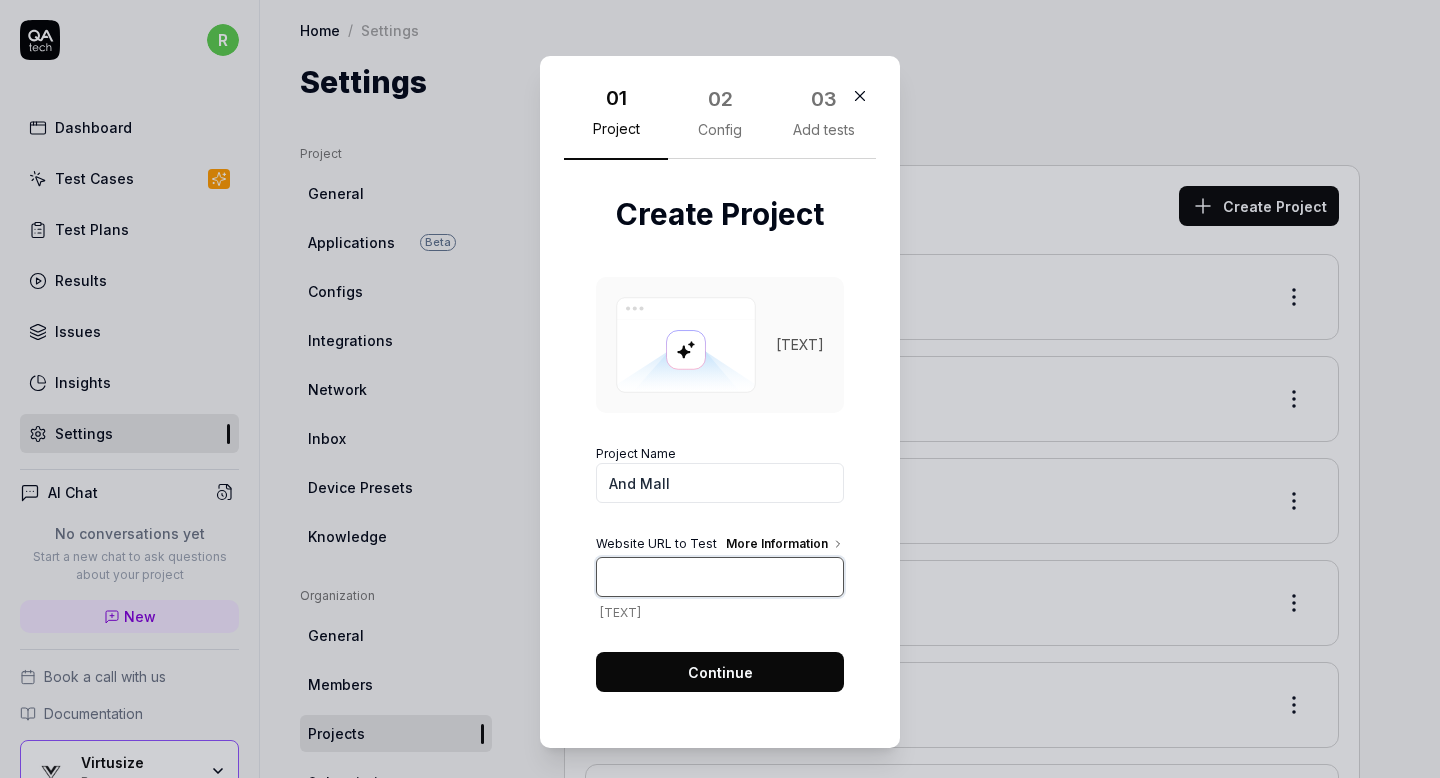 paste on "https://moponline.mitsui-shopping-park.com/ec/p/1083000001081" 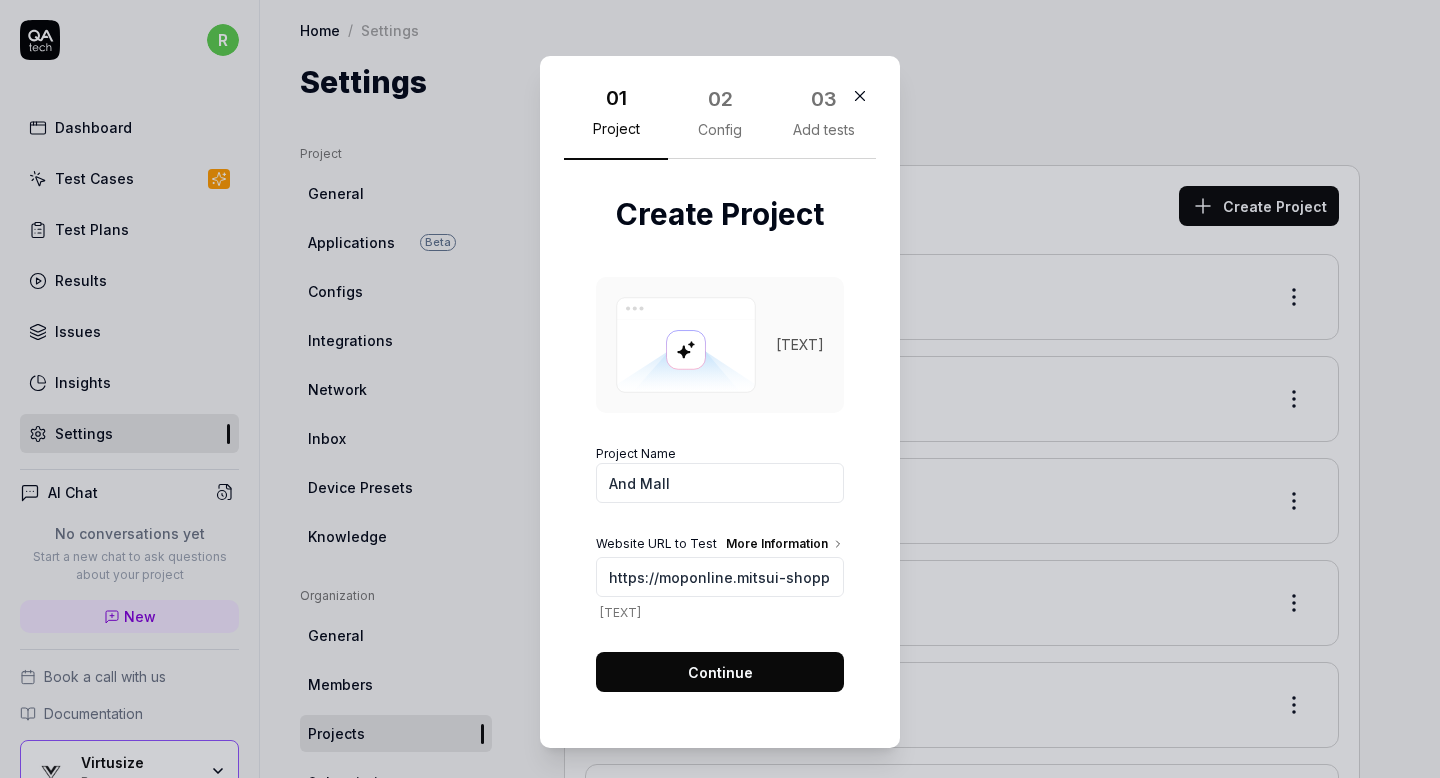 click on "Continue" at bounding box center (720, 672) 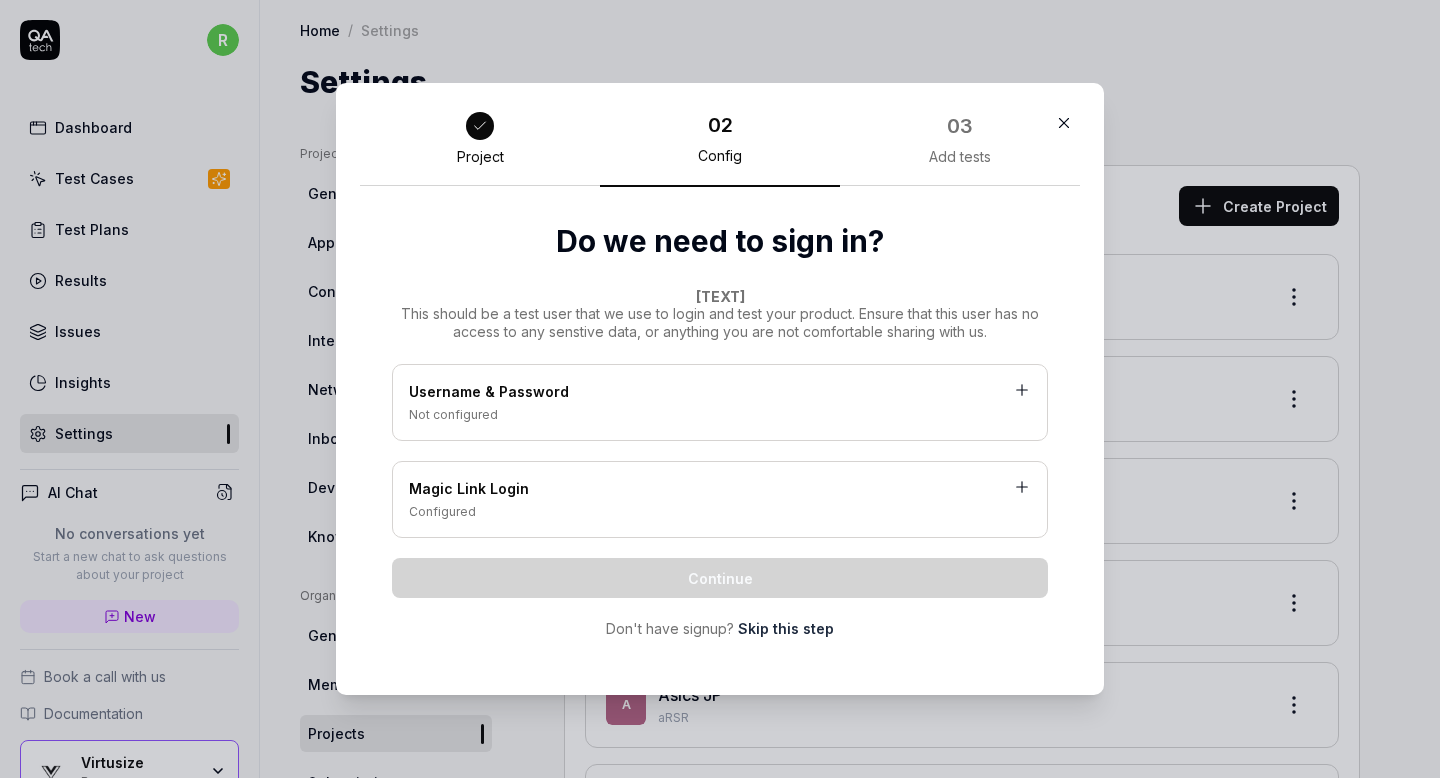 click on "Add tests" at bounding box center (960, 157) 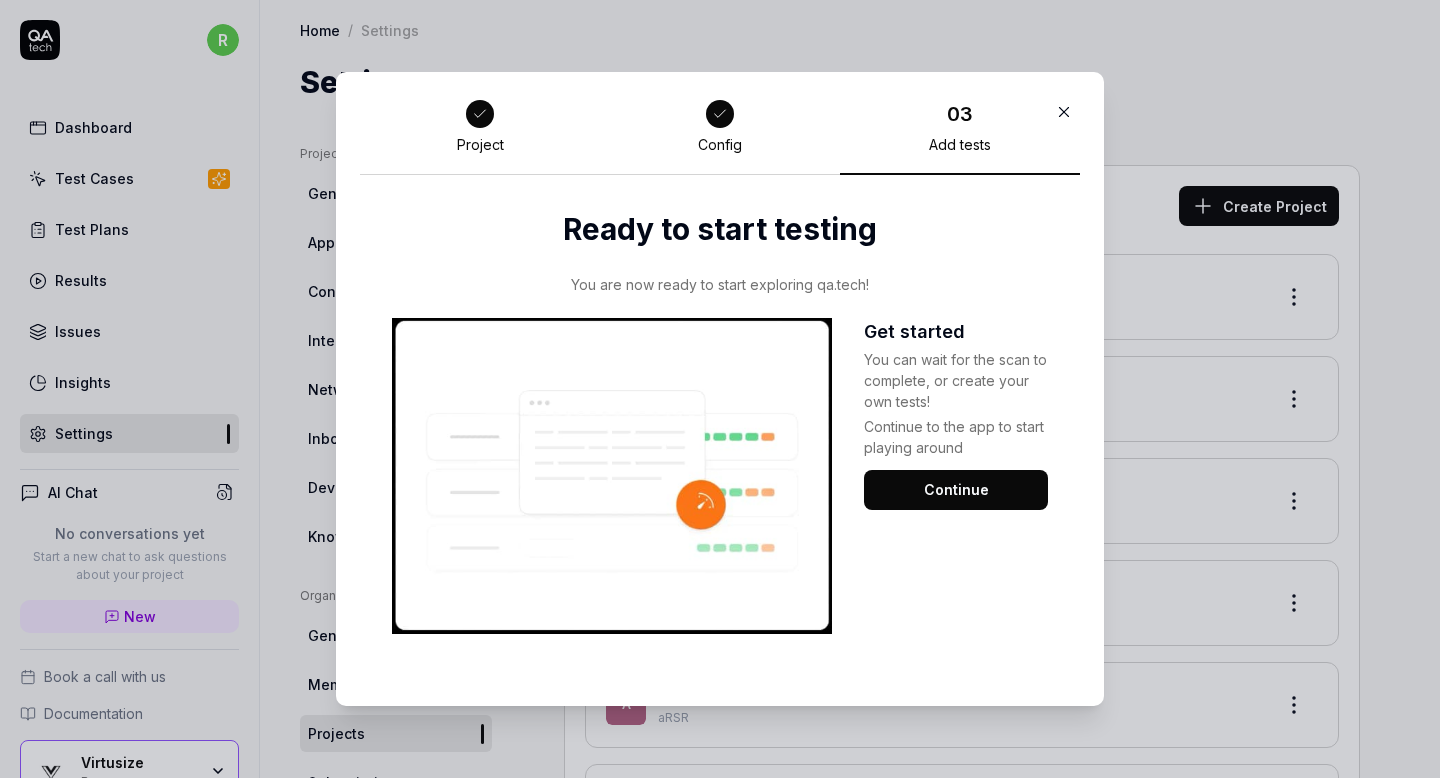 click on "Continue" at bounding box center [956, 490] 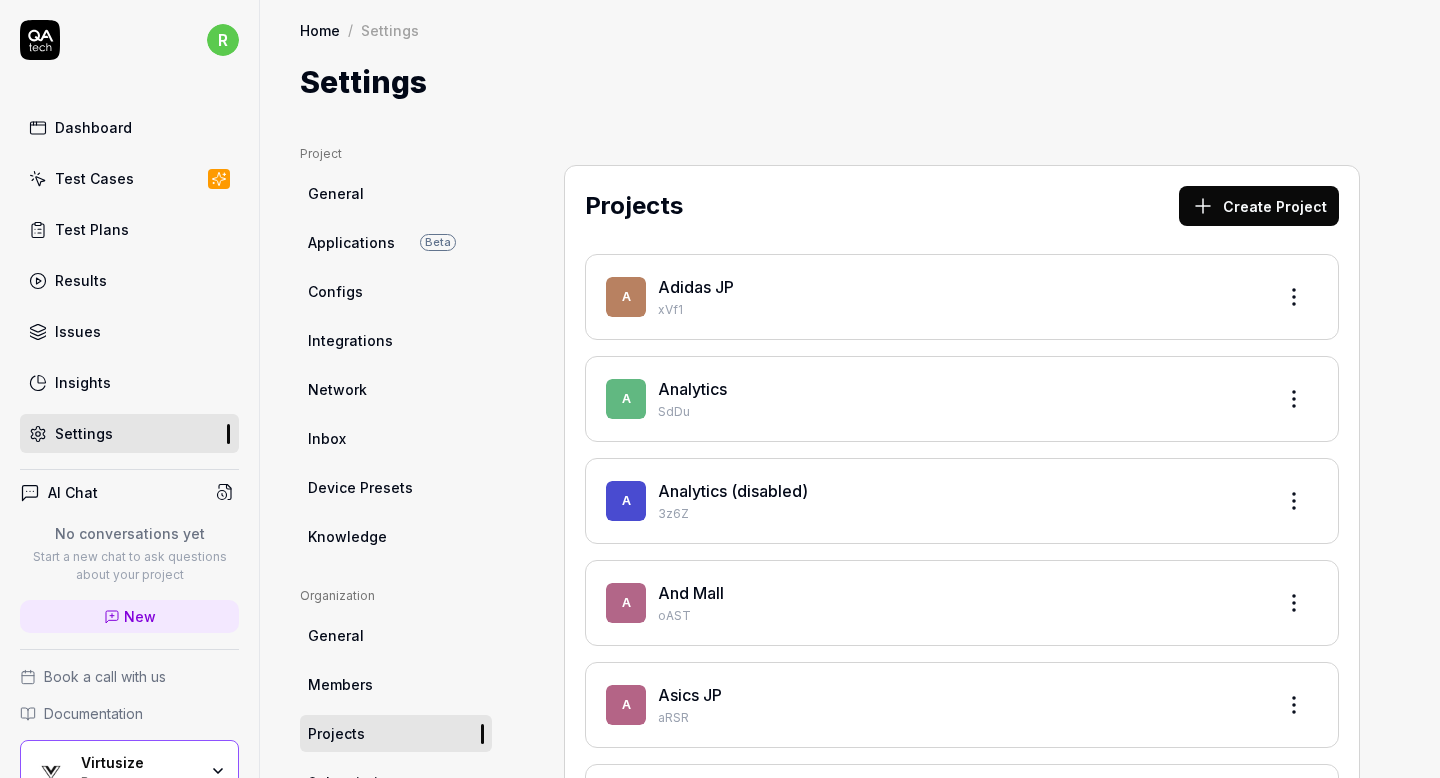 scroll, scrollTop: 126, scrollLeft: 0, axis: vertical 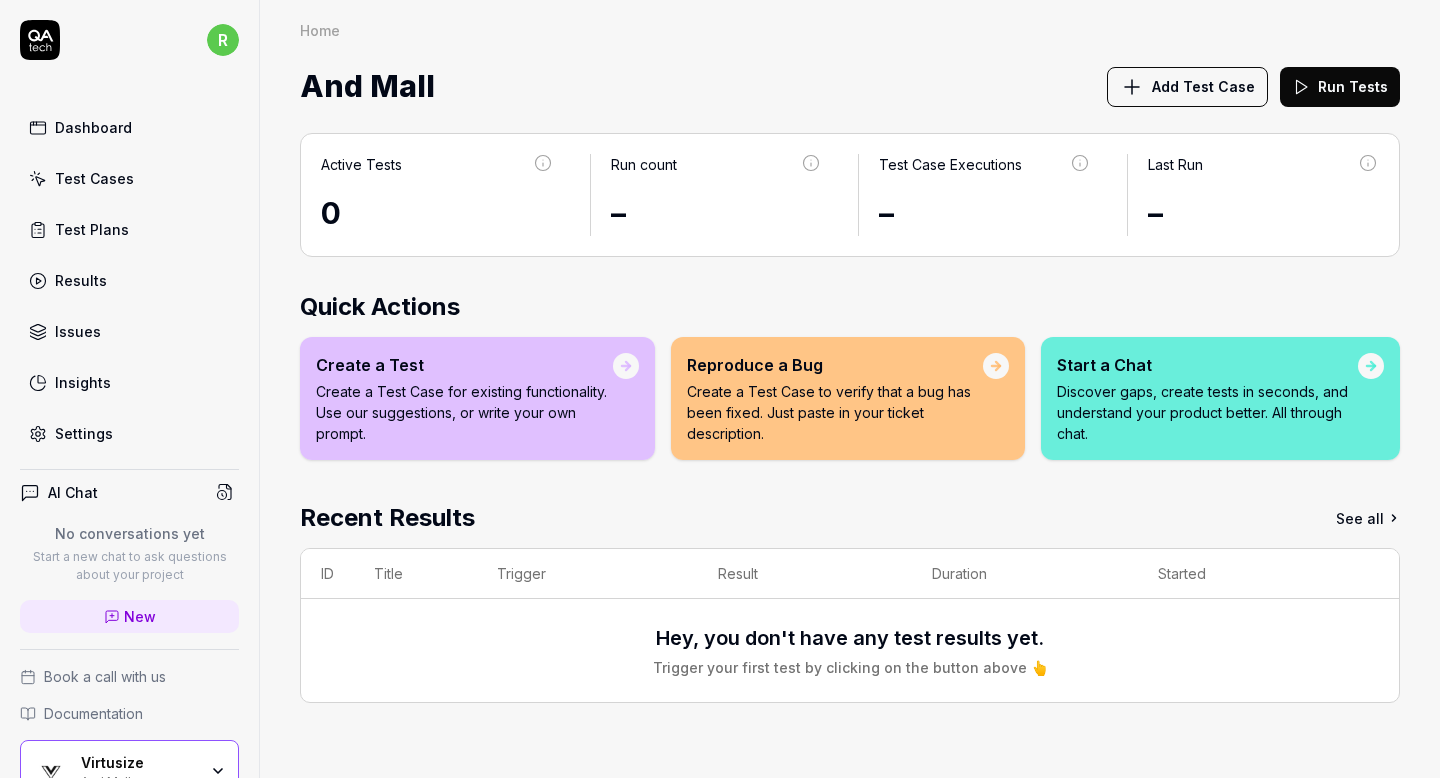 click on "Add Test Case" at bounding box center [1203, 86] 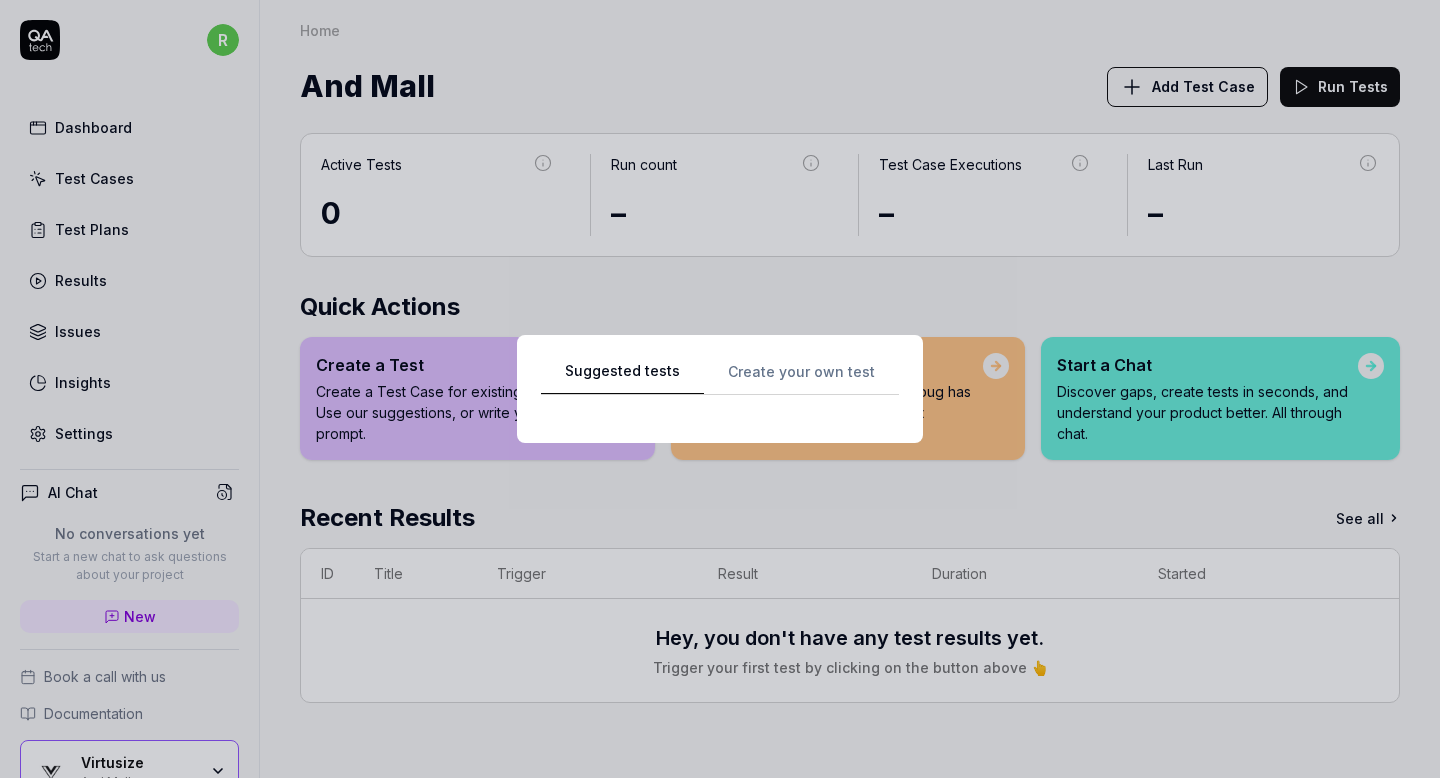 scroll, scrollTop: 0, scrollLeft: 0, axis: both 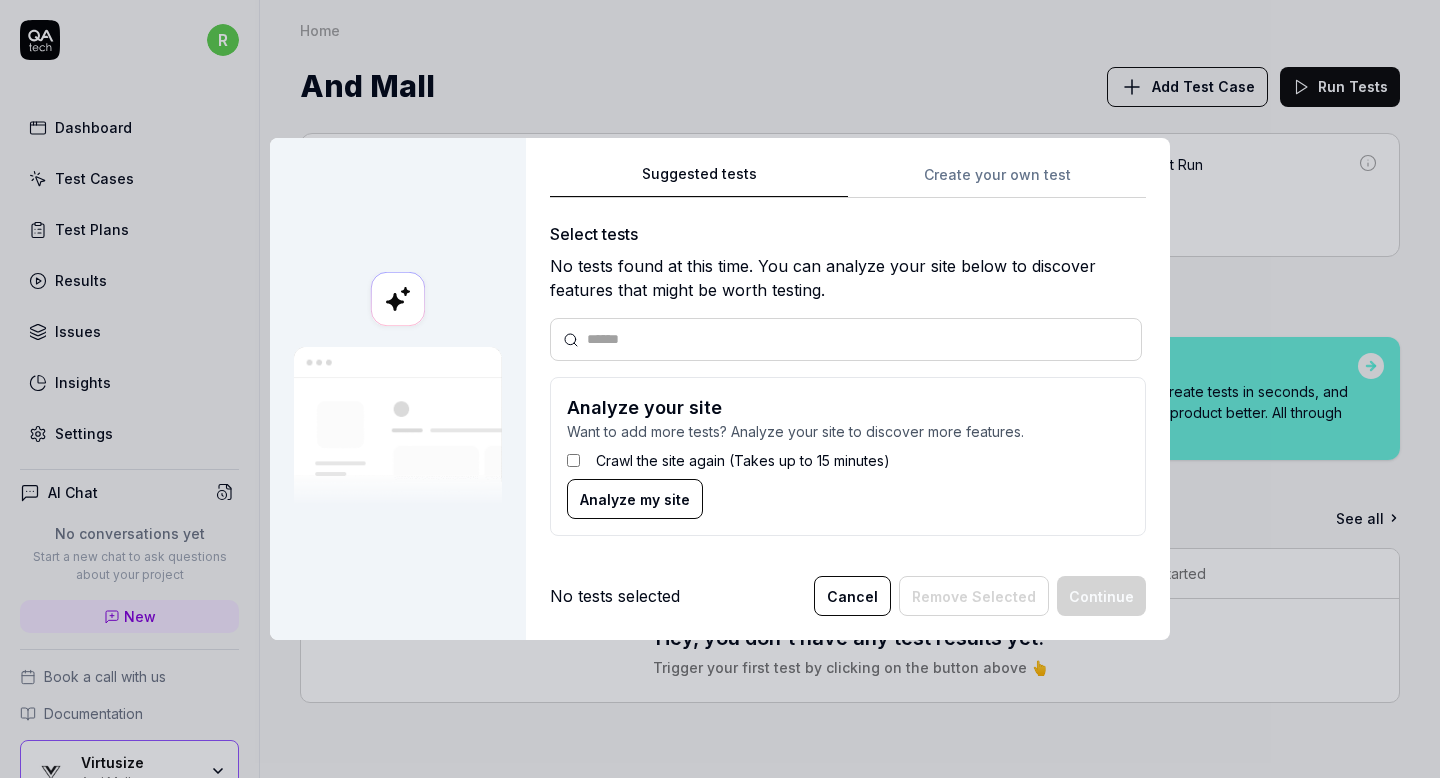 click on "Suggested tests Create your own test Select tests No tests found at this time. You can analyze your site below to discover features that might be worth testing. Analyze your site Want to add more tests? Analyze your site to discover more features. Crawl the site again (Takes up to 15 minutes) Analyze my site" at bounding box center [848, 357] 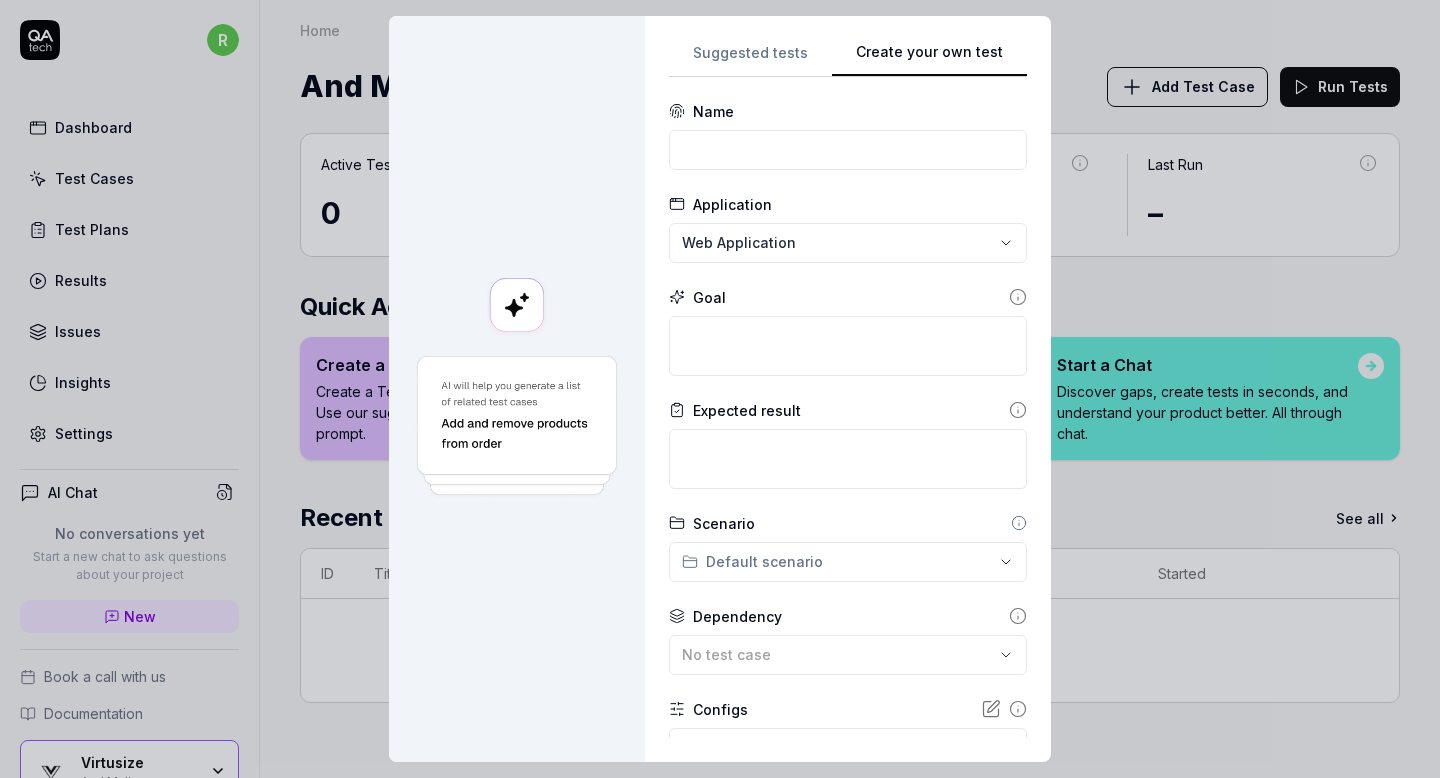 type 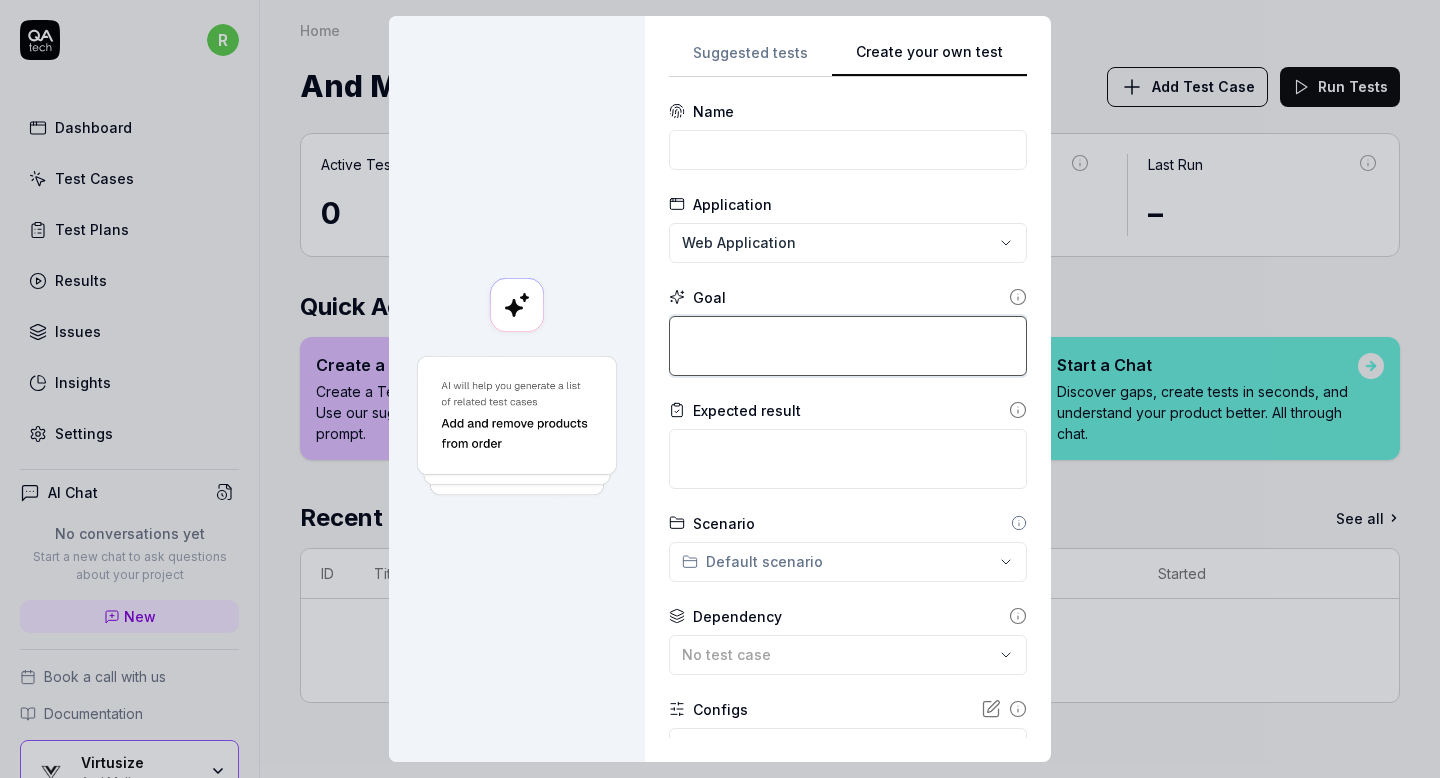 click at bounding box center (848, 346) 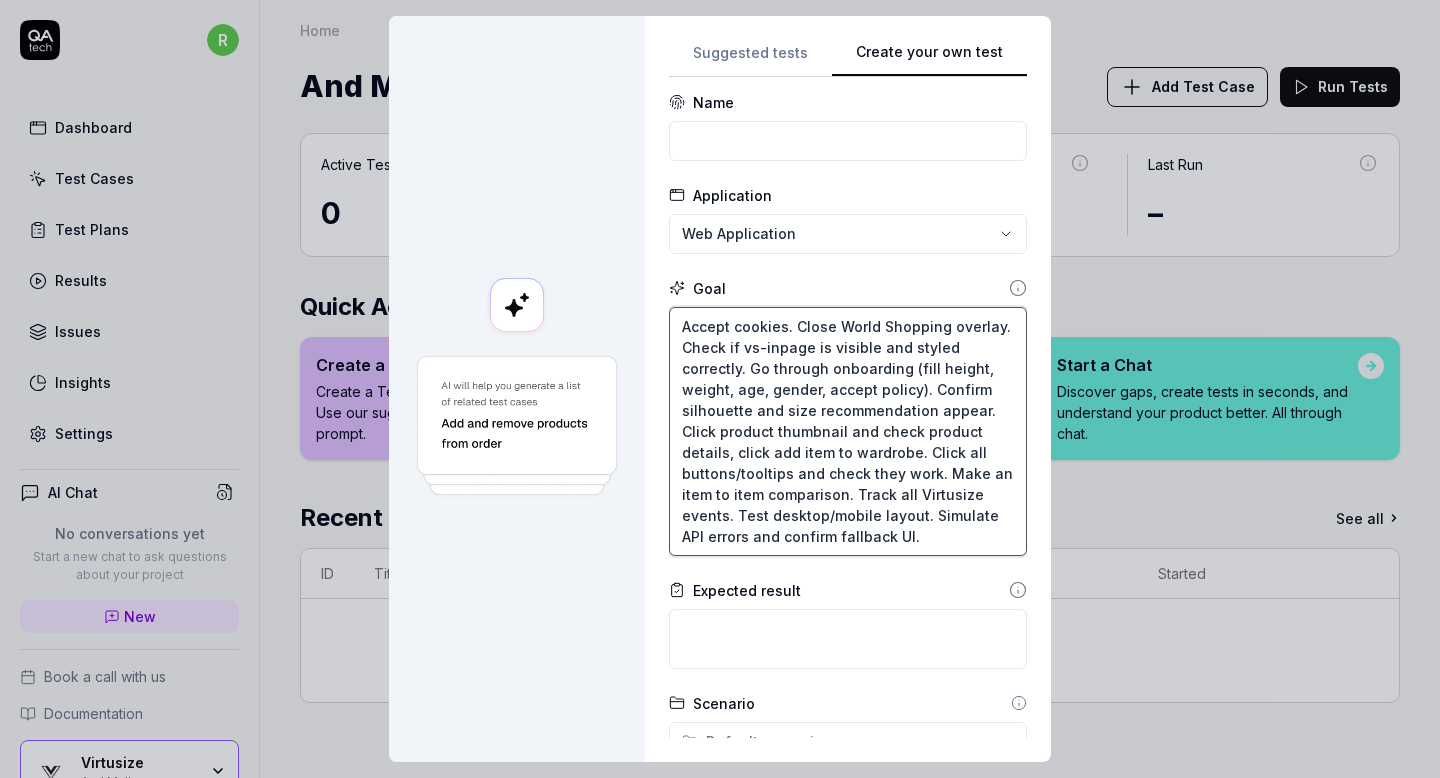 scroll, scrollTop: 0, scrollLeft: 0, axis: both 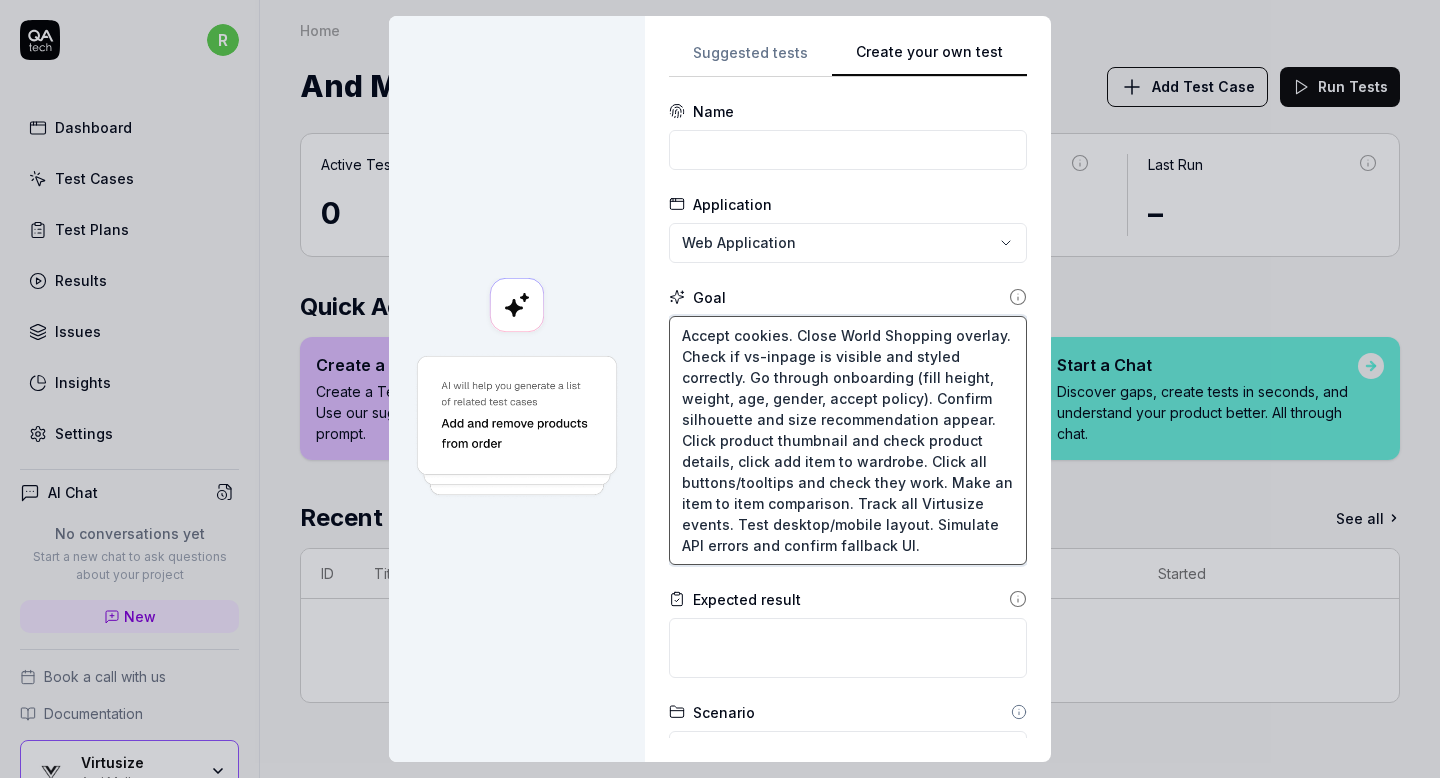 type on "Accept cookies. Close World Shopping overlay. Check if vs-inpage is visible and styled correctly. Go through onboarding (fill height, weight, age, gender, accept policy). Confirm silhouette and size recommendation appear. Click product thumbnail and check product details, click add item to wardrobe. Click all buttons/tooltips and check they work. Make an item to item comparison. Track all Virtusize events. Test desktop/mobile layout. Simulate API errors and confirm fallback UI." 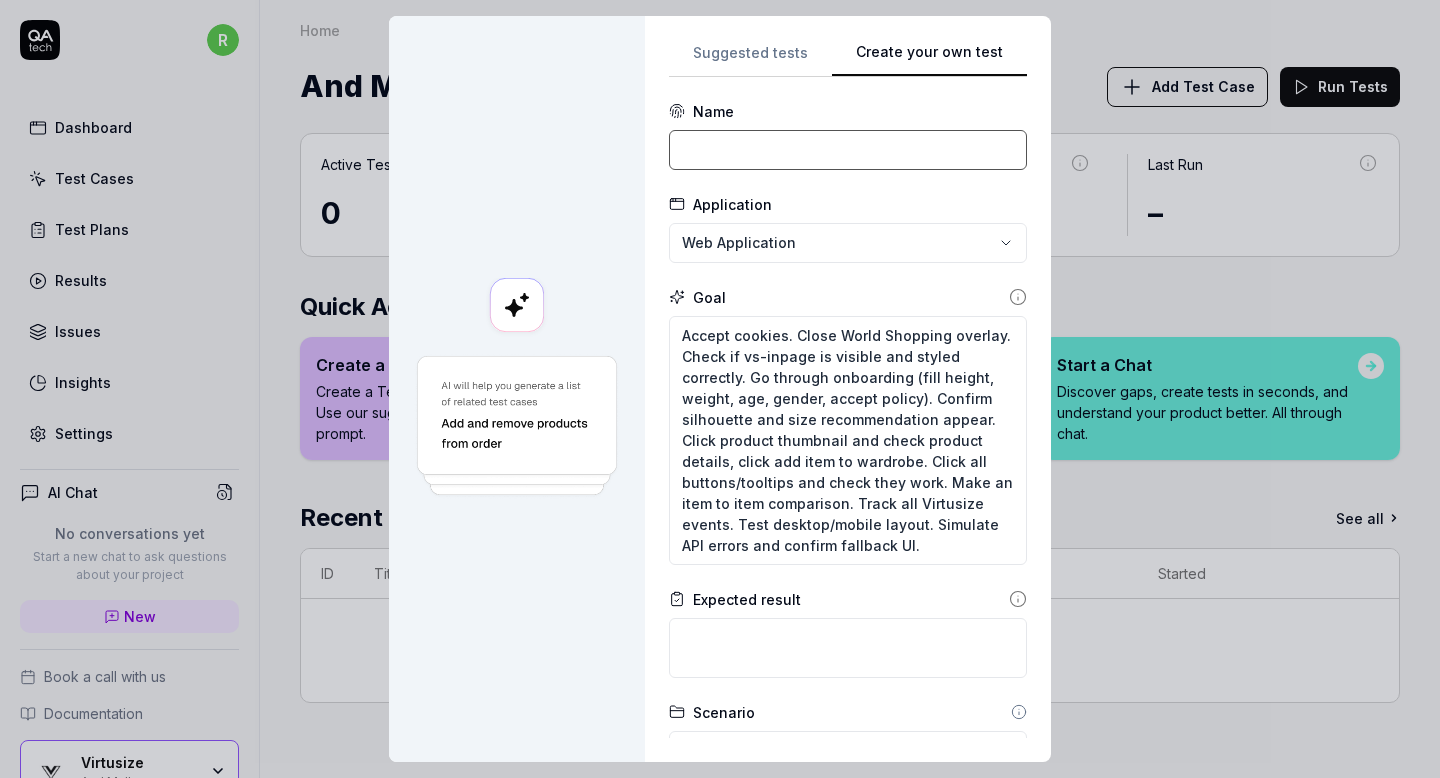 click at bounding box center [848, 150] 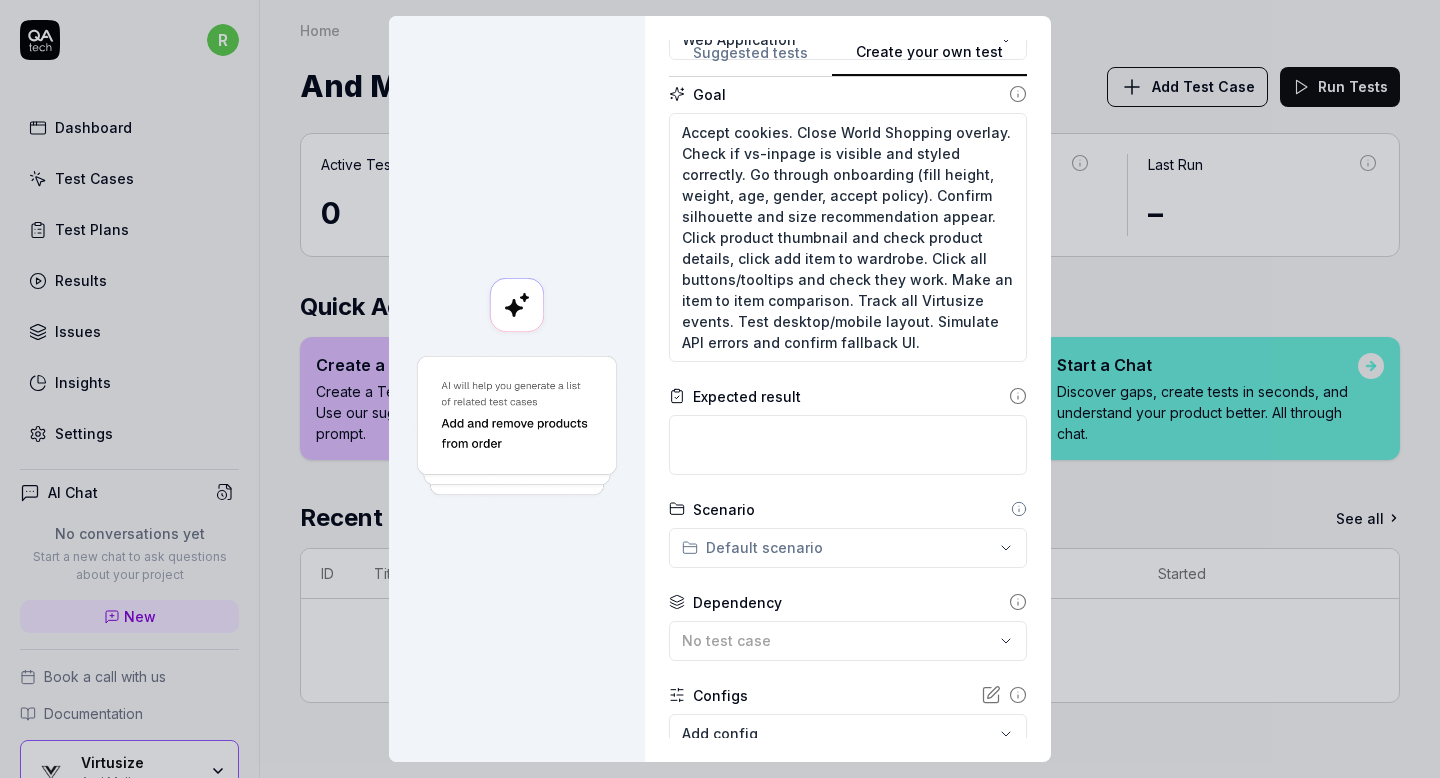 scroll, scrollTop: 330, scrollLeft: 0, axis: vertical 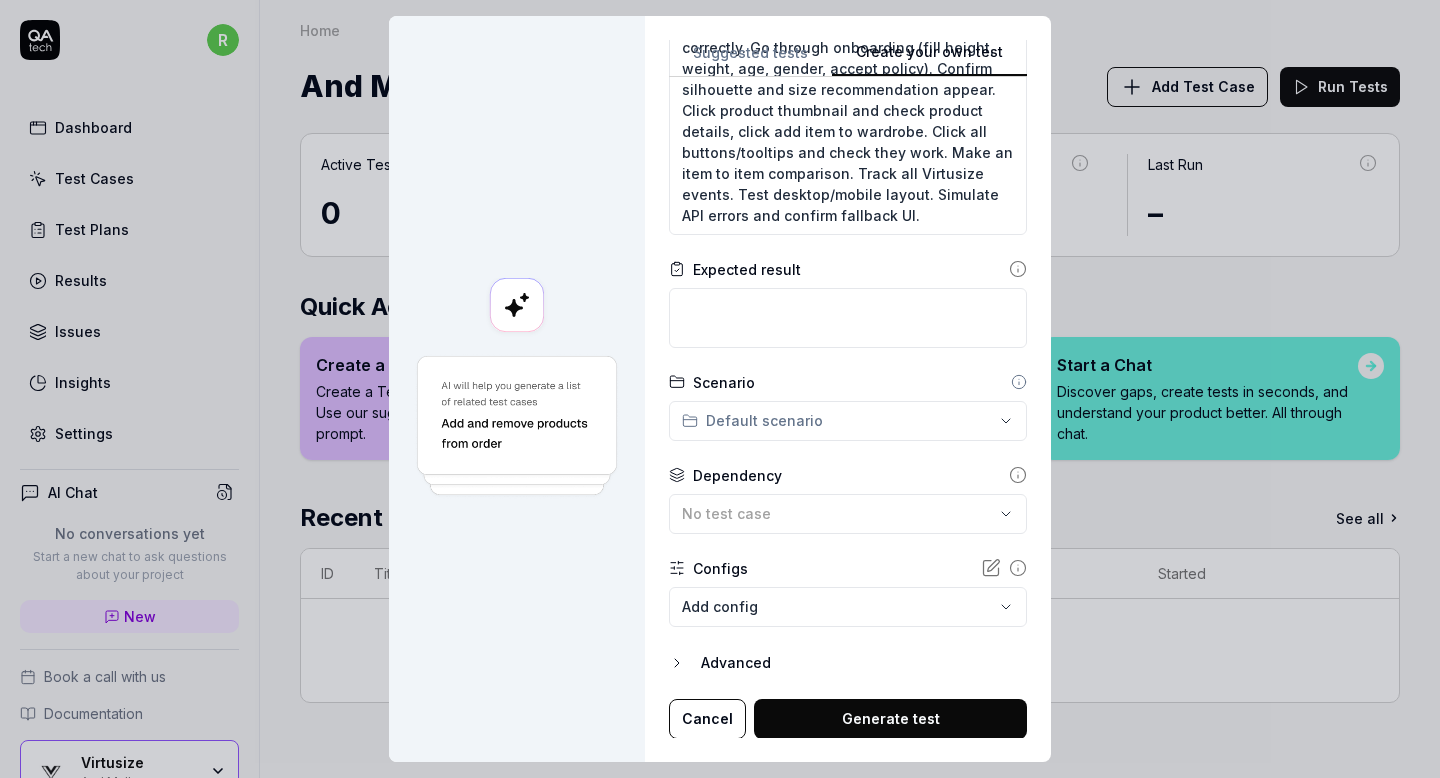 type on "Inpage" 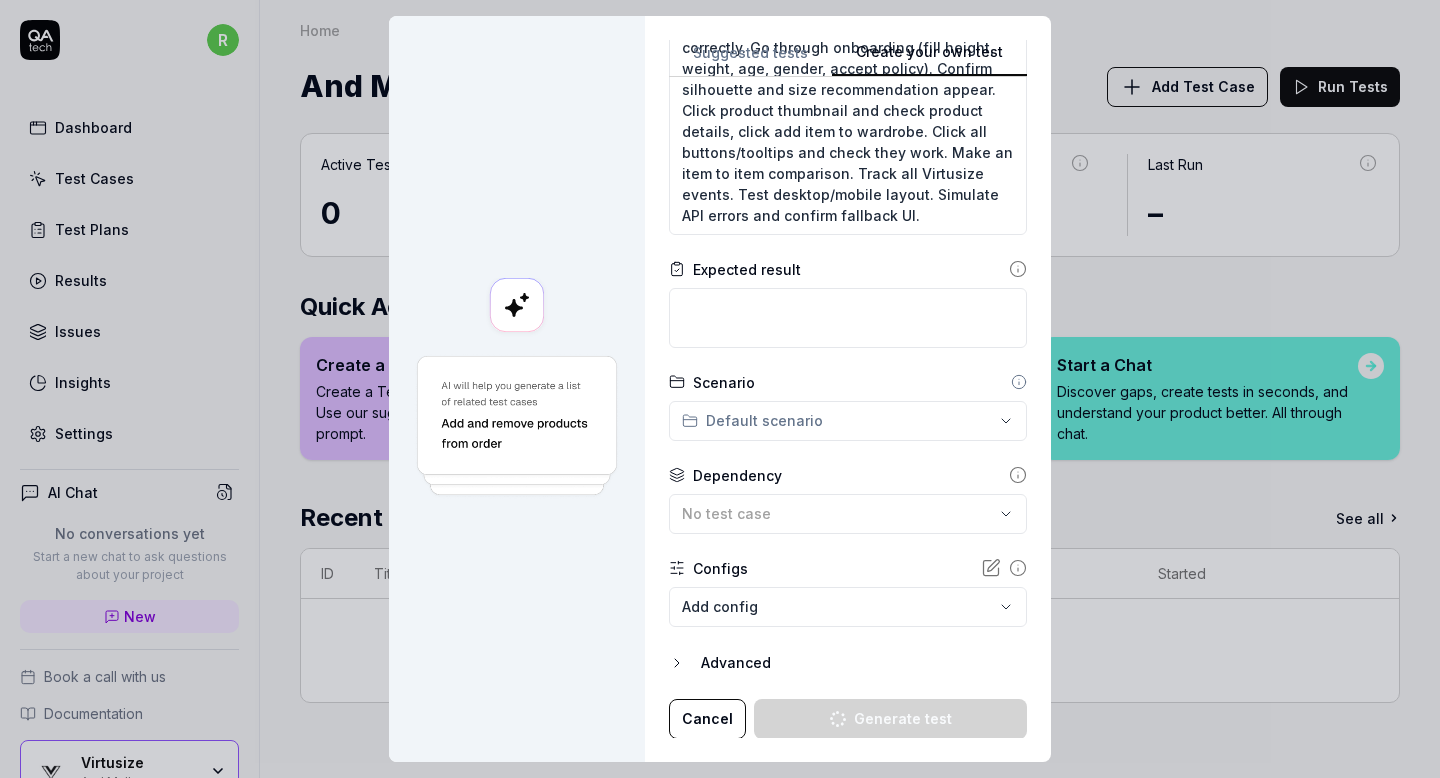 type on "*" 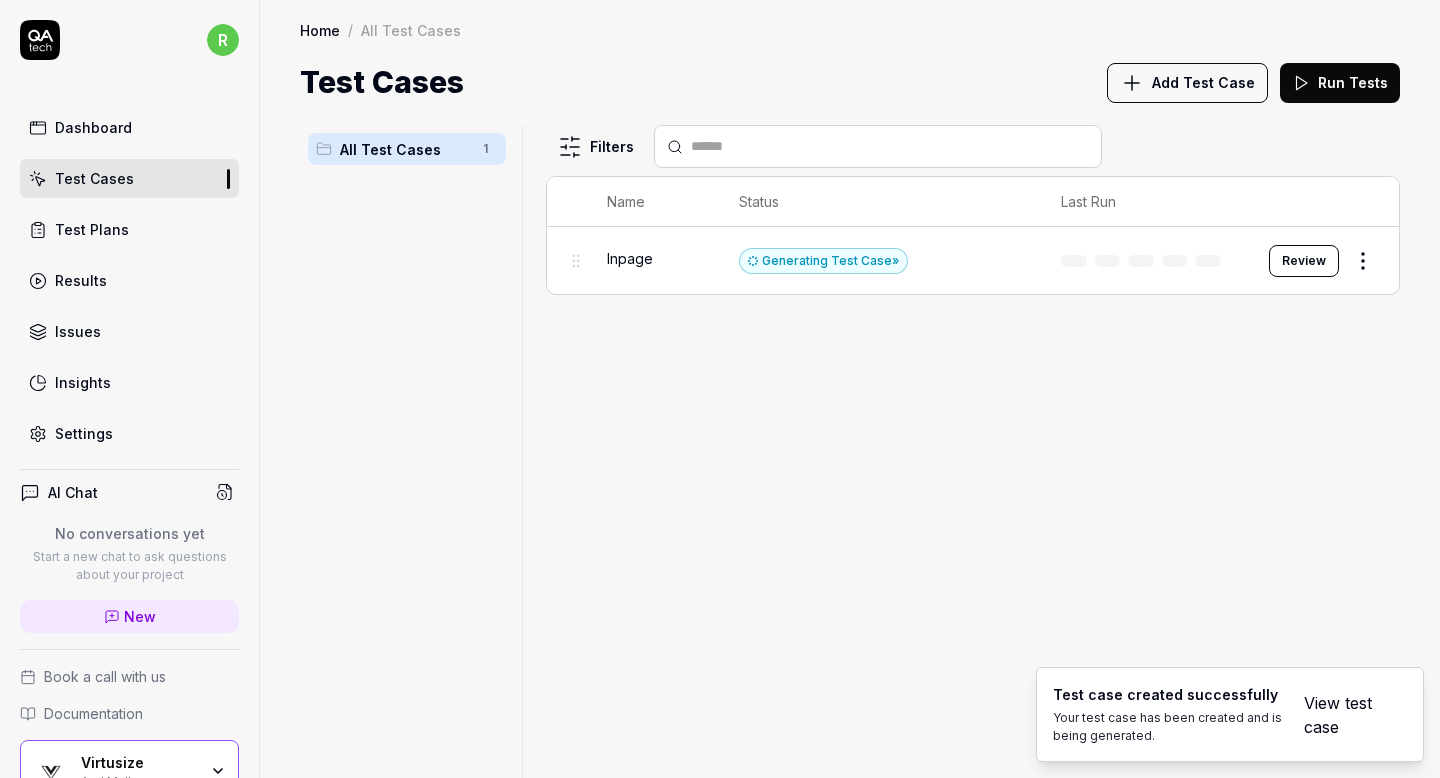 click on "Filters Name Status Last Run Inpage Generating Test Case  » Review" at bounding box center (973, 451) 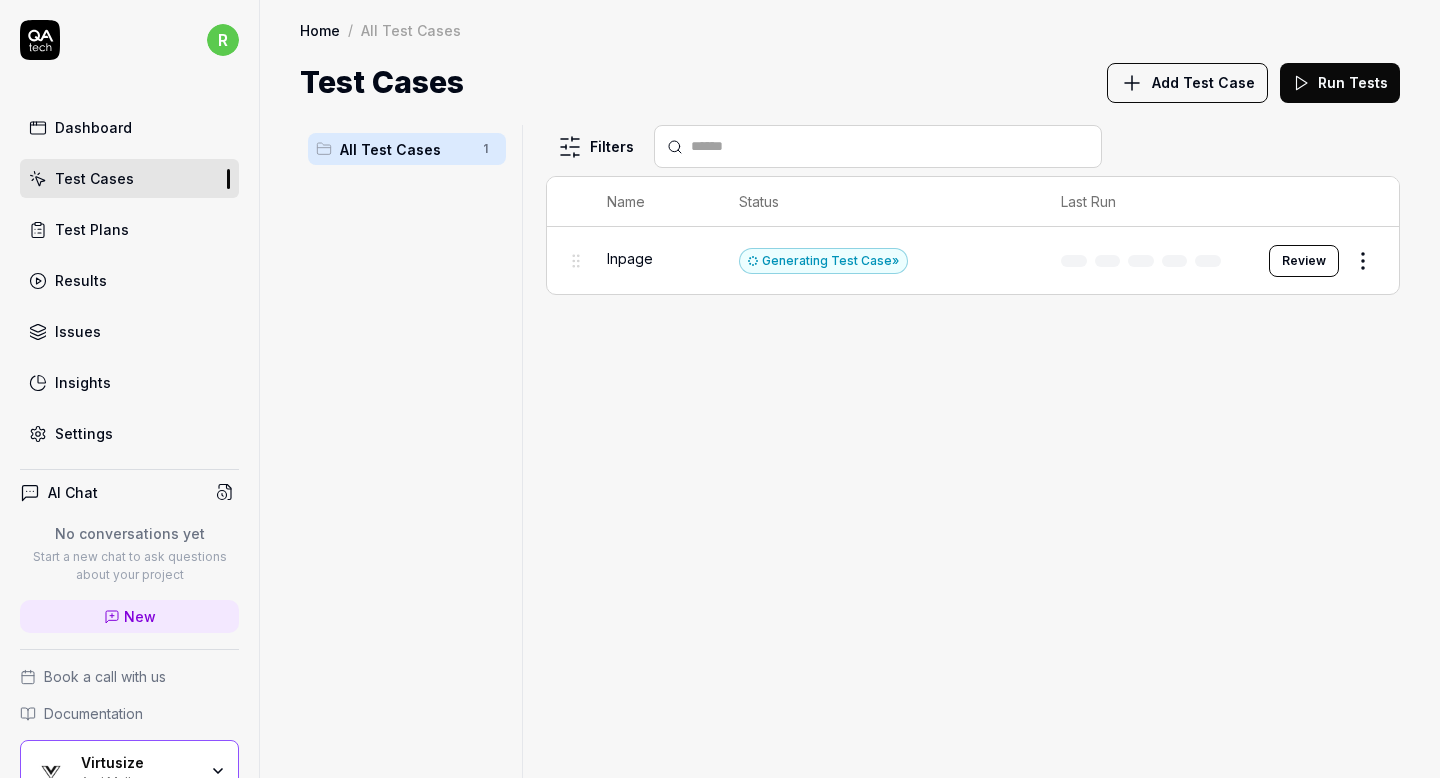 click on "Add Test Case" at bounding box center [1203, 82] 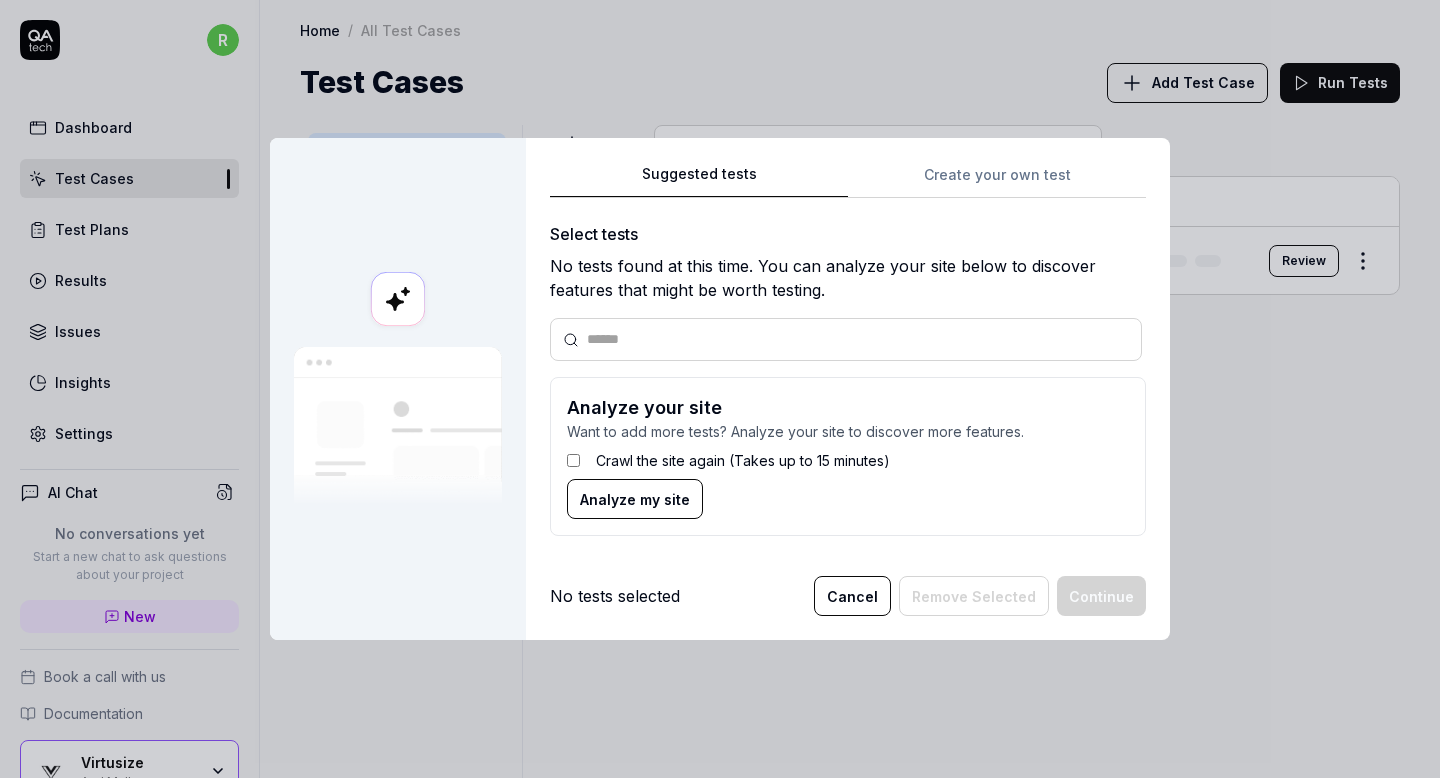 click on "Suggested tests Create your own test Select tests No tests found at this time. You can analyze your site below to discover features that might be worth testing. Analyze your site Want to add more tests? Analyze your site to discover more features. Crawl the site again (Takes up to 15 minutes) Analyze my site No tests selected Cancel Remove Selected Continue" at bounding box center (848, 389) 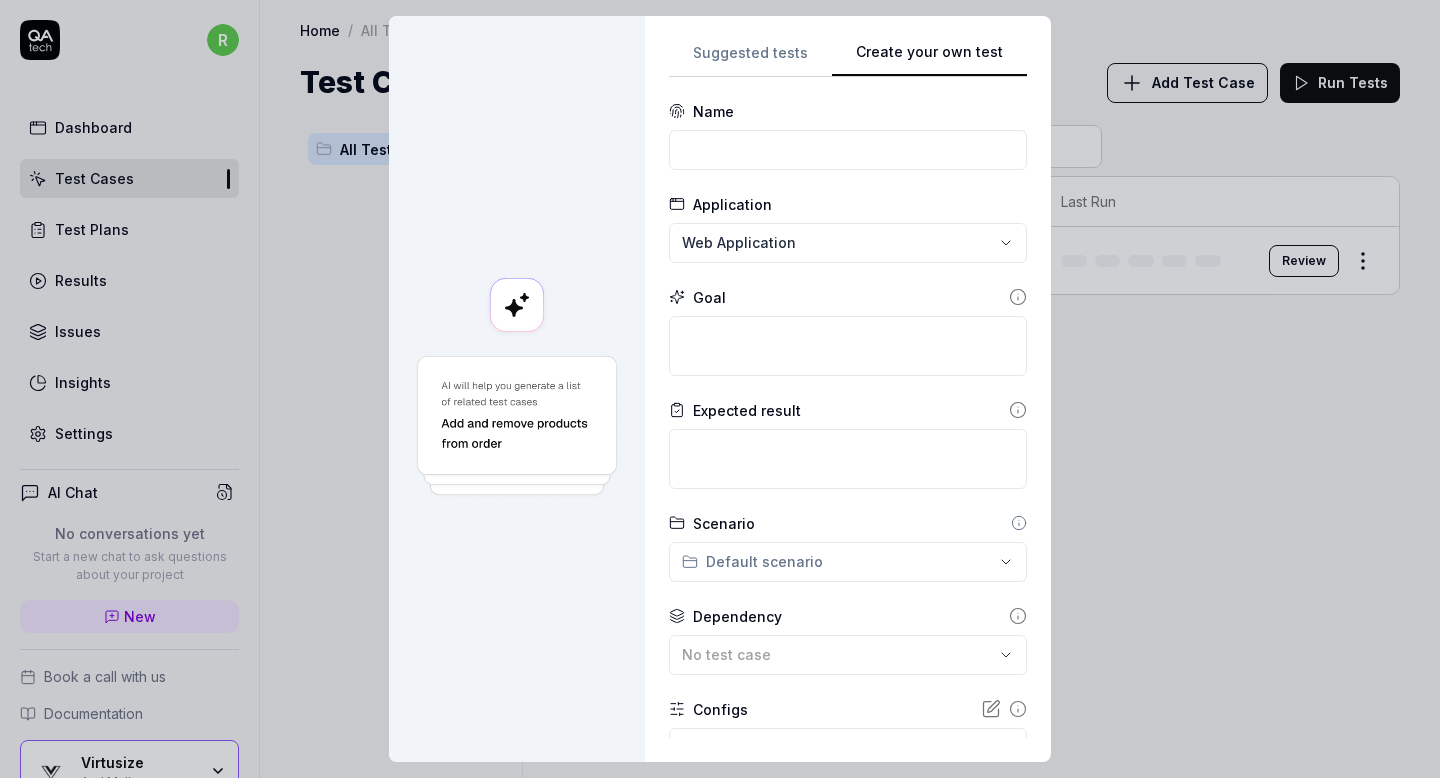 type 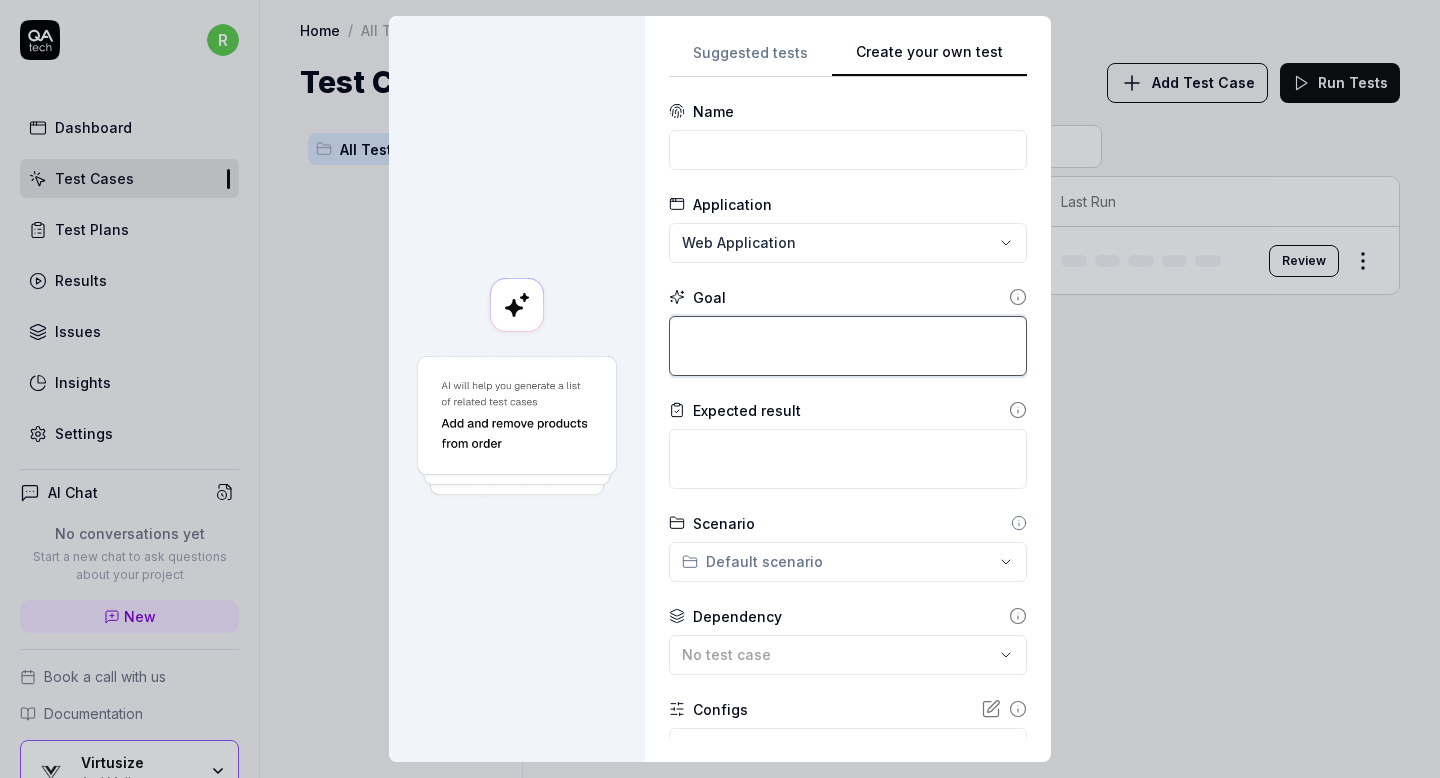 click at bounding box center [848, 346] 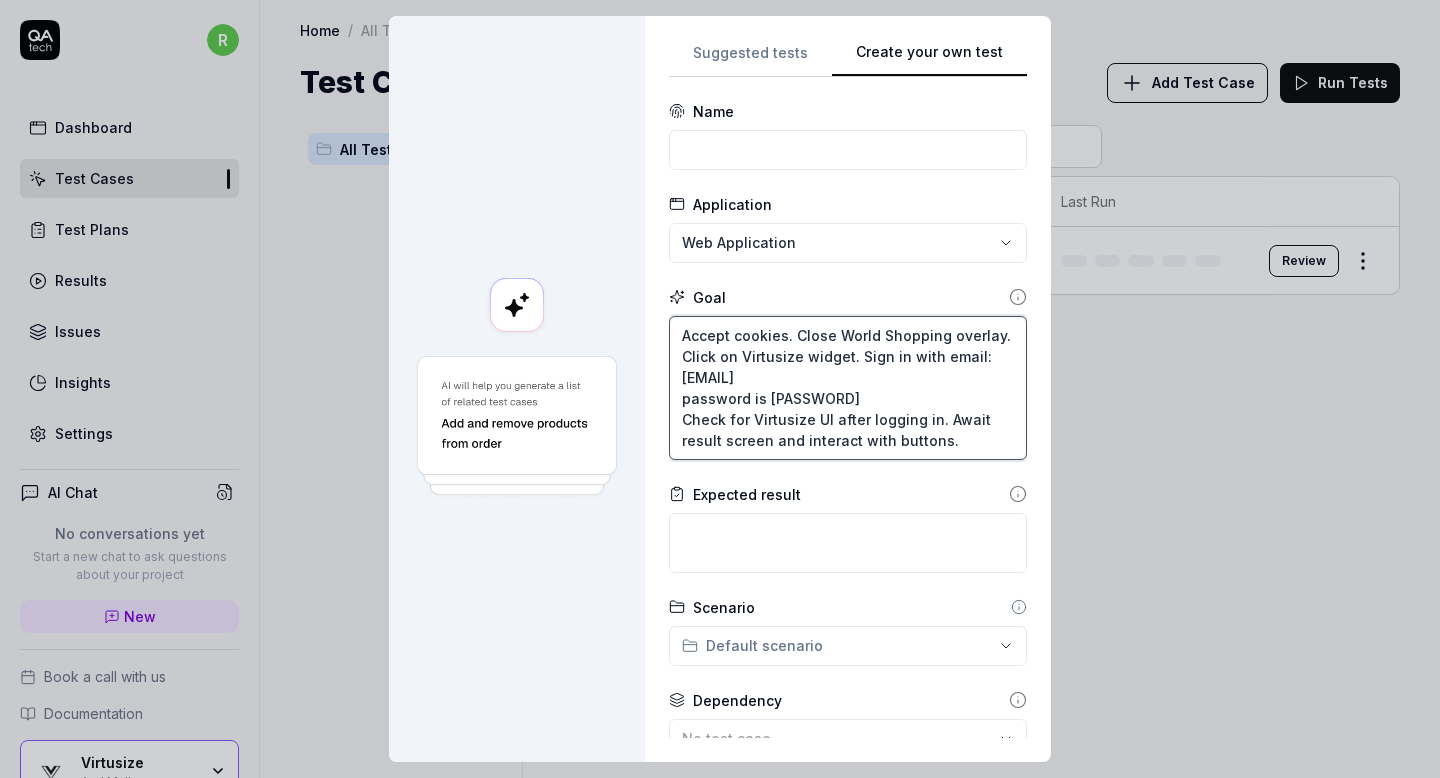 type on "Accept cookies. Close World Shopping overlay. Click on Virtusize widget. Sign in with email:
[EMAIL]
password is [PASSWORD]
Check for Virtusize UI after logging in. Await result screen and interact with buttons." 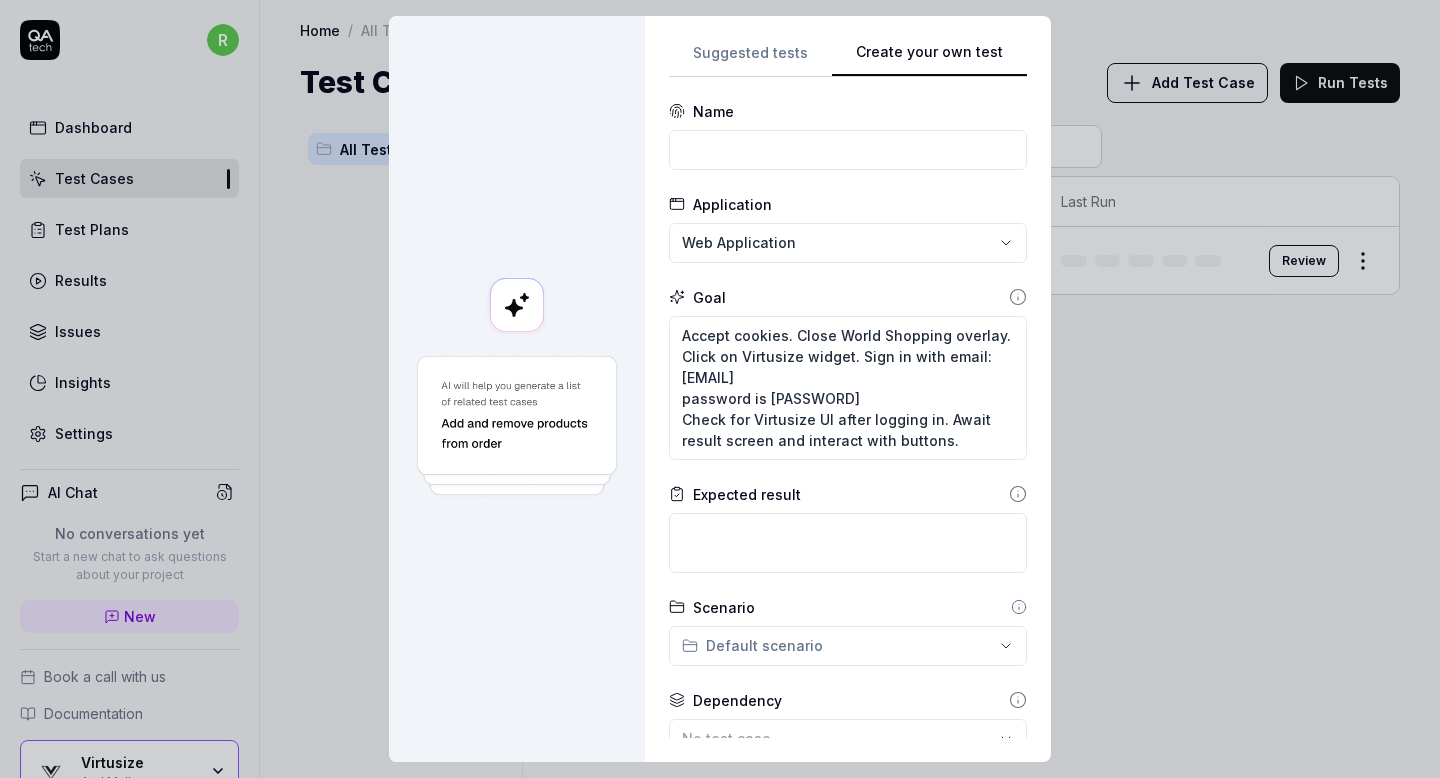 type on "*" 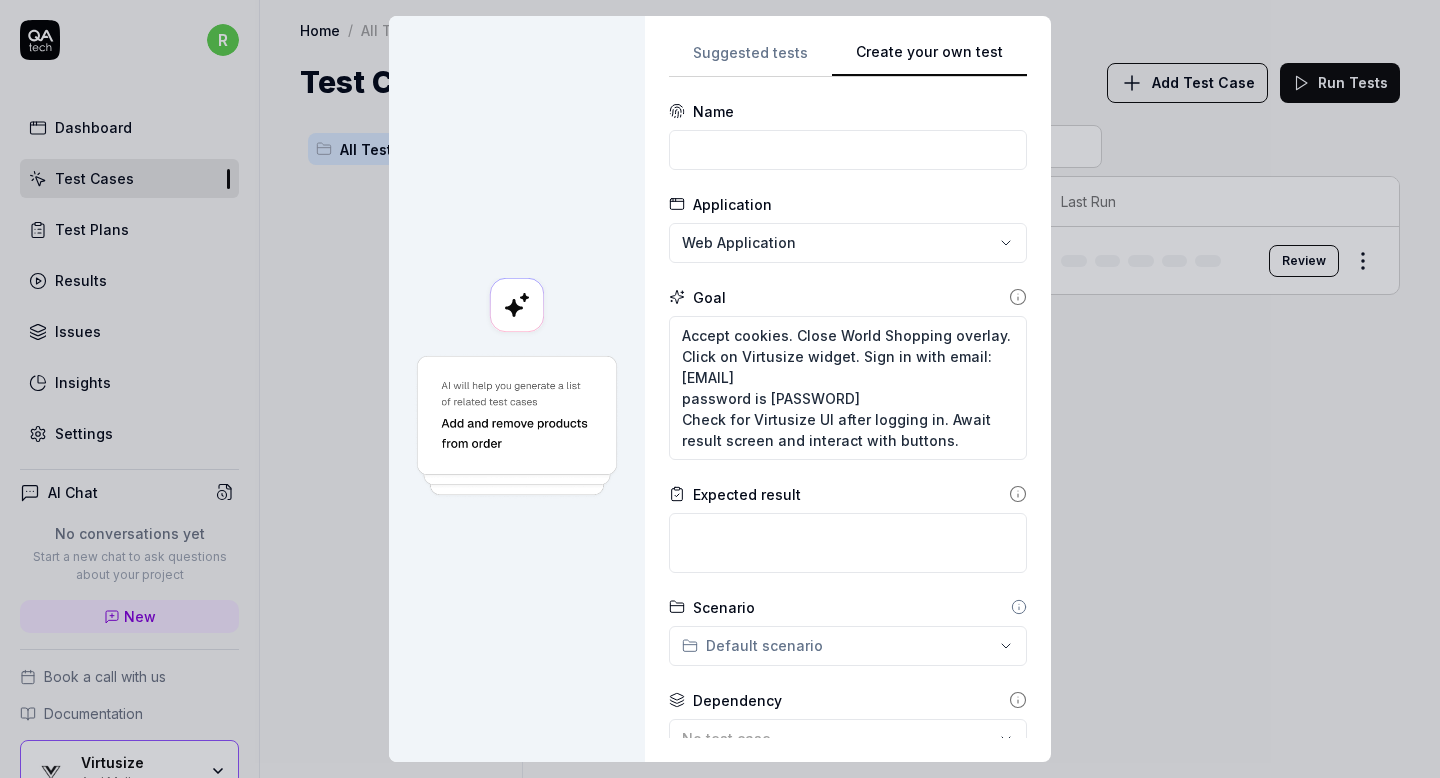 drag, startPoint x: 700, startPoint y: 124, endPoint x: 703, endPoint y: 149, distance: 25.179358 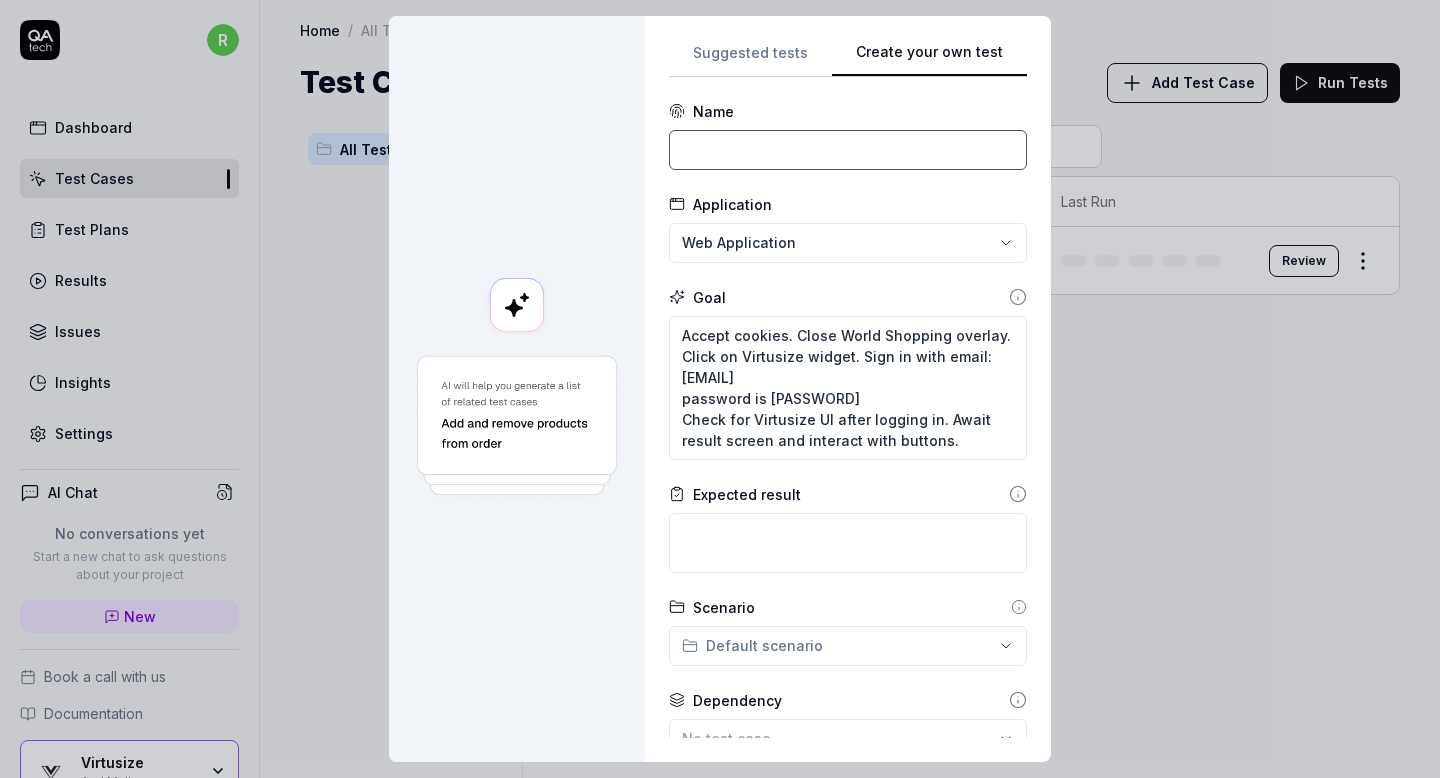click at bounding box center (848, 150) 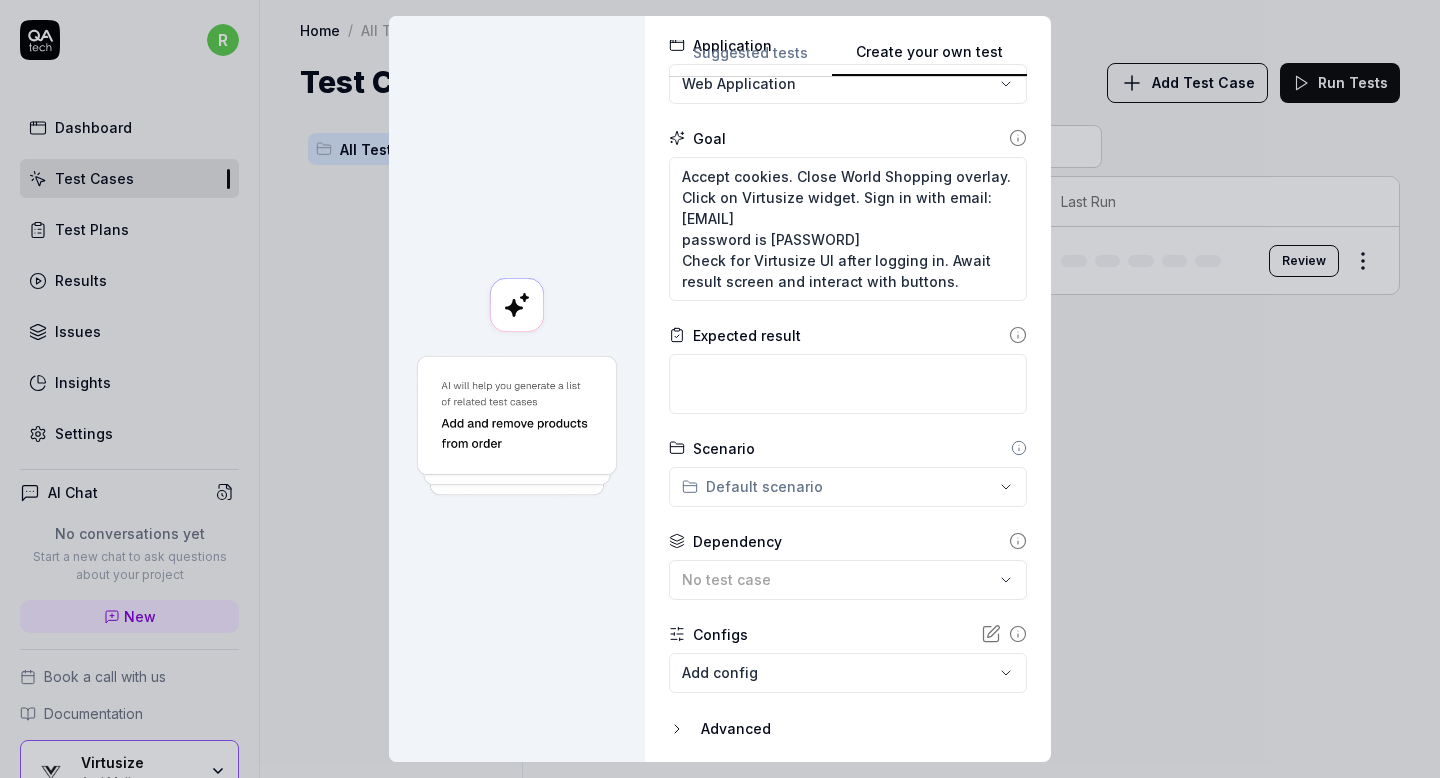 scroll, scrollTop: 225, scrollLeft: 0, axis: vertical 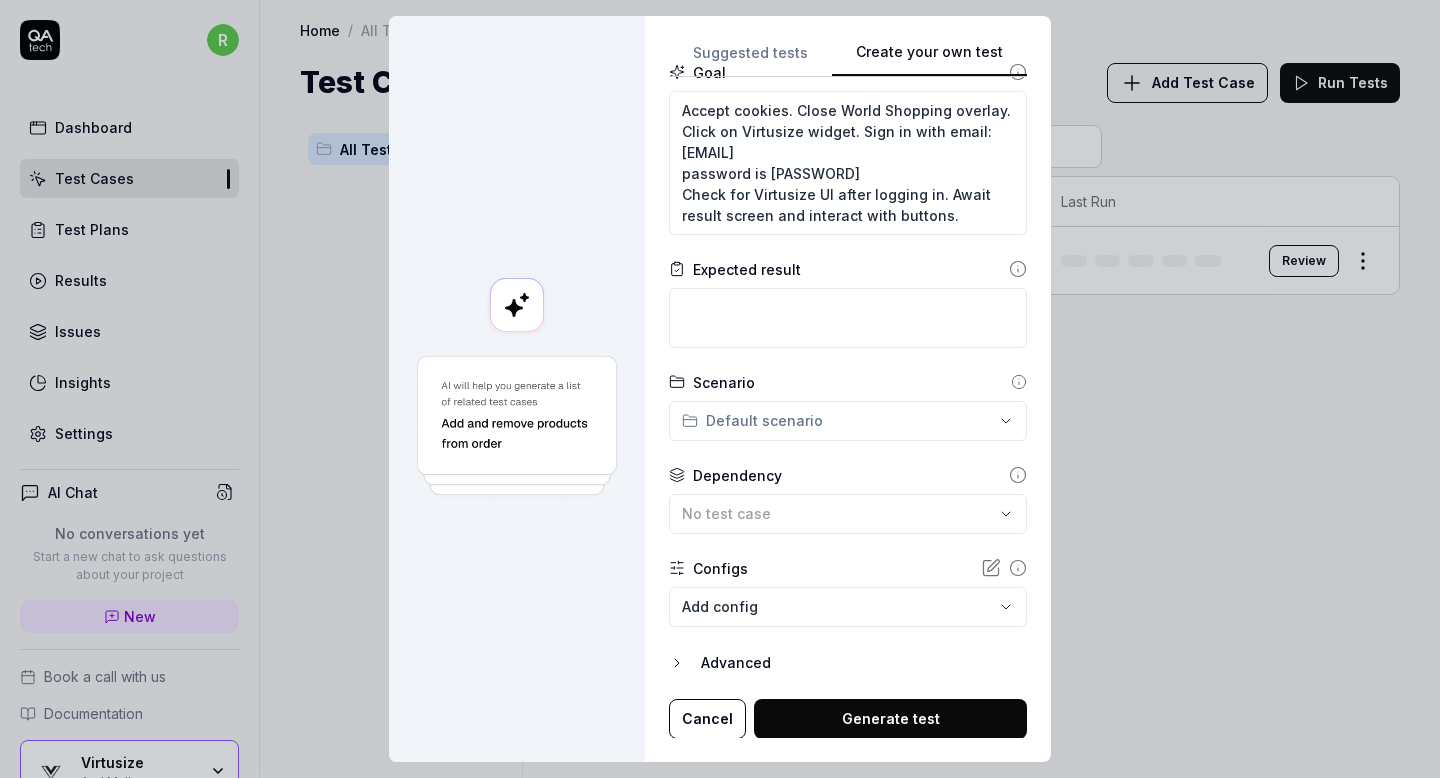 type on "Log in with VS" 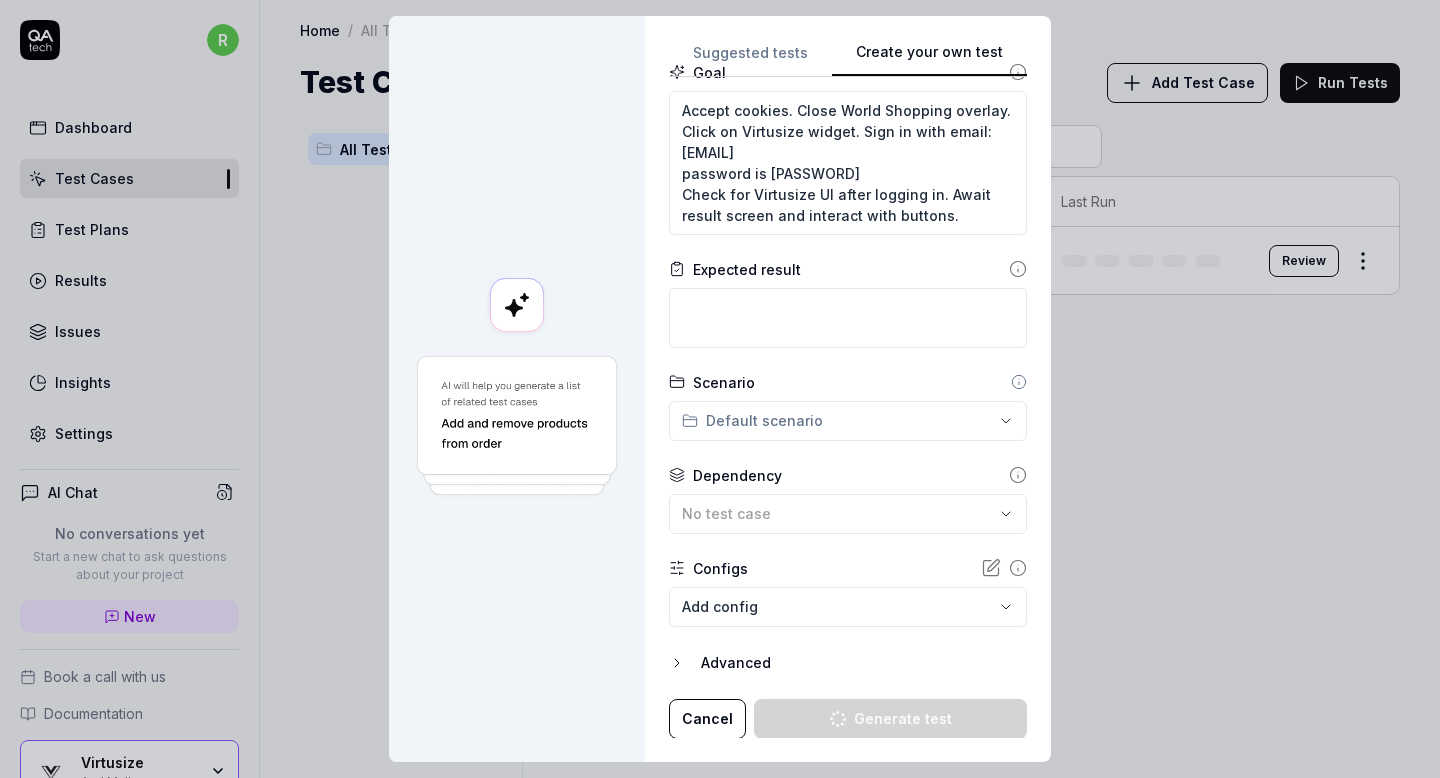 type on "*" 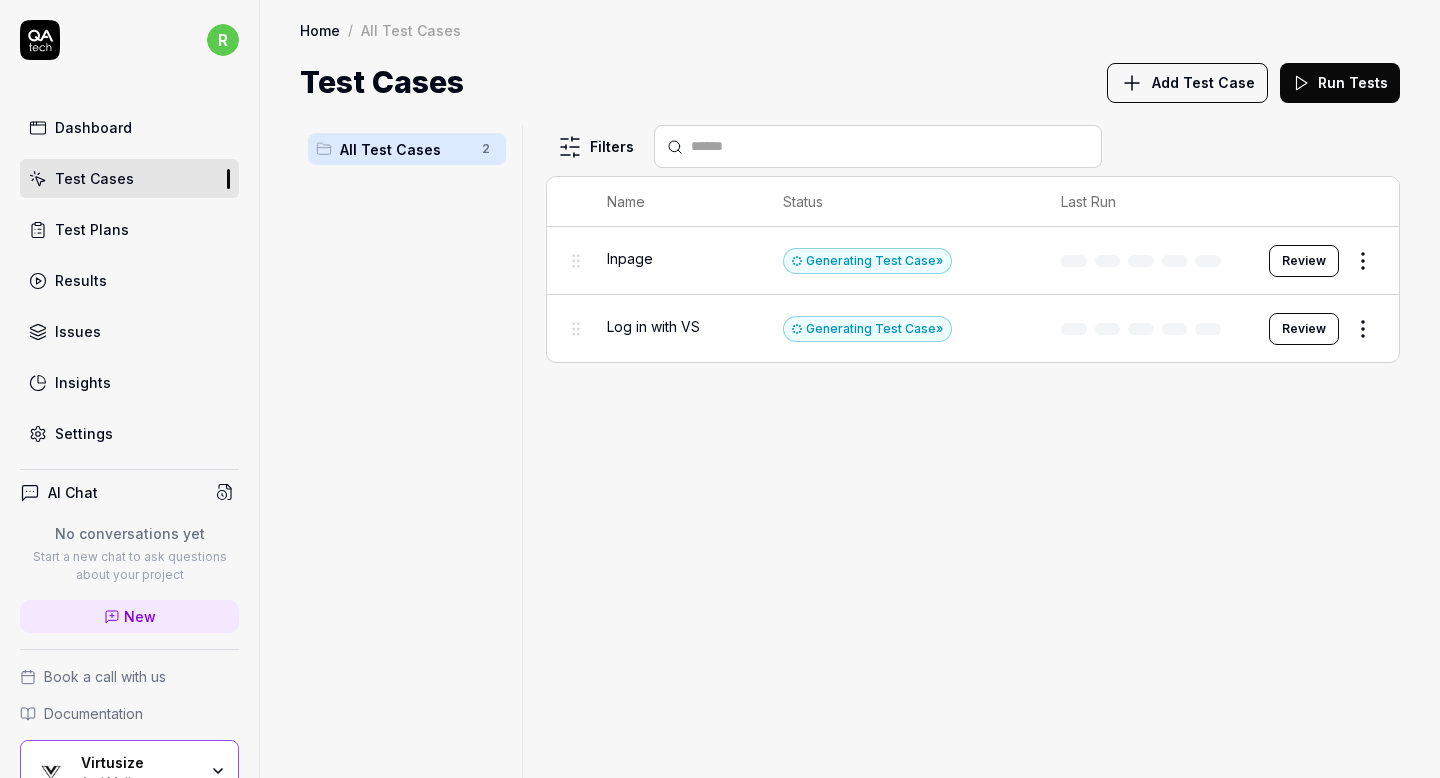 click on "Add Test Case" at bounding box center (1203, 82) 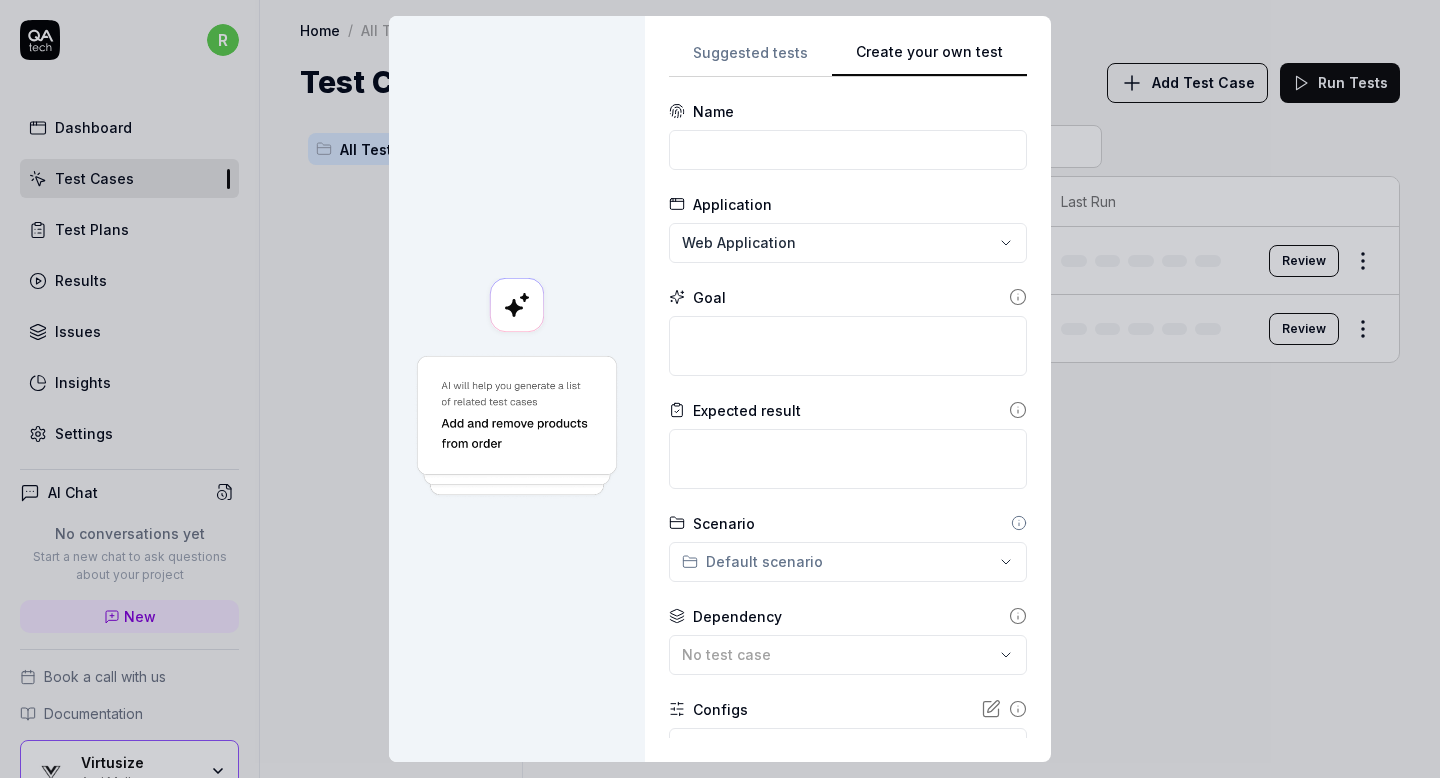 scroll, scrollTop: 0, scrollLeft: 0, axis: both 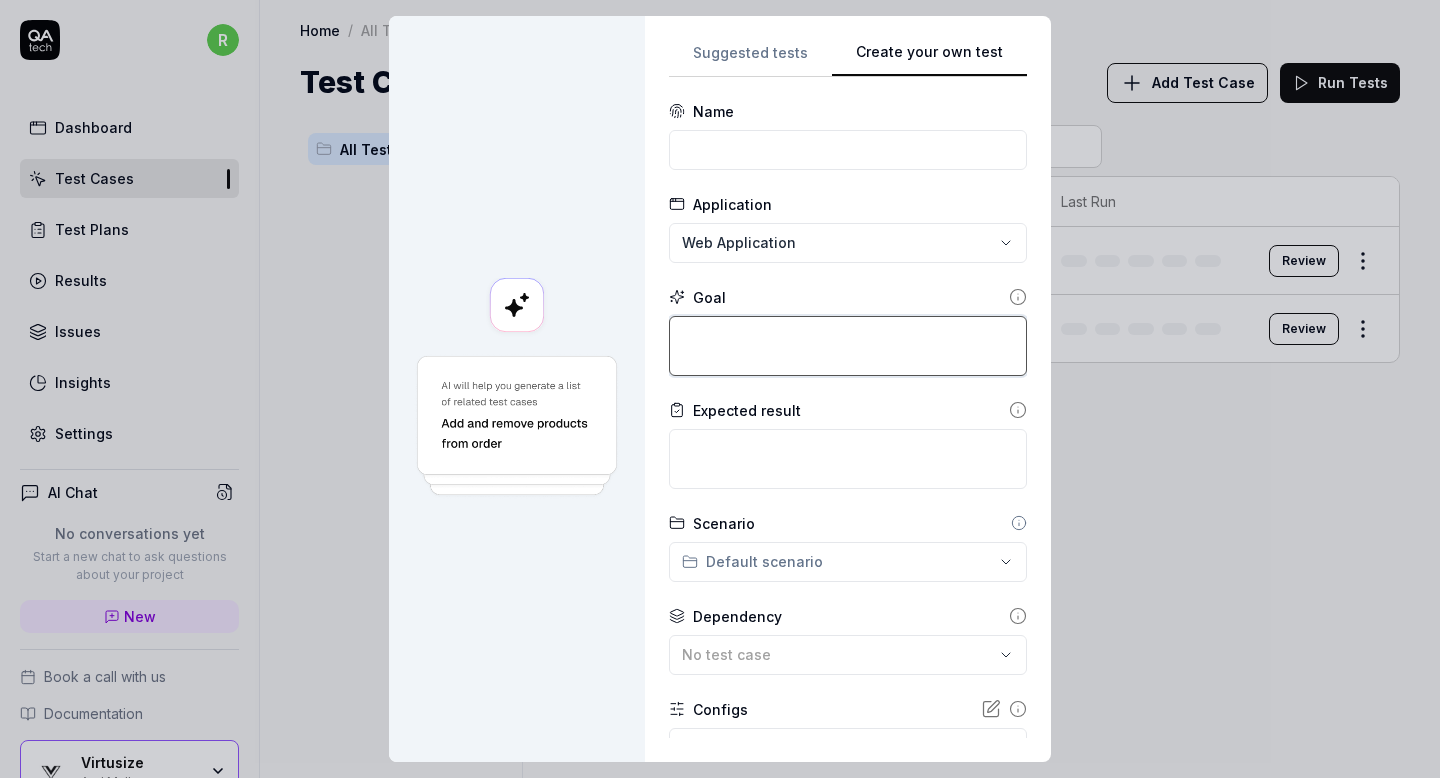 click at bounding box center [848, 346] 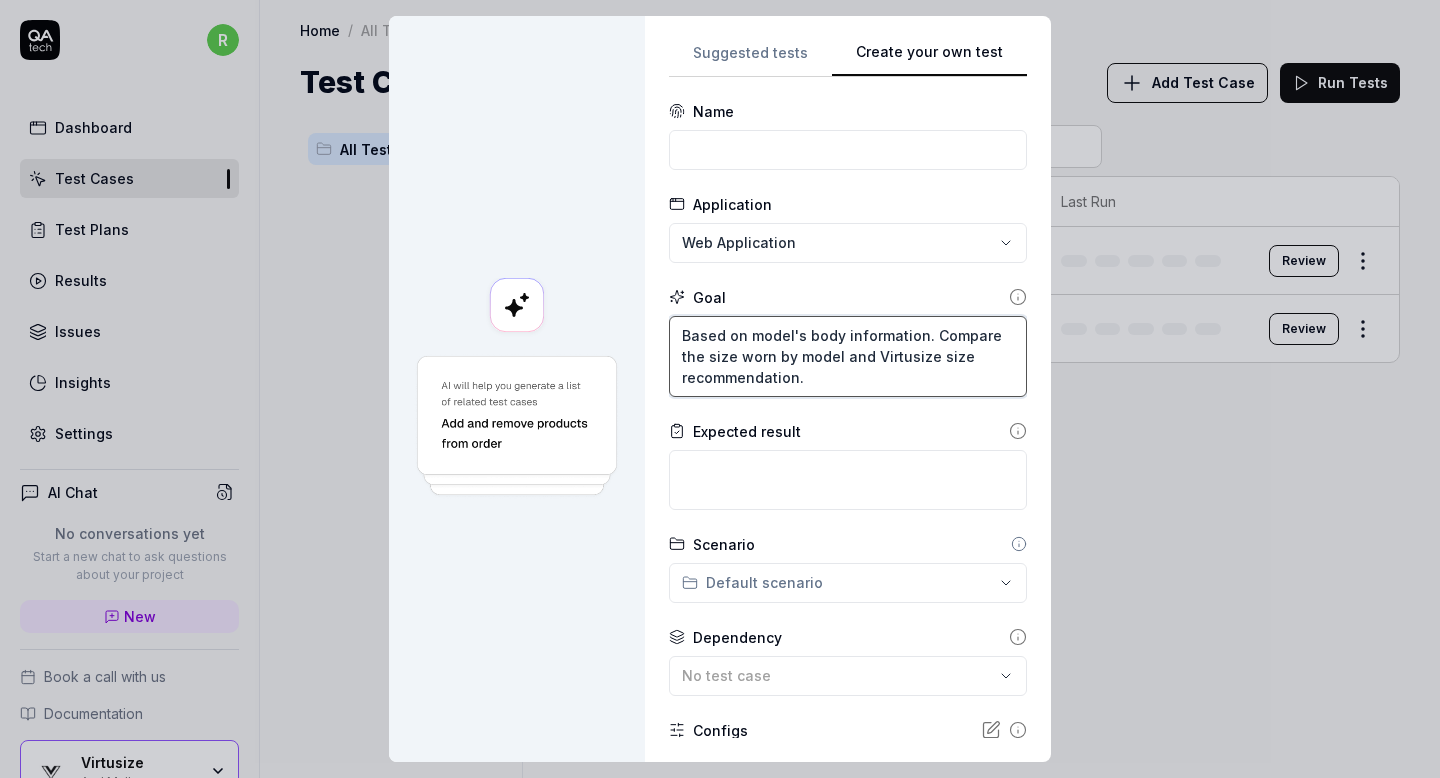 type on "Based on model's body information. Compare the size worn by model and Virtusize size recommendation." 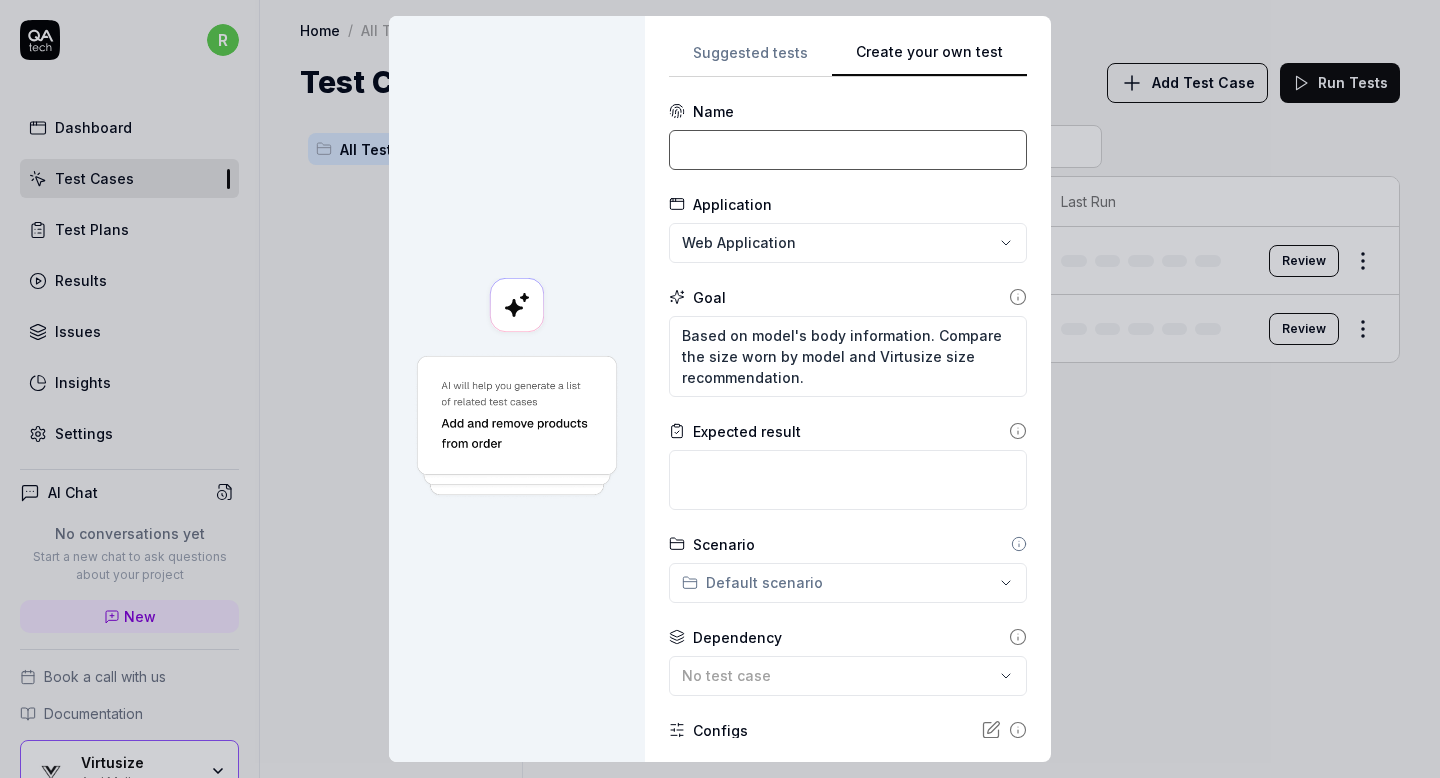 click at bounding box center [848, 150] 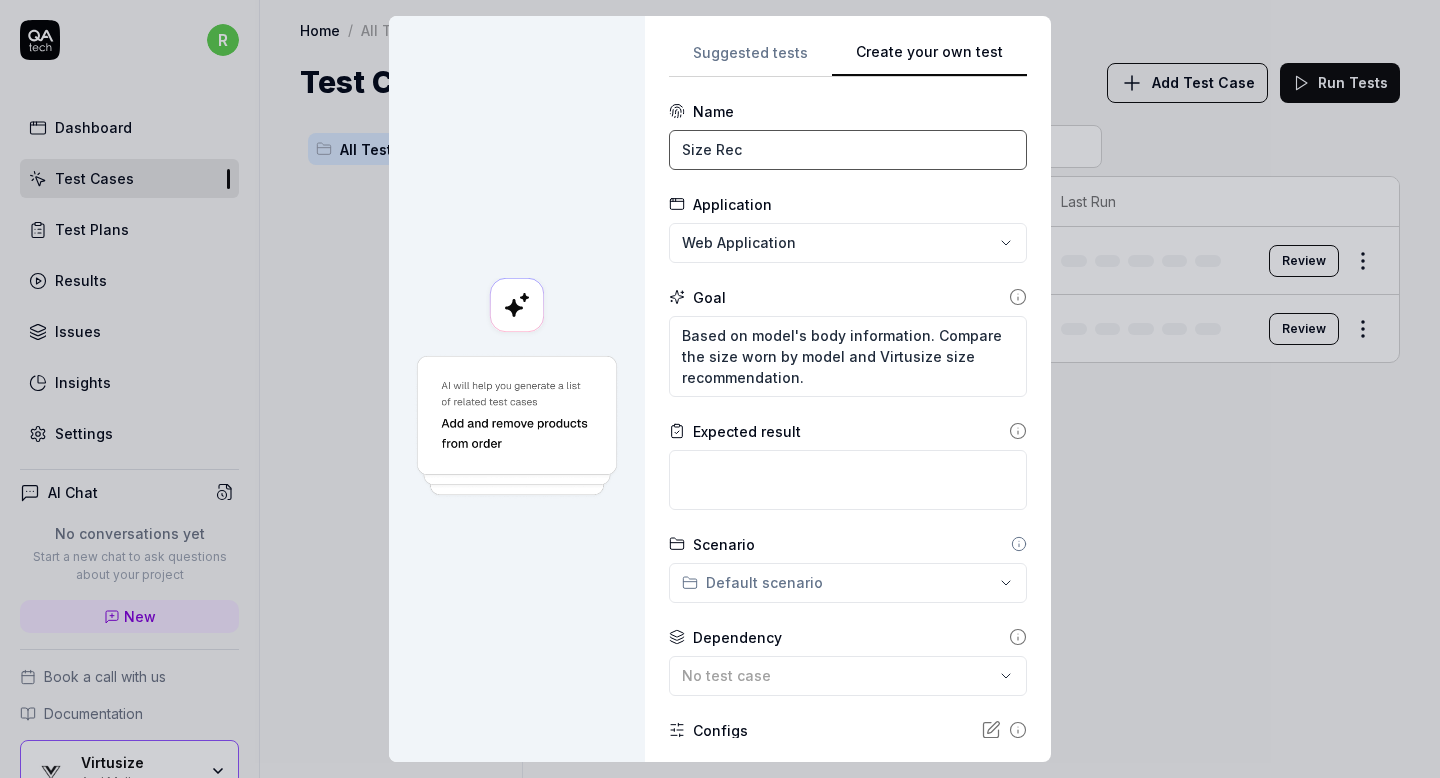 type on "Size Rec" 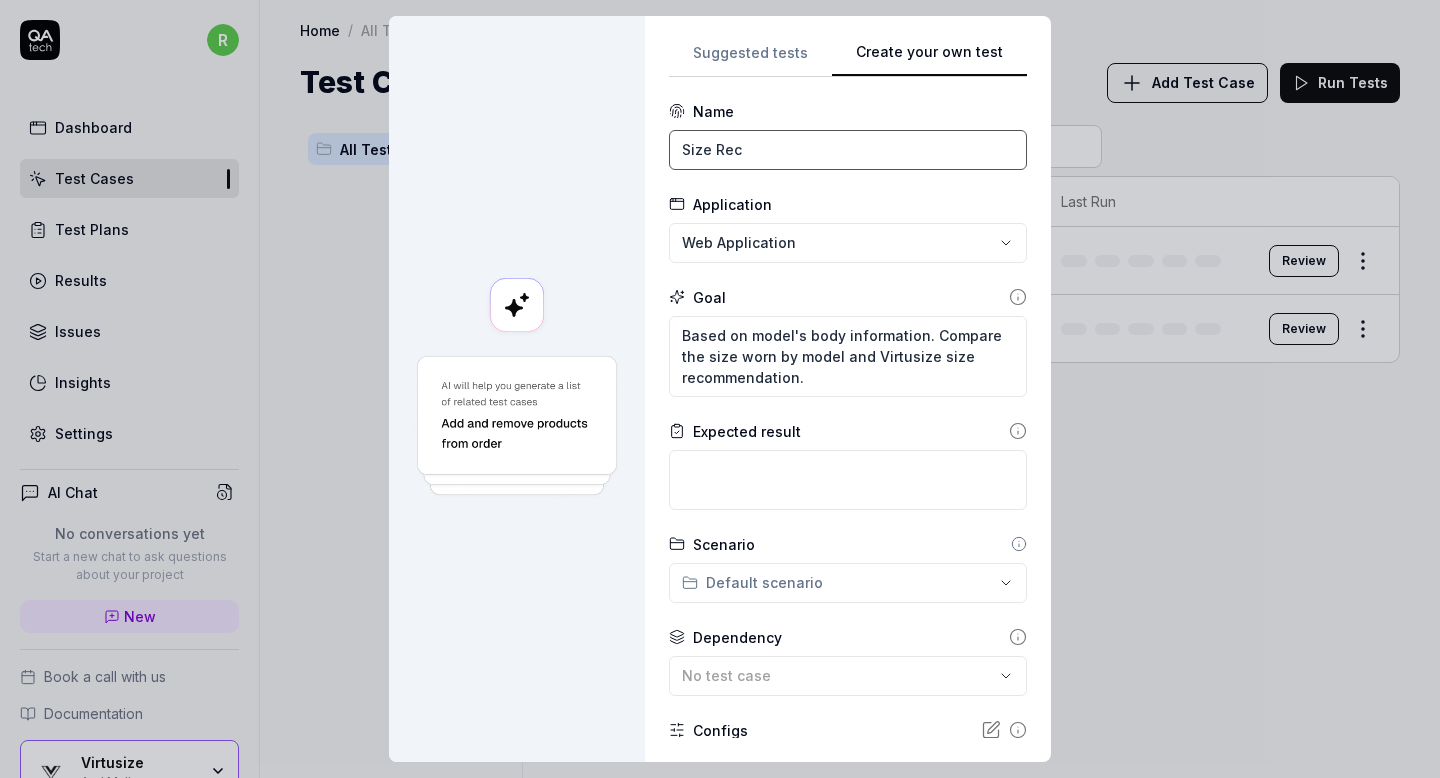 type on "*" 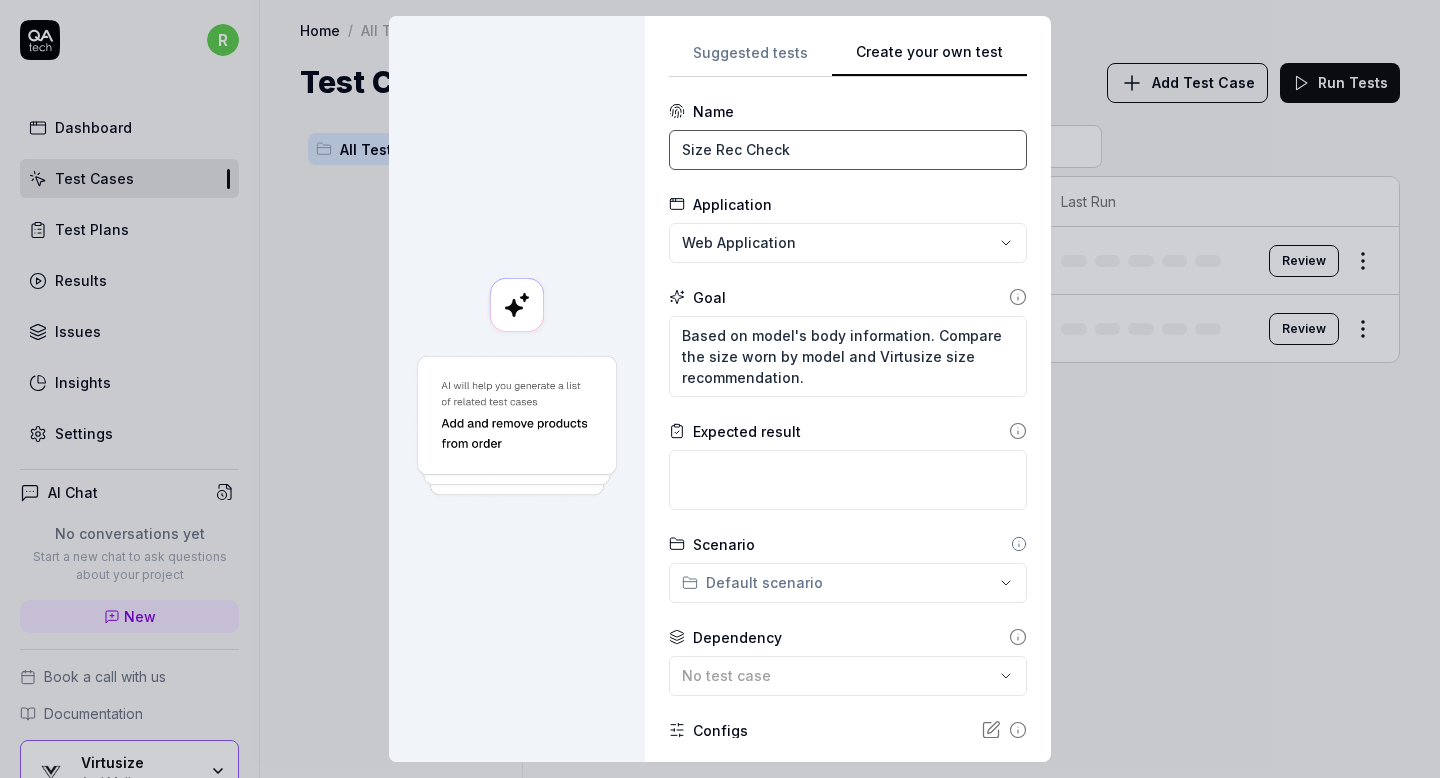 scroll, scrollTop: 162, scrollLeft: 0, axis: vertical 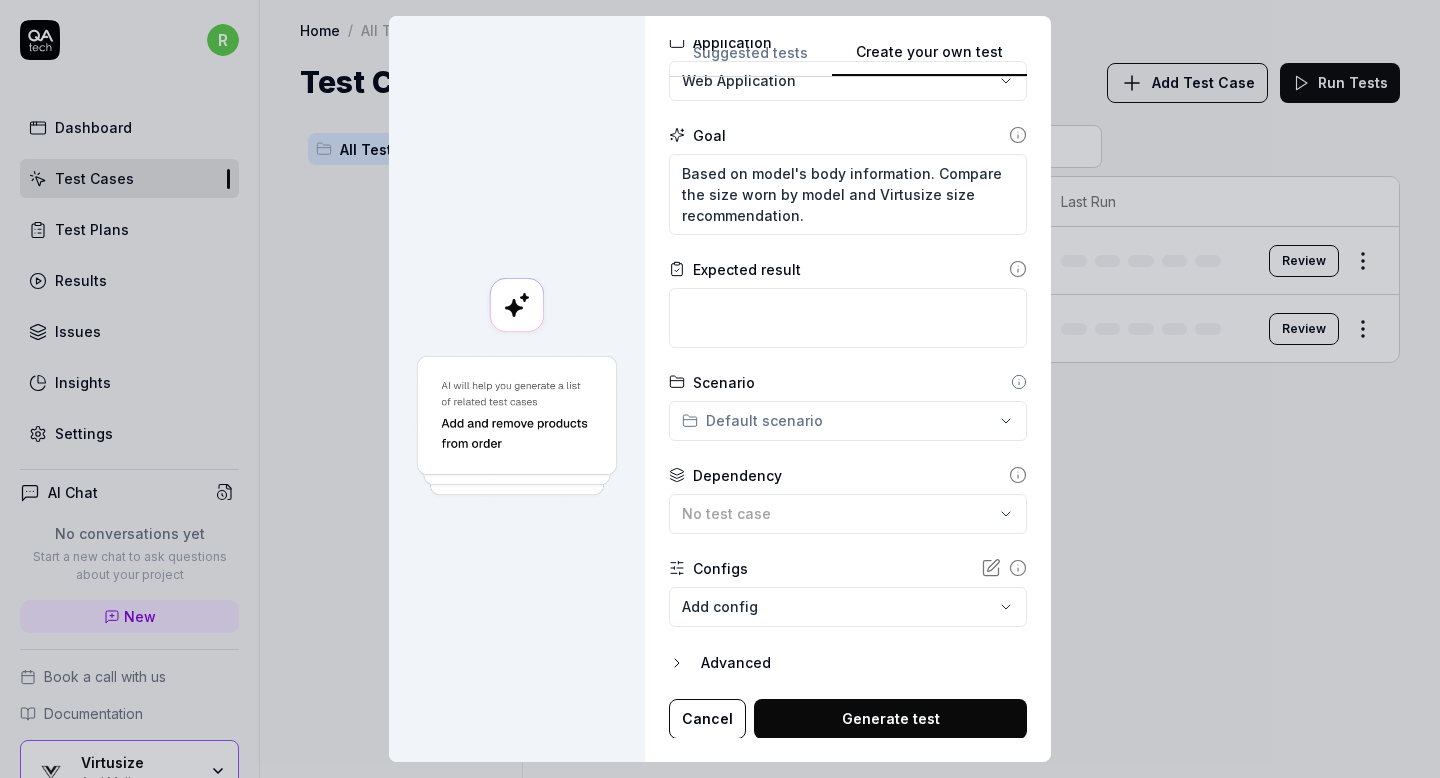 type on "Size Rec Check" 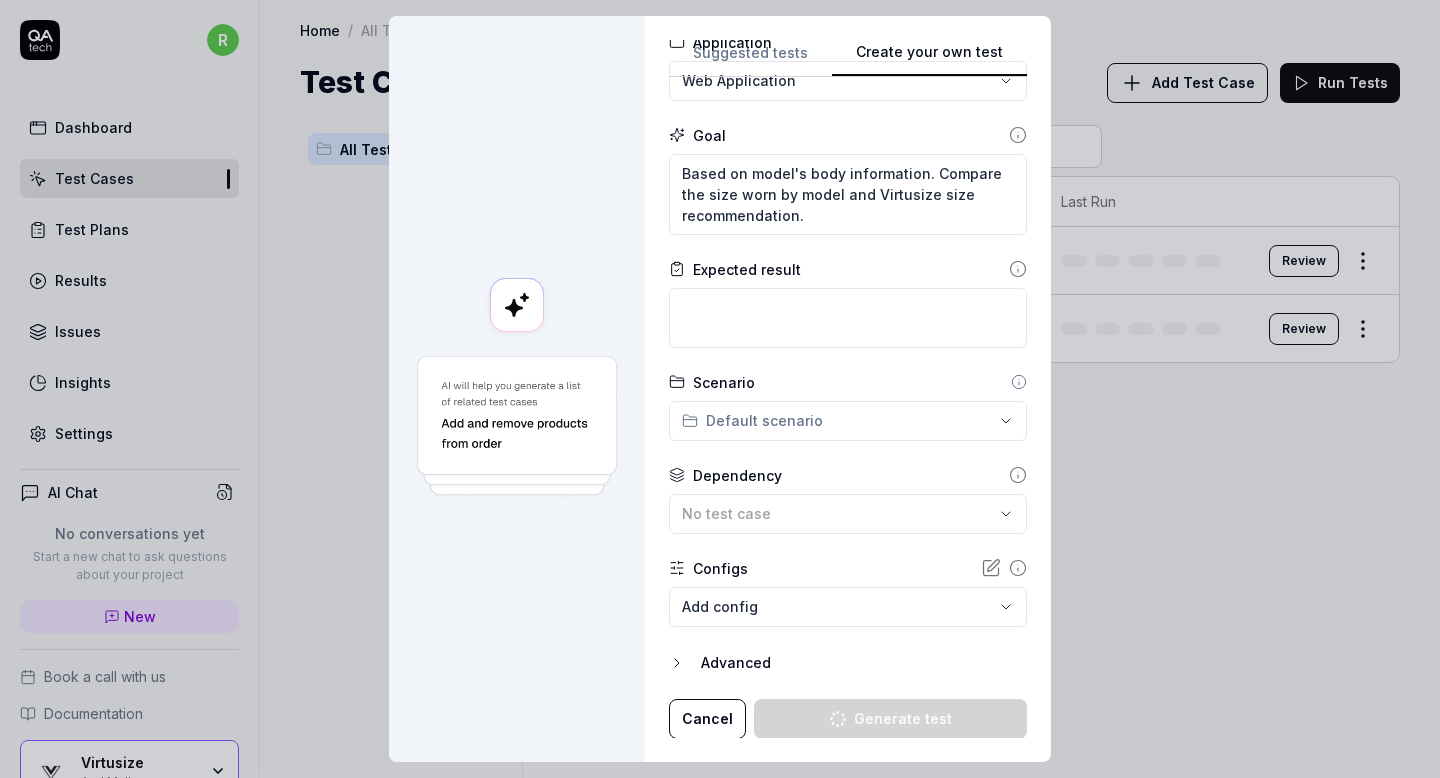 type on "*" 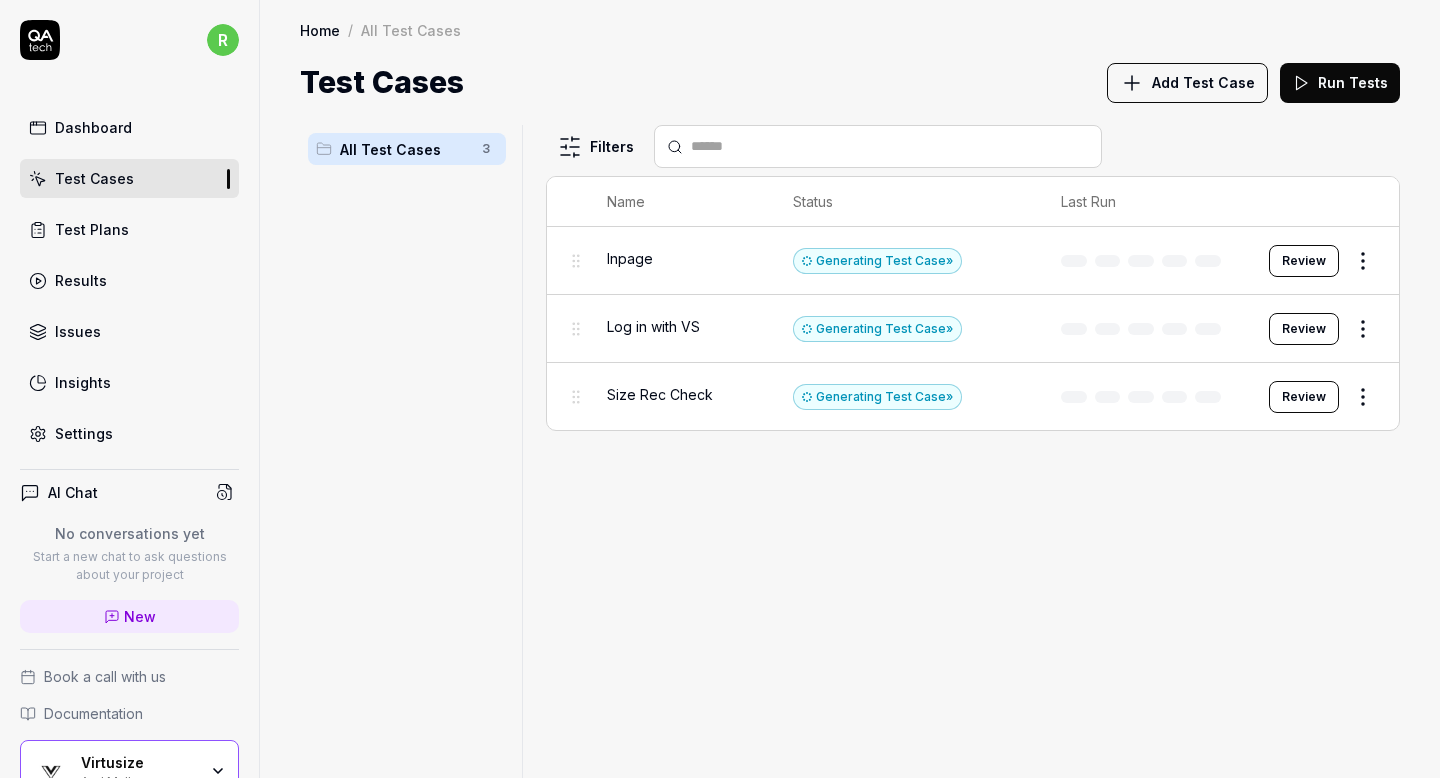 click on "Test Plans" at bounding box center (92, 229) 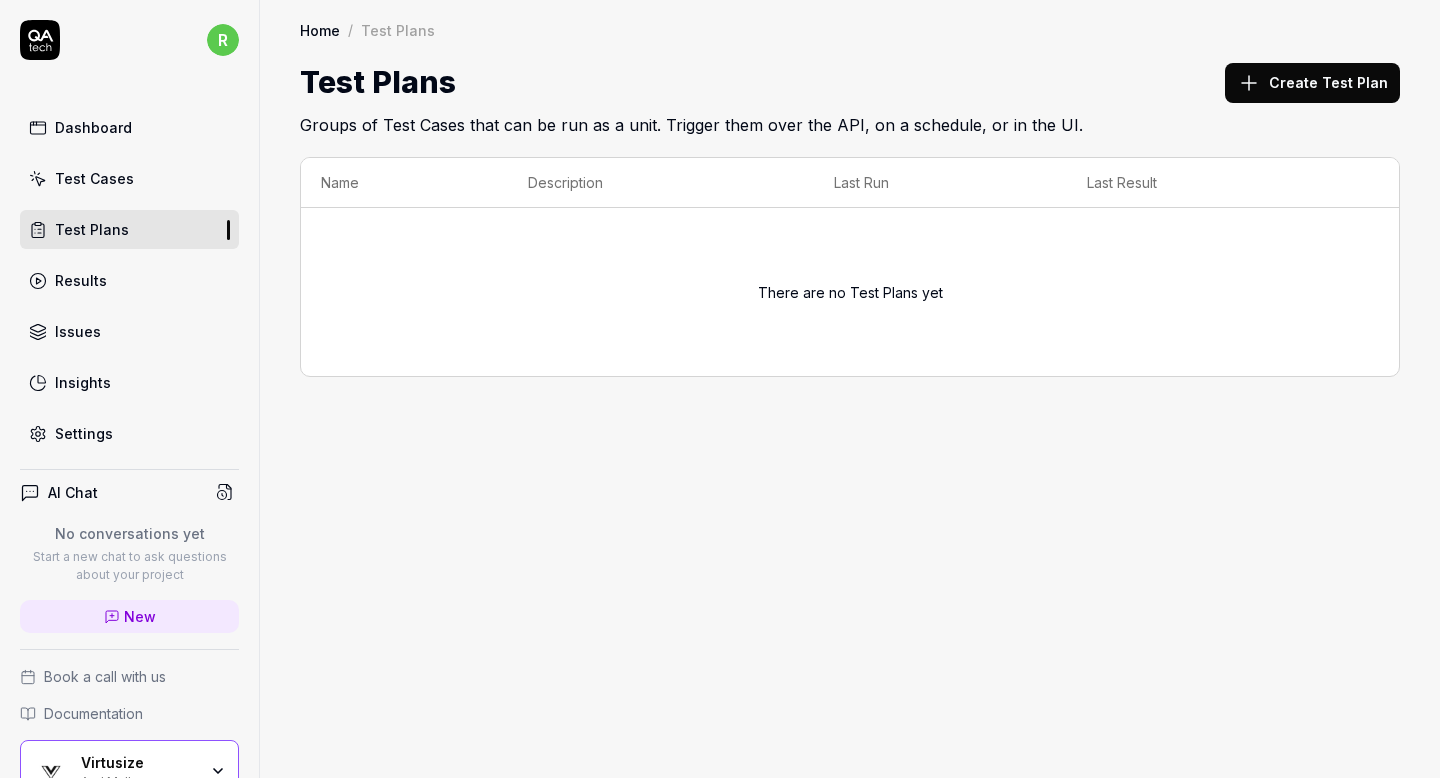 click on "Create Test Plan" at bounding box center [1312, 83] 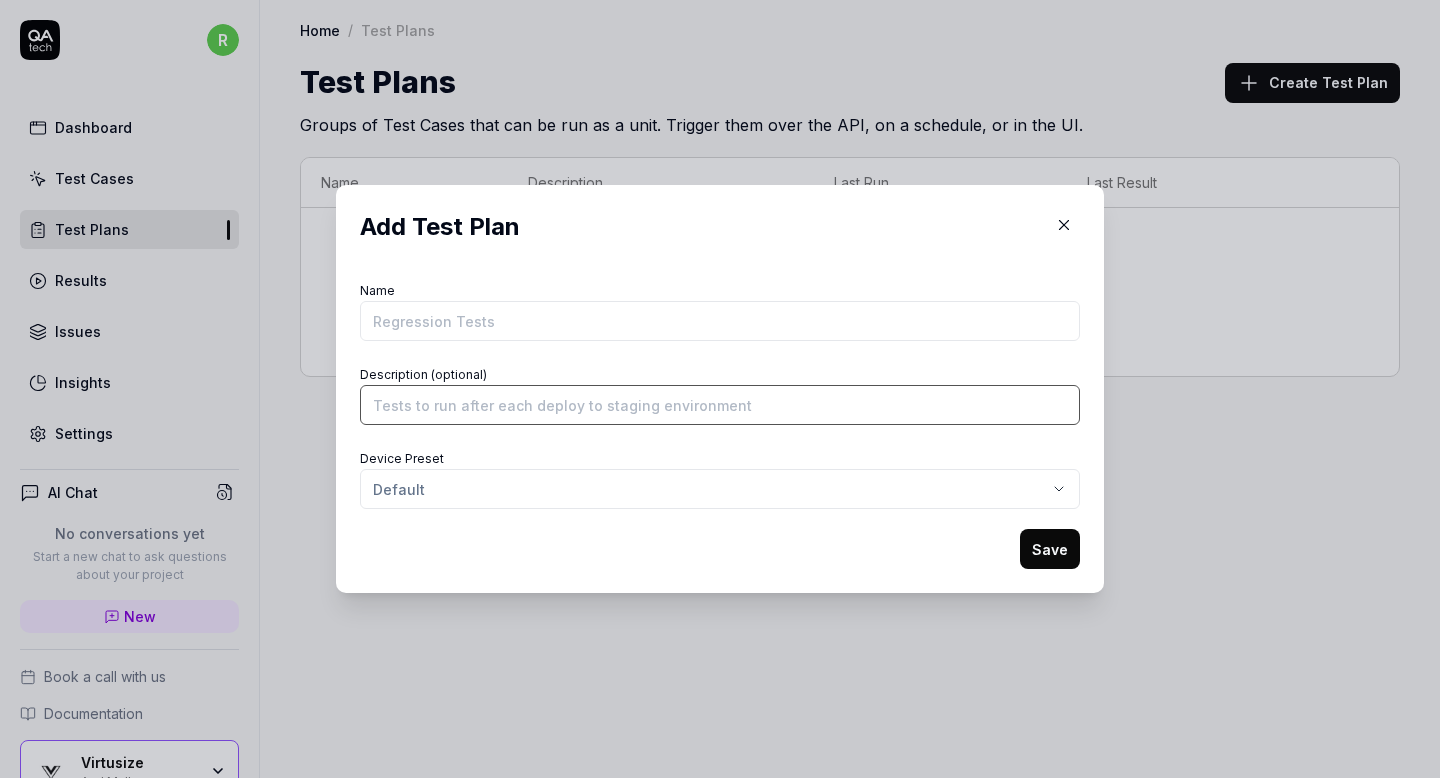 click on "Description (optional)" at bounding box center (720, 405) 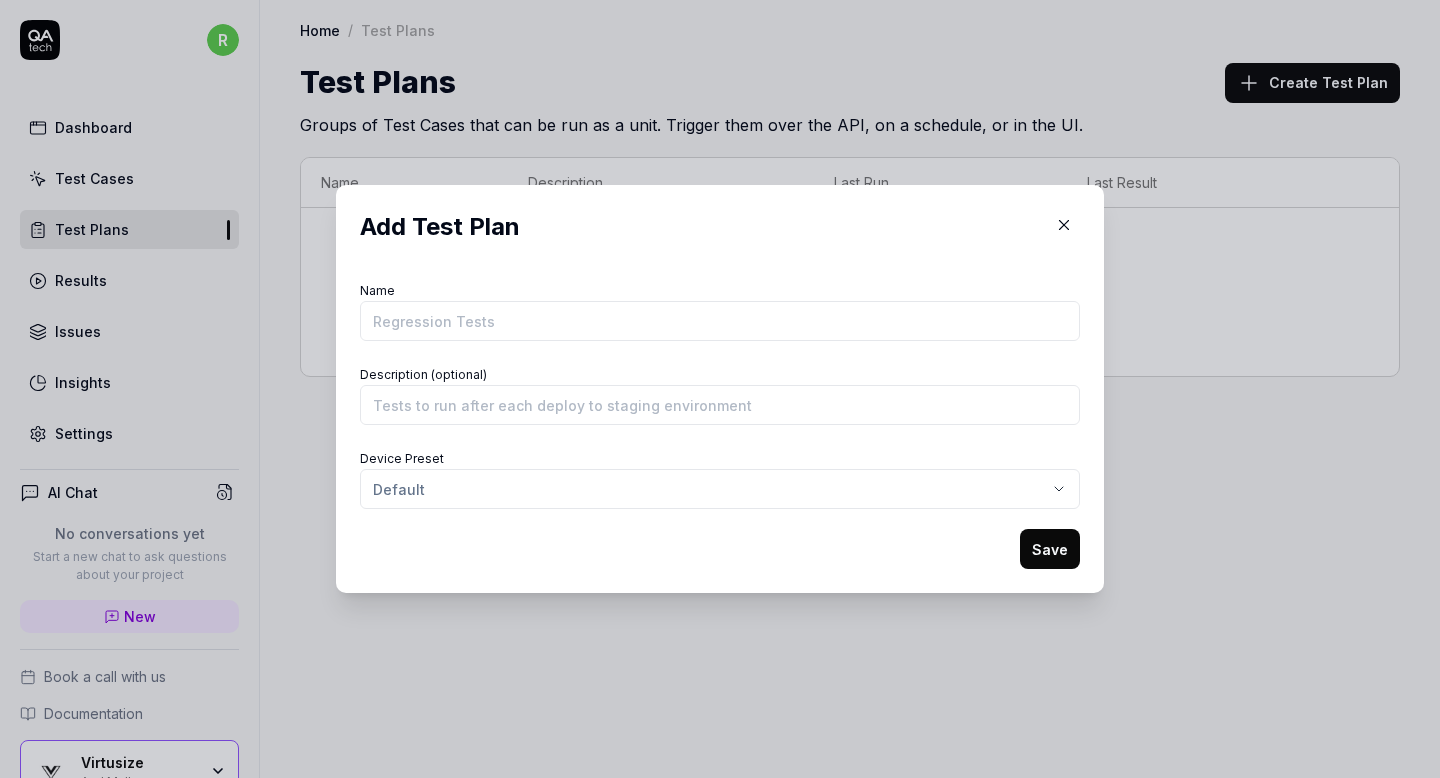 click on "​ Add Test Plan Name Description (optional) Device Preset Default Save" at bounding box center [720, 389] 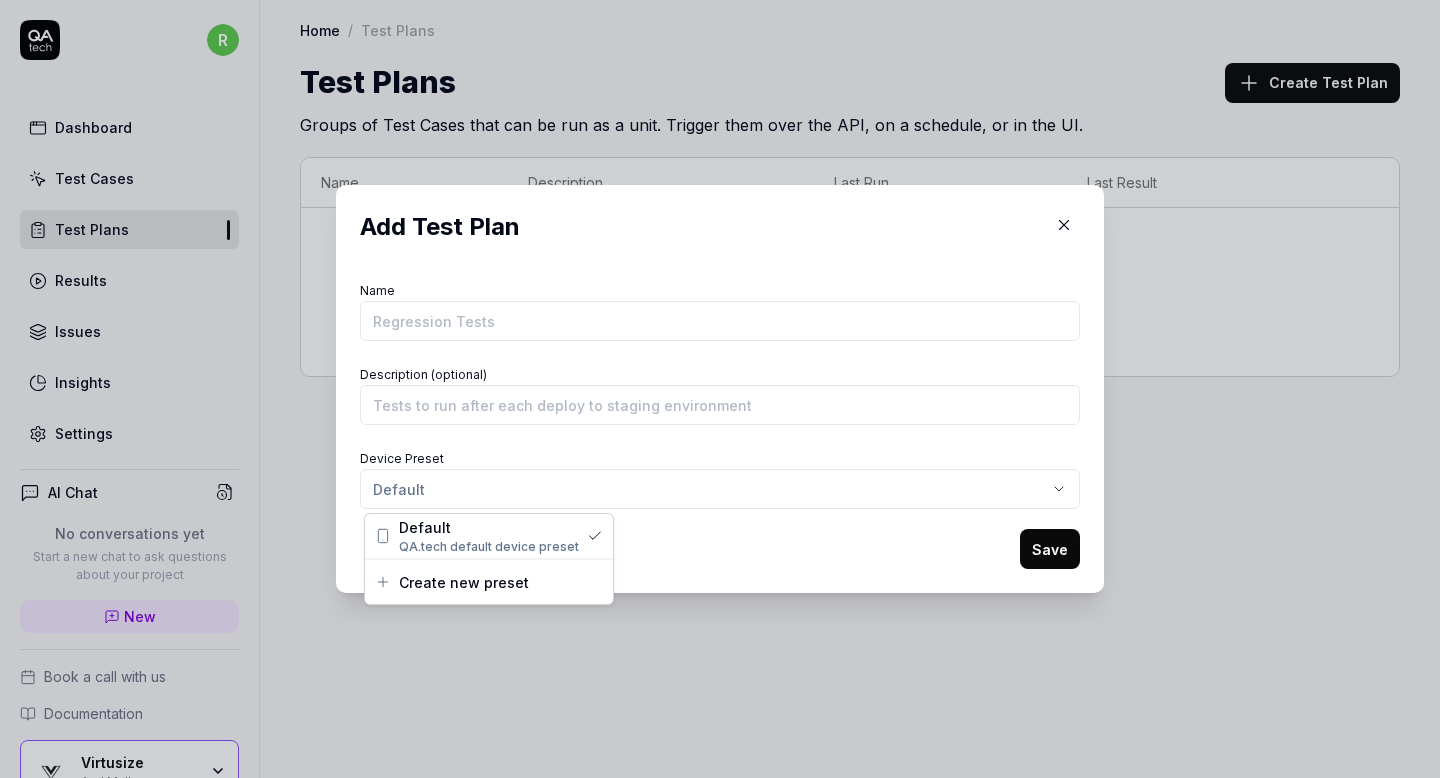 click on "​ Add Test Plan Name Description (optional) Device Preset Default Save" at bounding box center (720, 389) 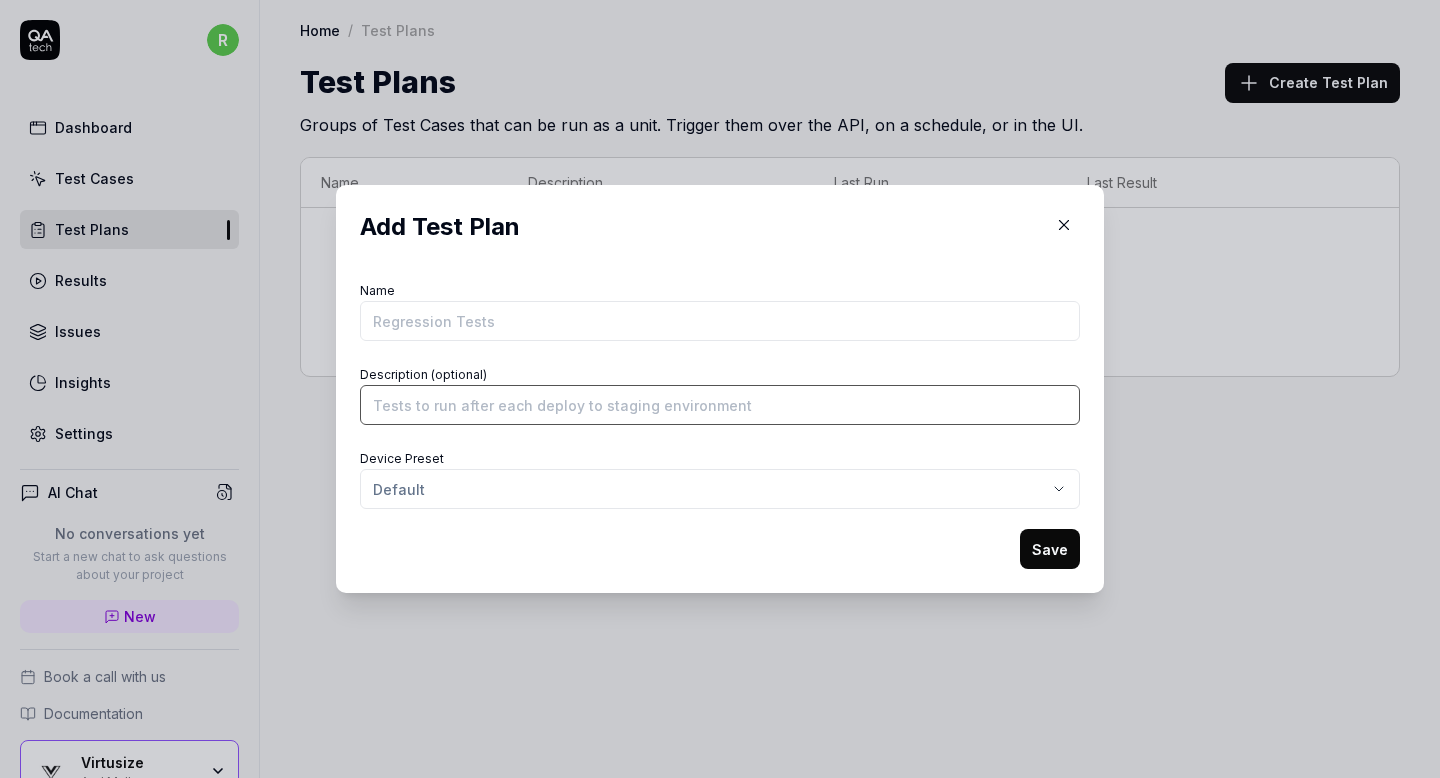 click on "Description (optional)" at bounding box center (720, 405) 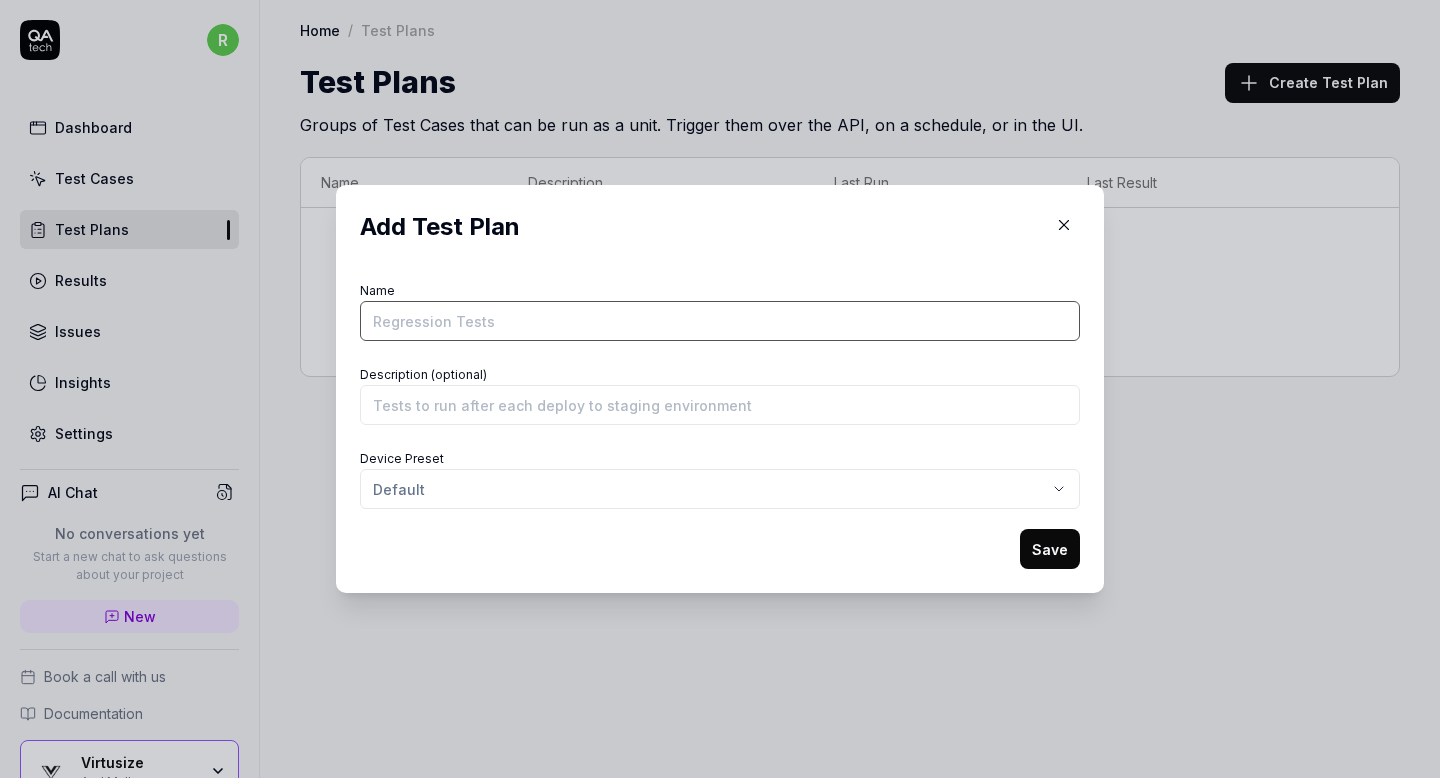 click on "Name" at bounding box center (720, 321) 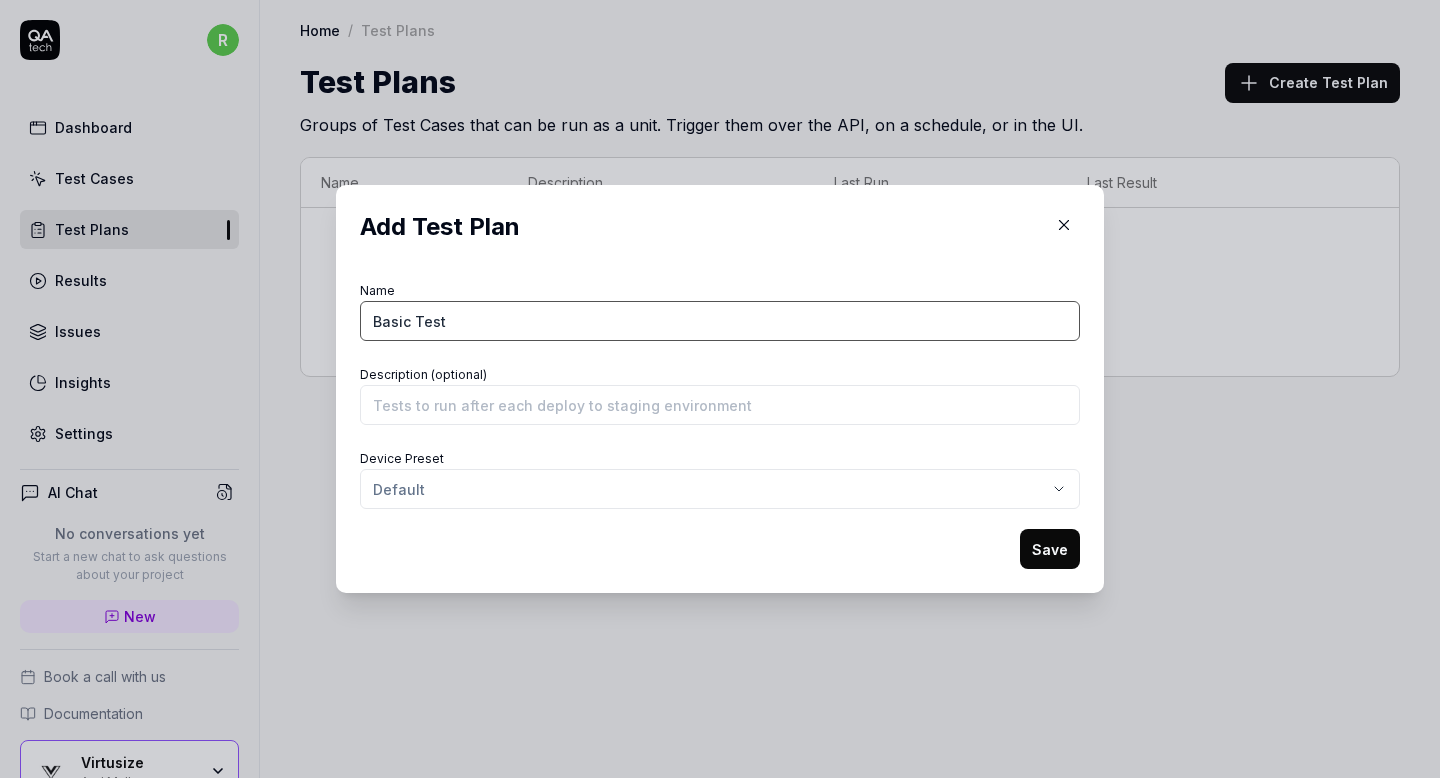 type on "Basic Test" 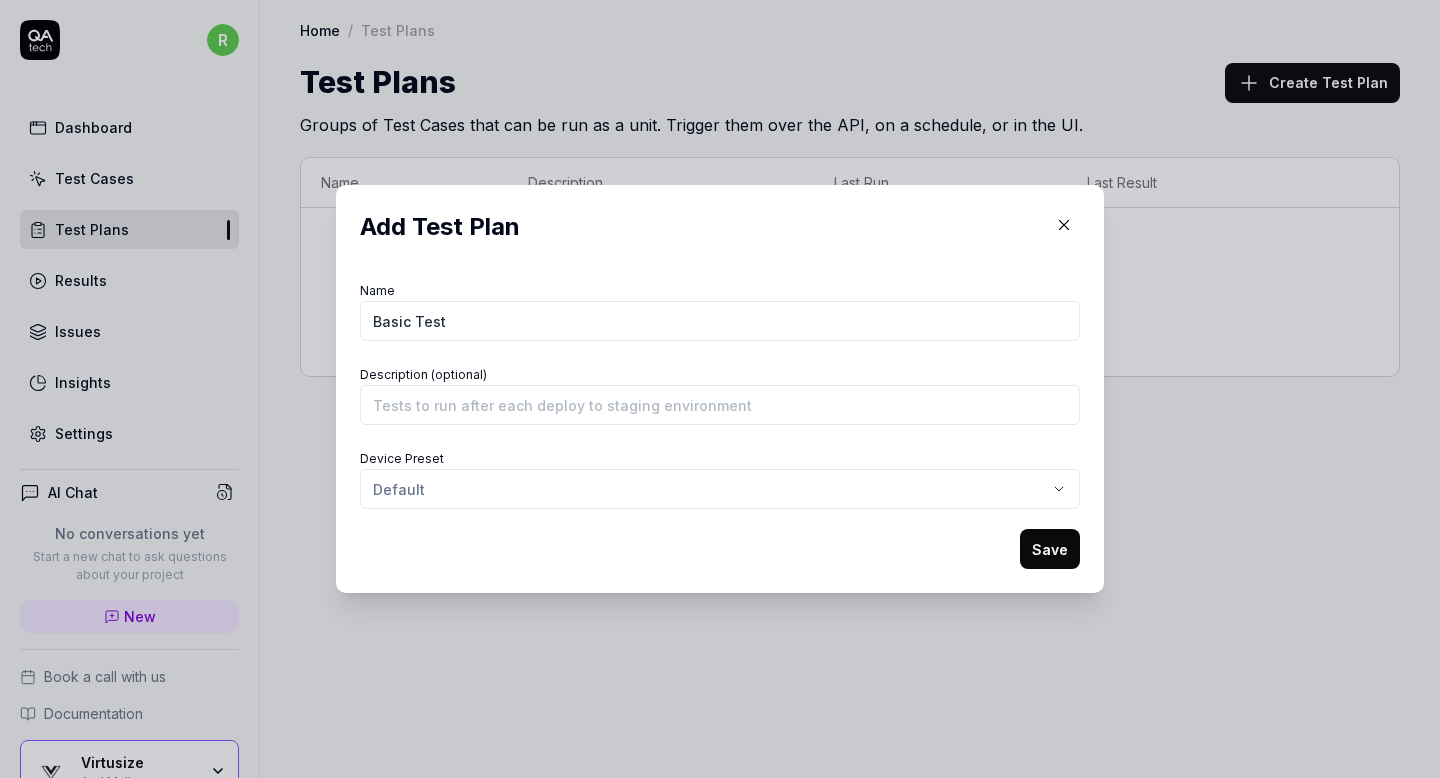 click on "Save" at bounding box center (1050, 549) 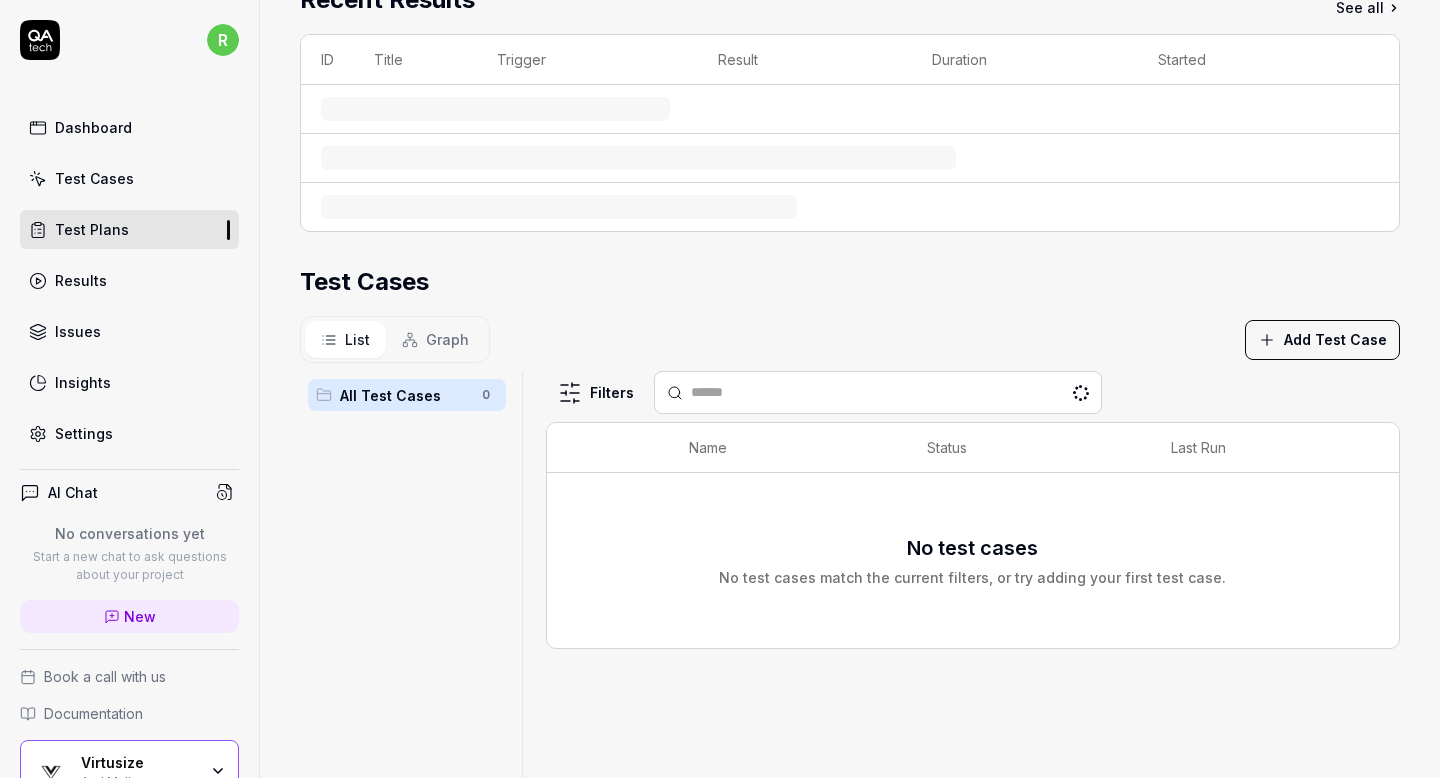 scroll, scrollTop: 304, scrollLeft: 0, axis: vertical 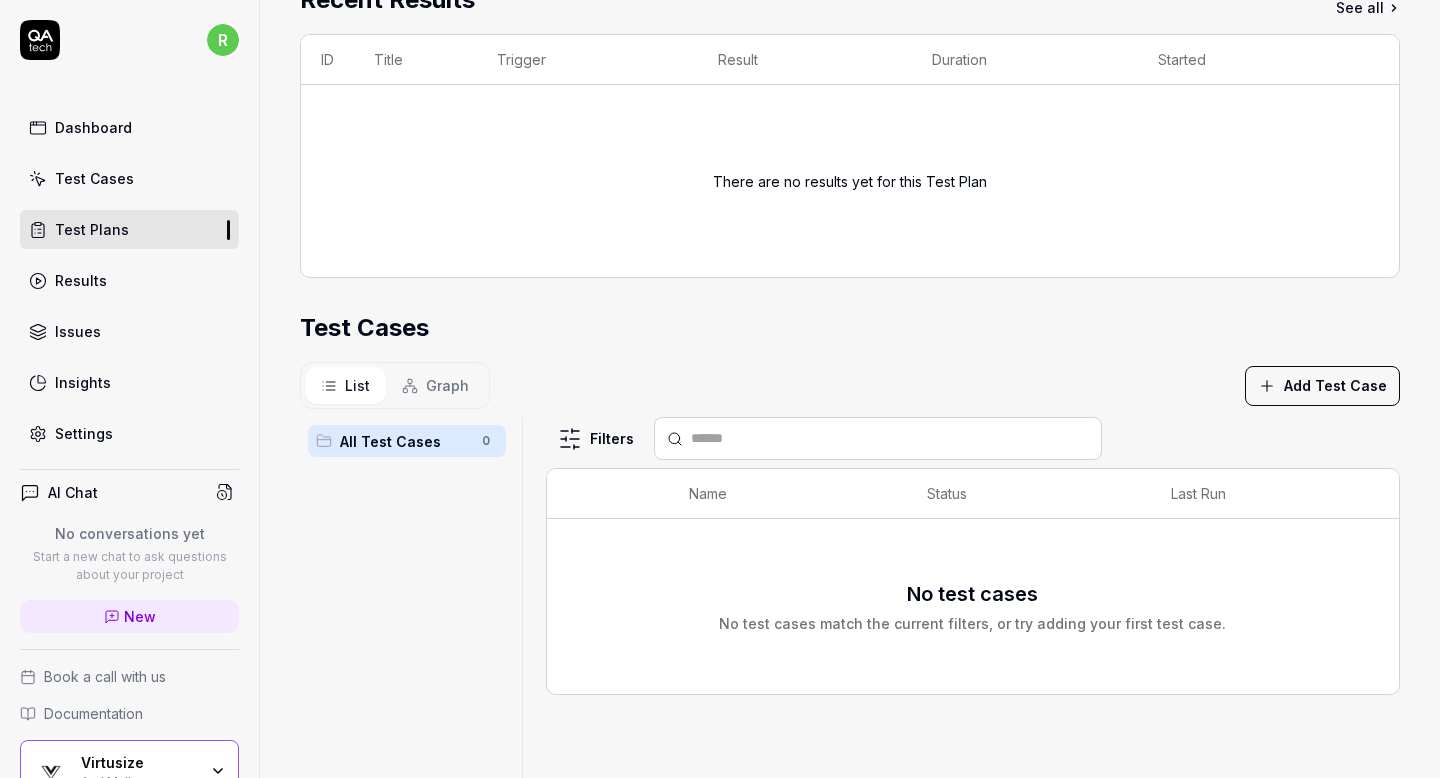 click on "Add Test Case" at bounding box center (1322, 386) 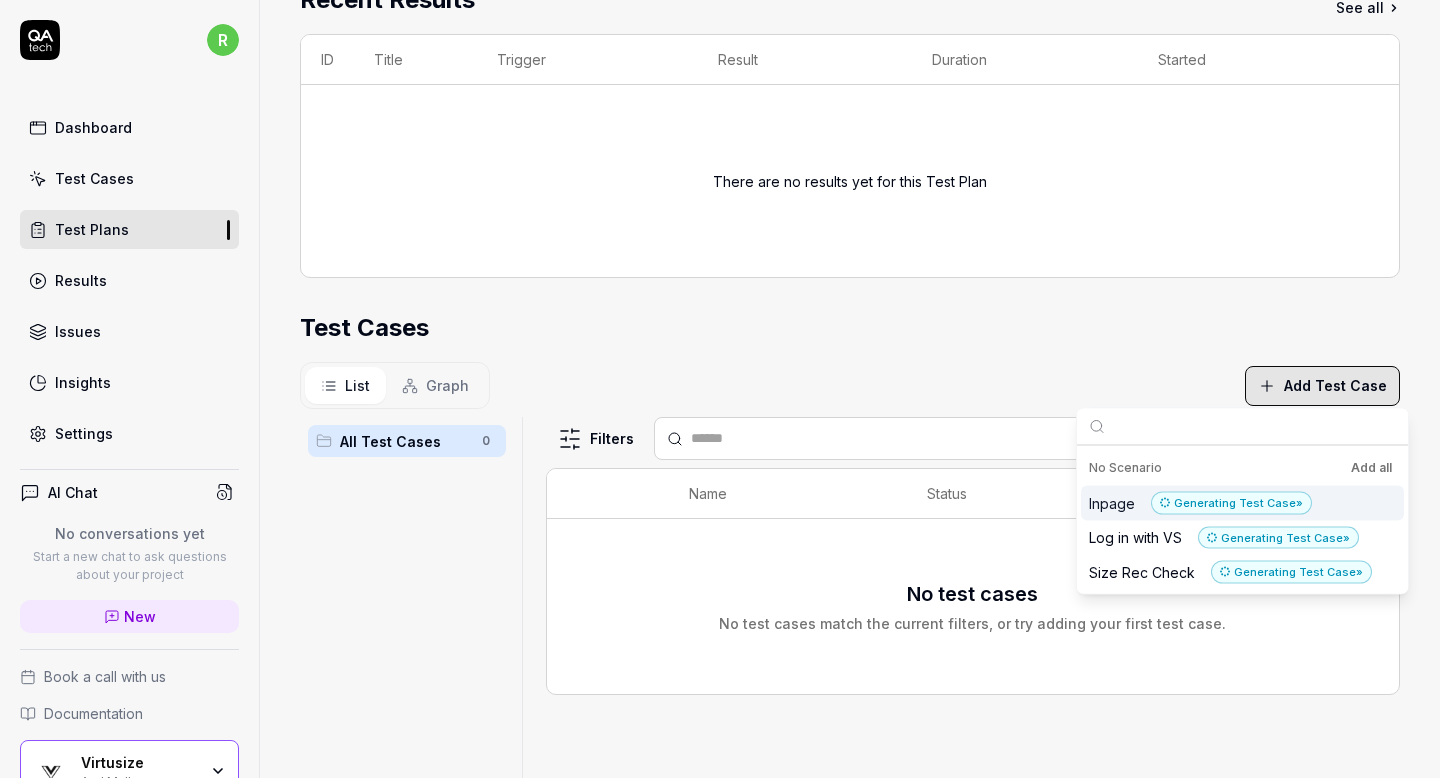 click on "Test Cases" at bounding box center (850, 328) 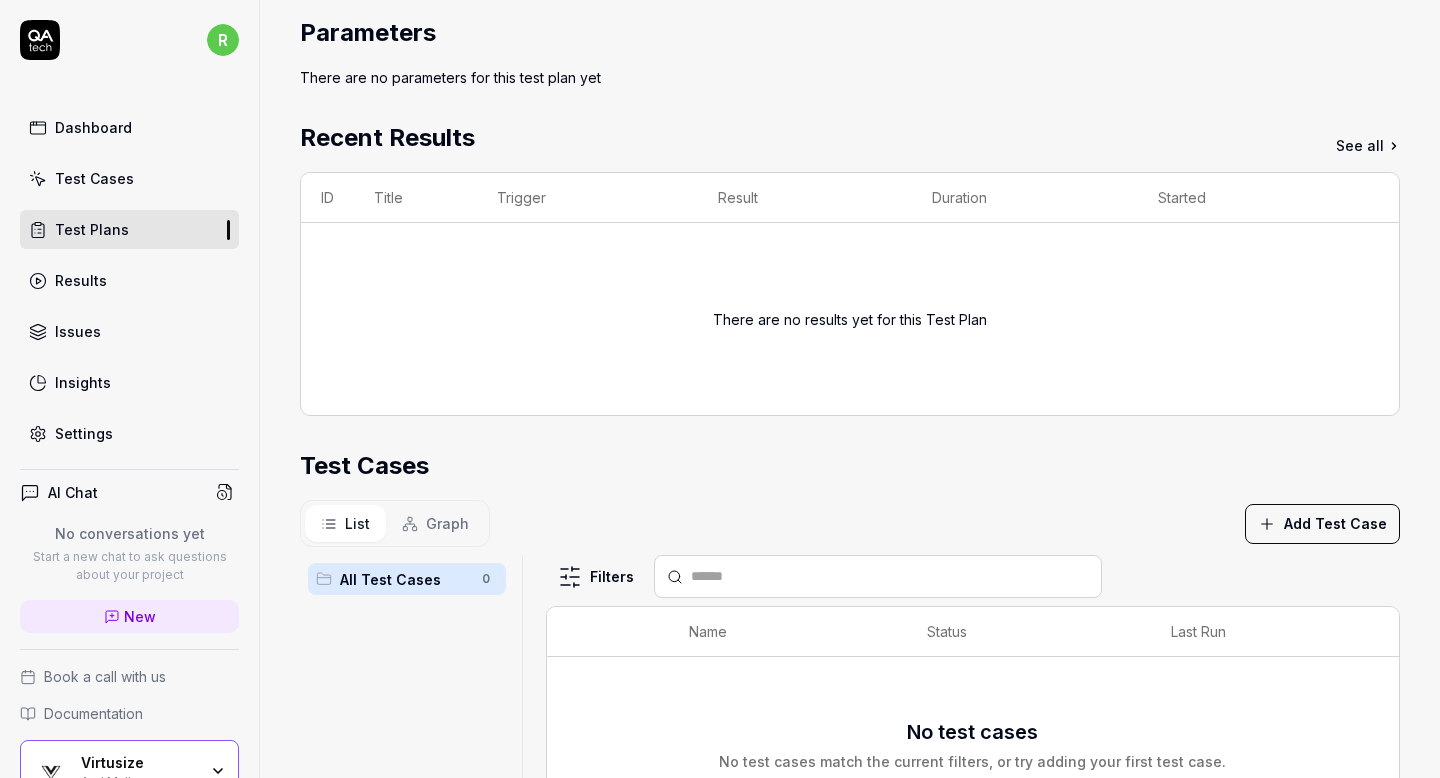 scroll, scrollTop: 169, scrollLeft: 0, axis: vertical 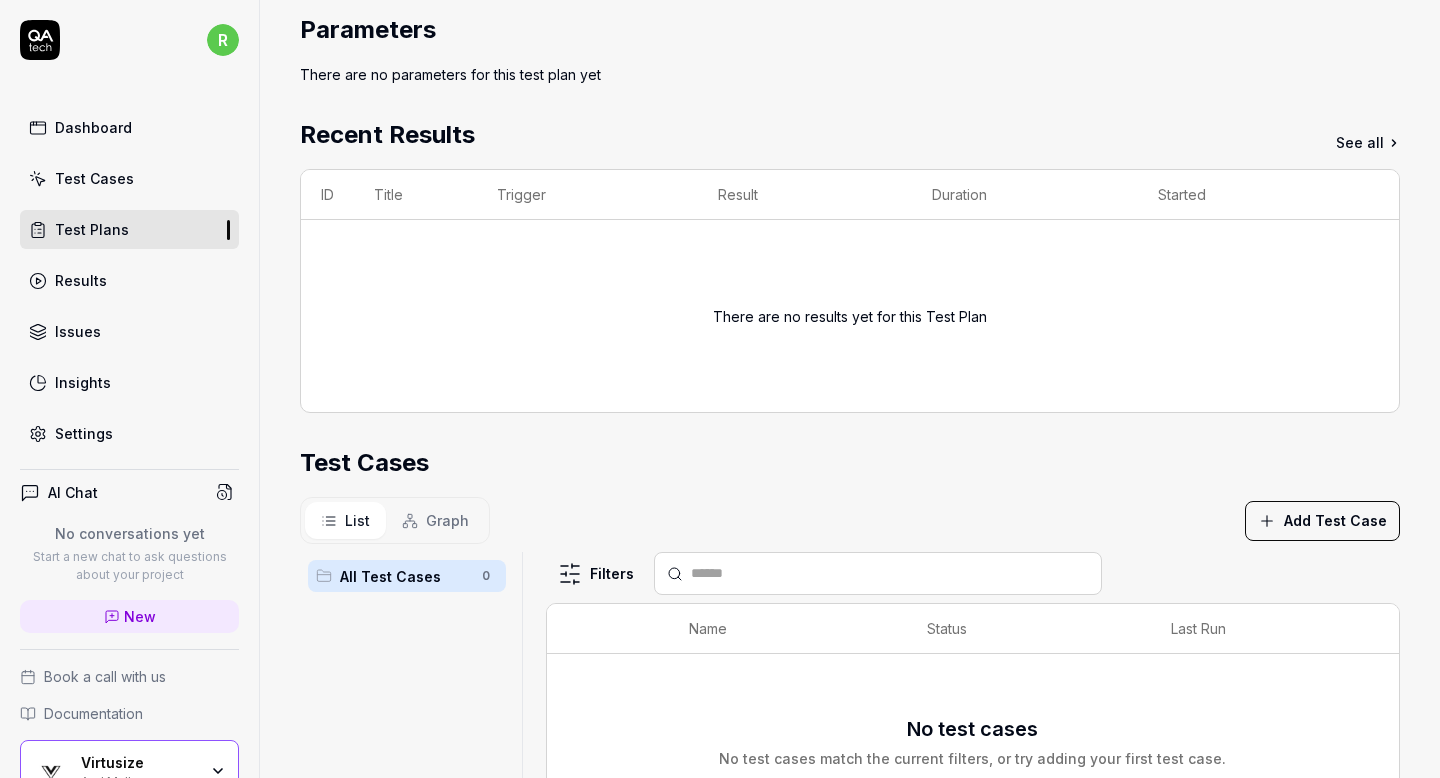 click on "There are no results yet for this Test Plan" at bounding box center (850, 316) 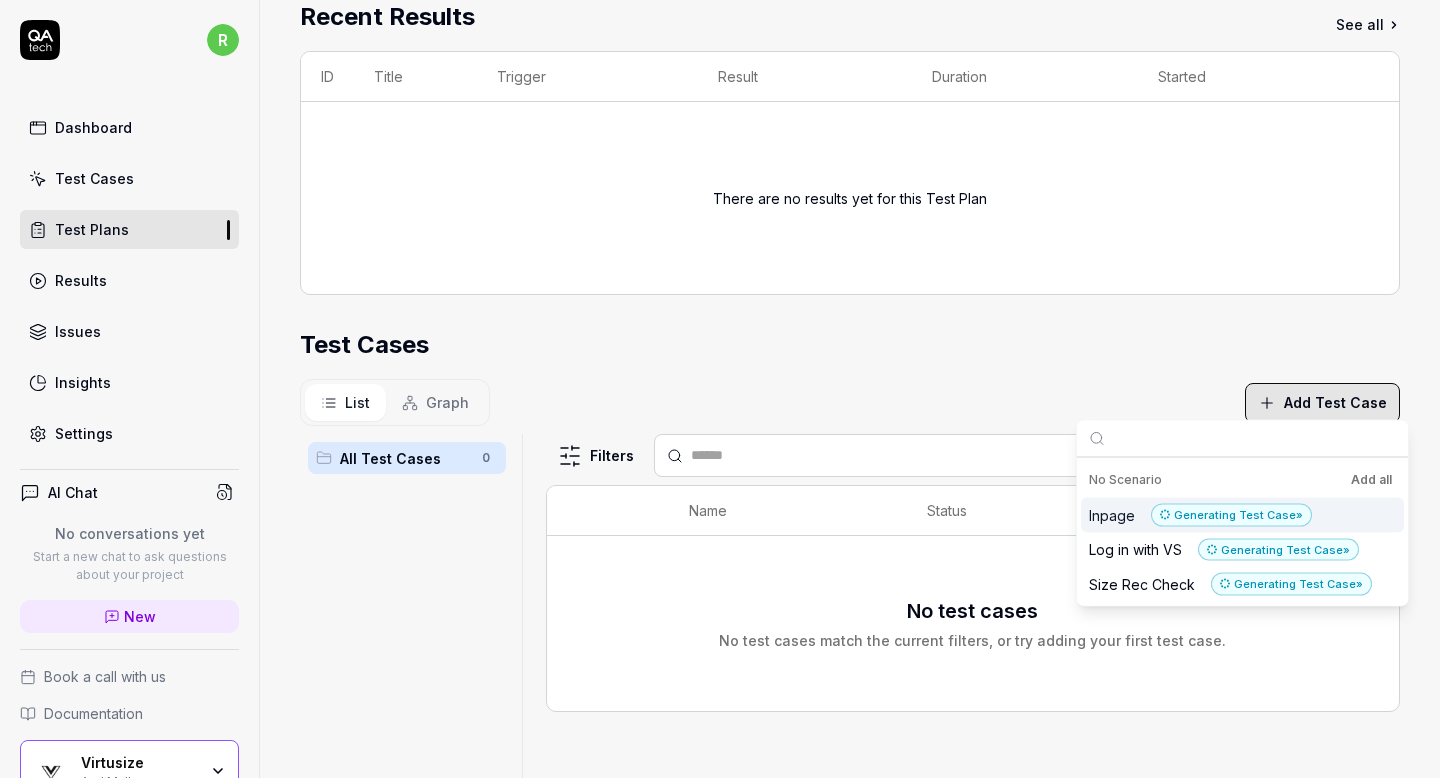 scroll, scrollTop: 293, scrollLeft: 0, axis: vertical 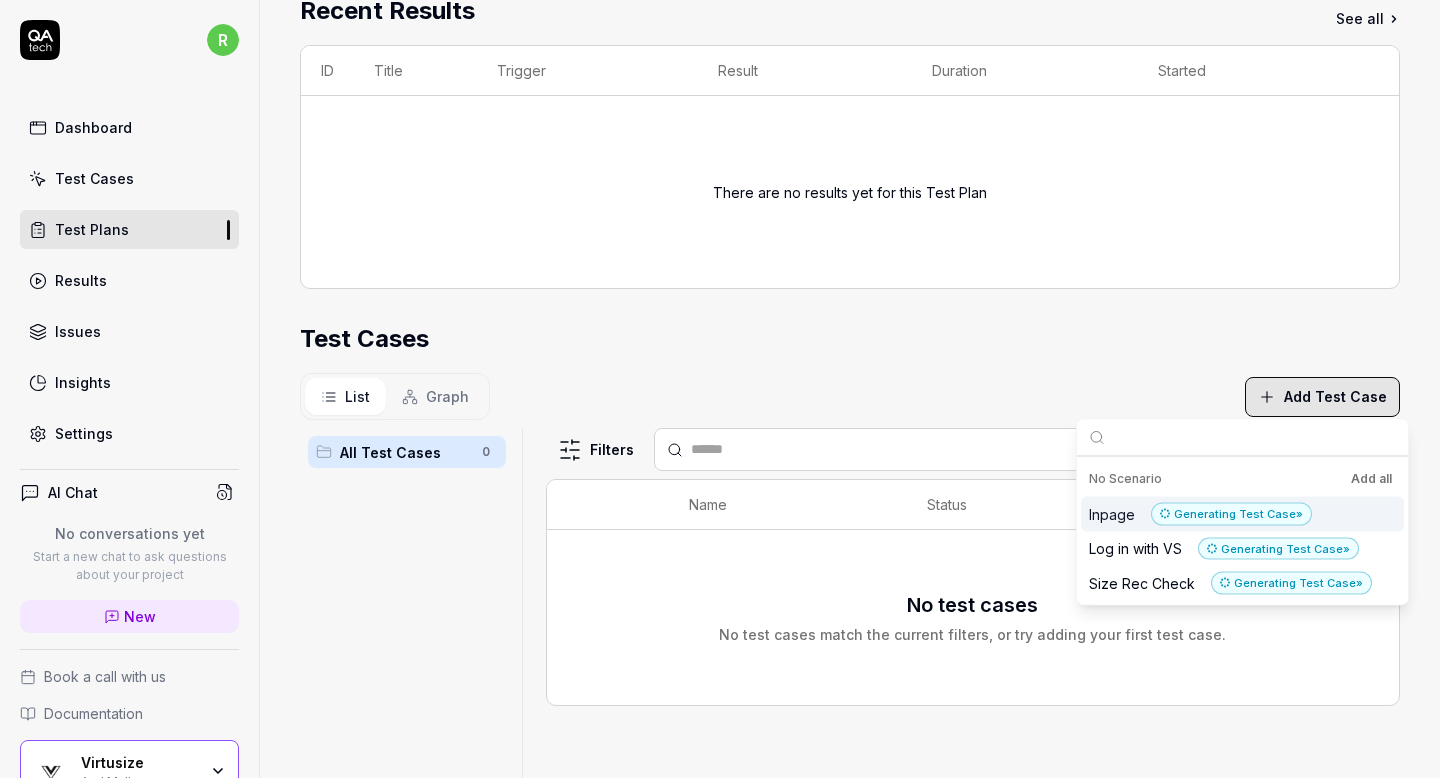 click on "Add all" at bounding box center [1371, 479] 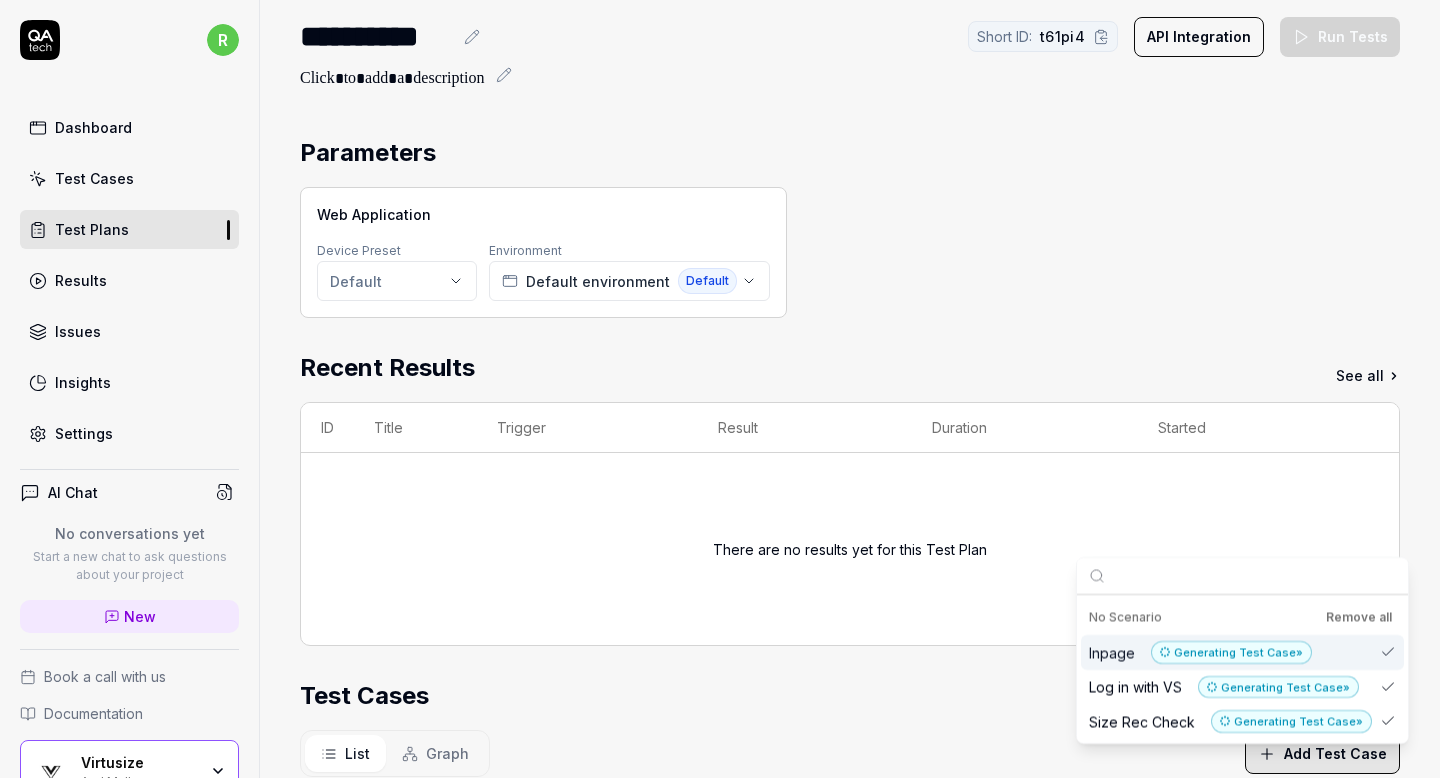 scroll, scrollTop: 0, scrollLeft: 0, axis: both 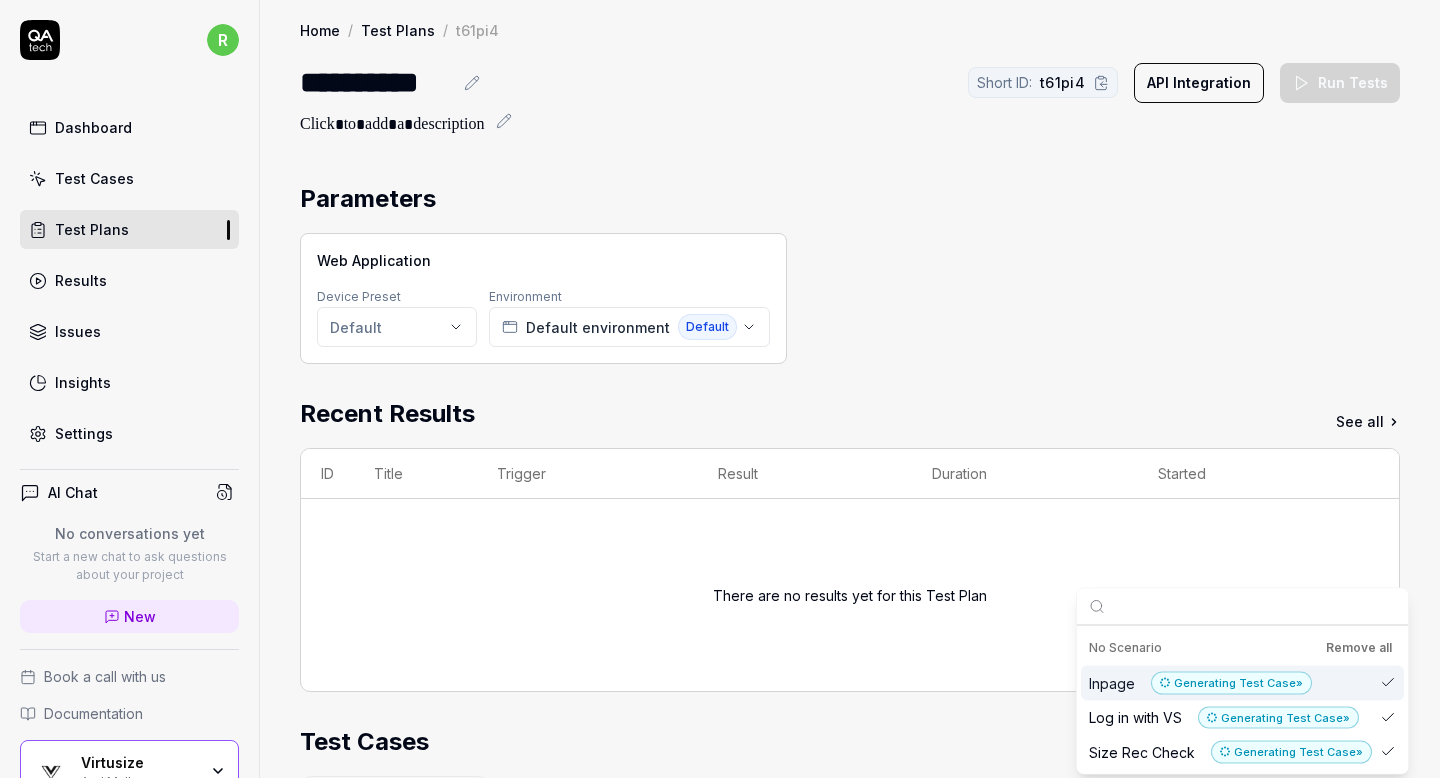 click on "Web Application Device Preset Default Environment Default environment Default" at bounding box center [850, 298] 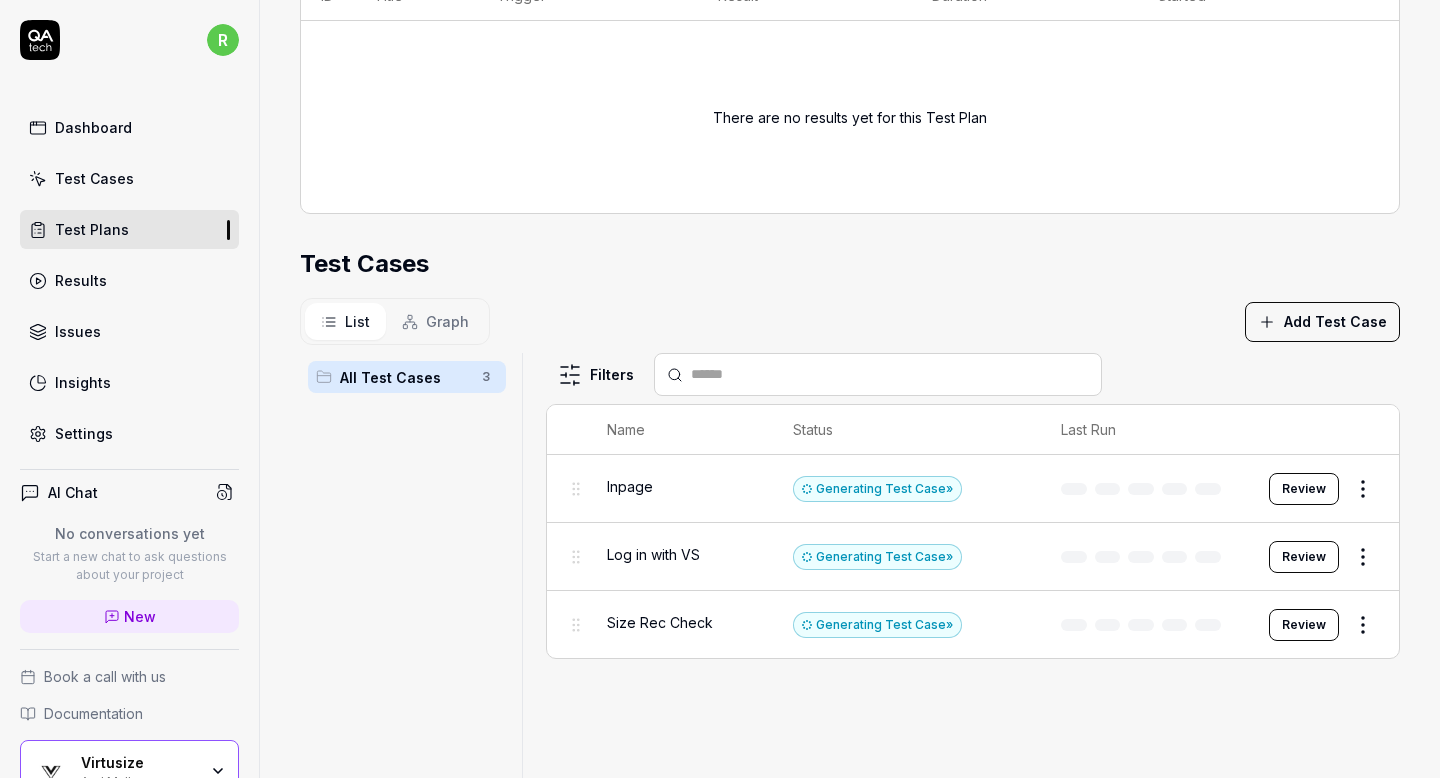 scroll, scrollTop: 591, scrollLeft: 0, axis: vertical 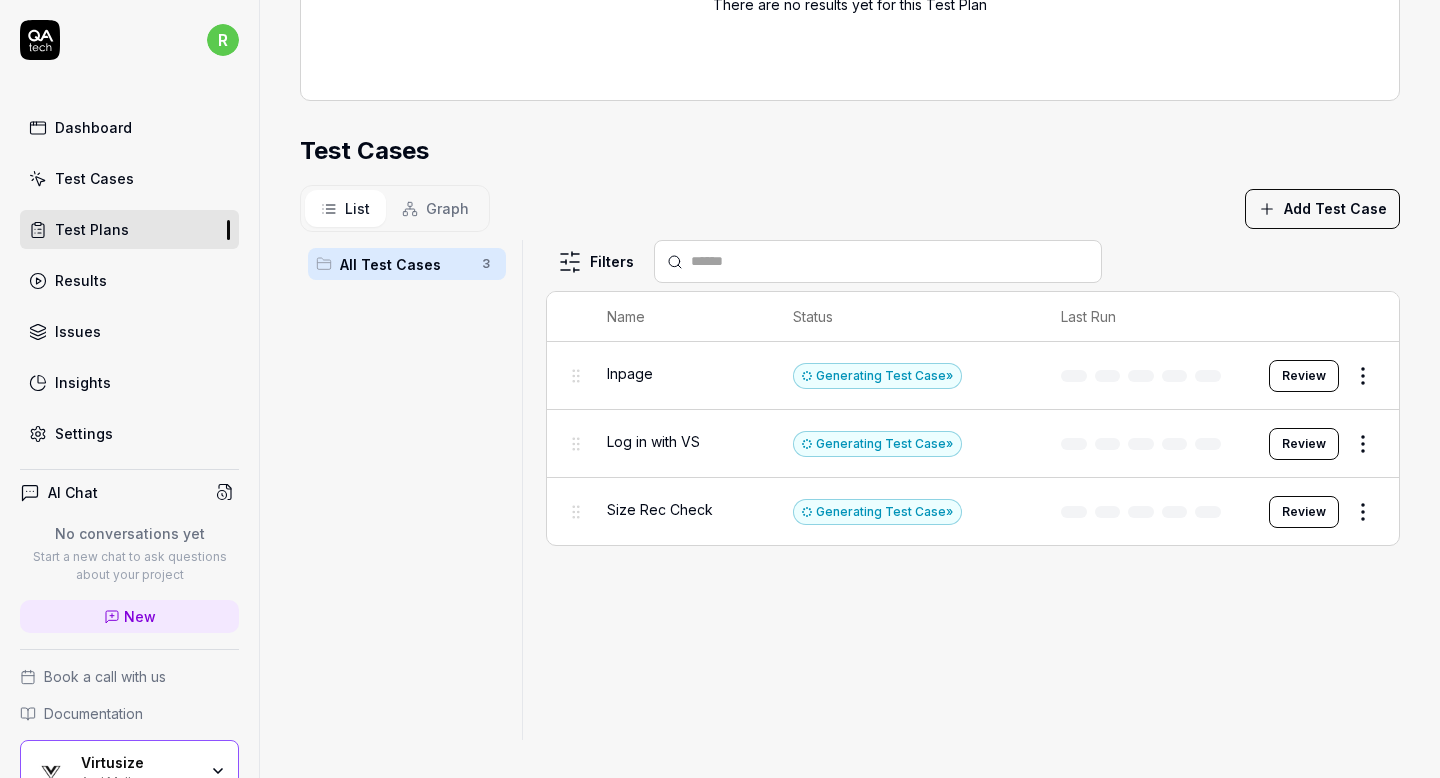 click on "Add Test Case" at bounding box center [1322, 209] 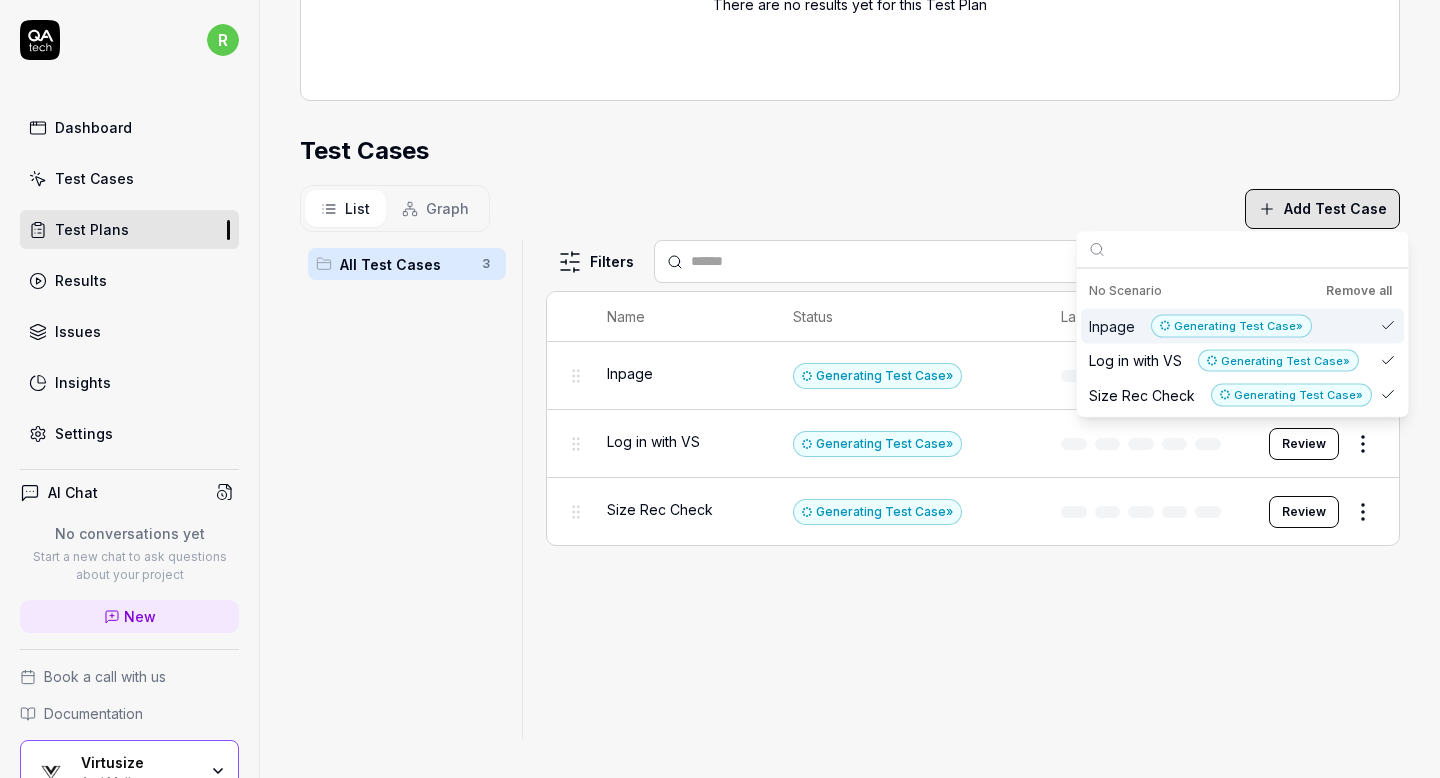 click on "Test Cases" at bounding box center [850, 151] 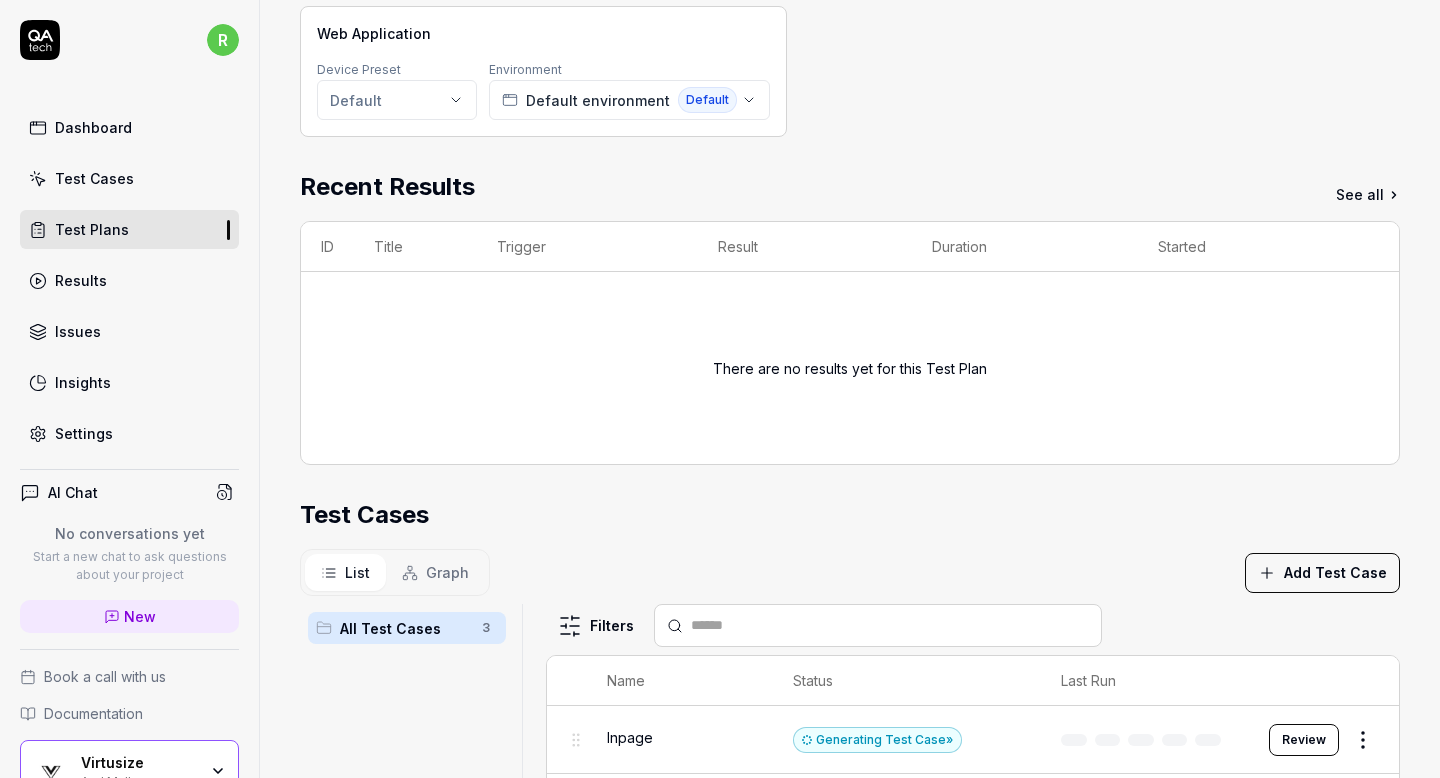 scroll, scrollTop: 472, scrollLeft: 0, axis: vertical 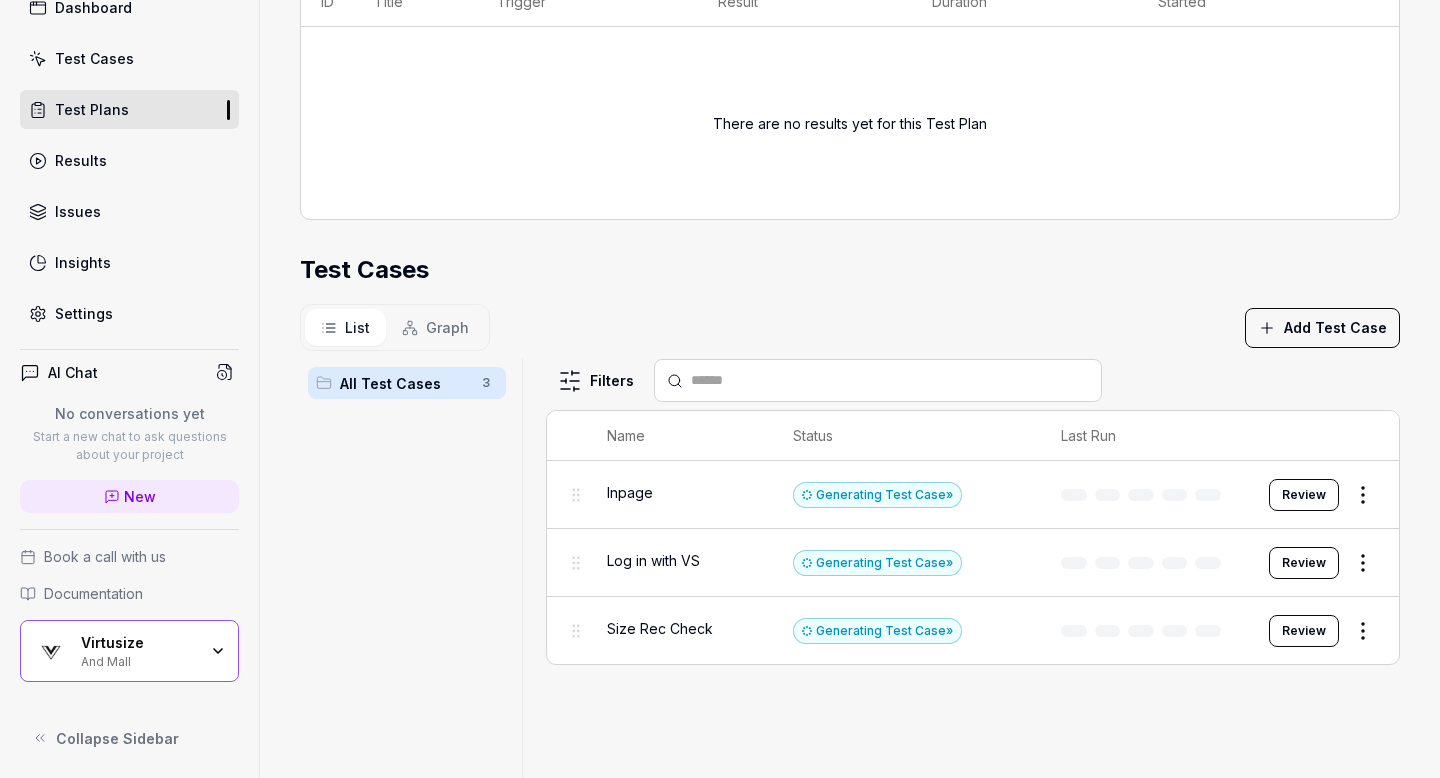 click on "Virtusize And Mall" at bounding box center [129, 651] 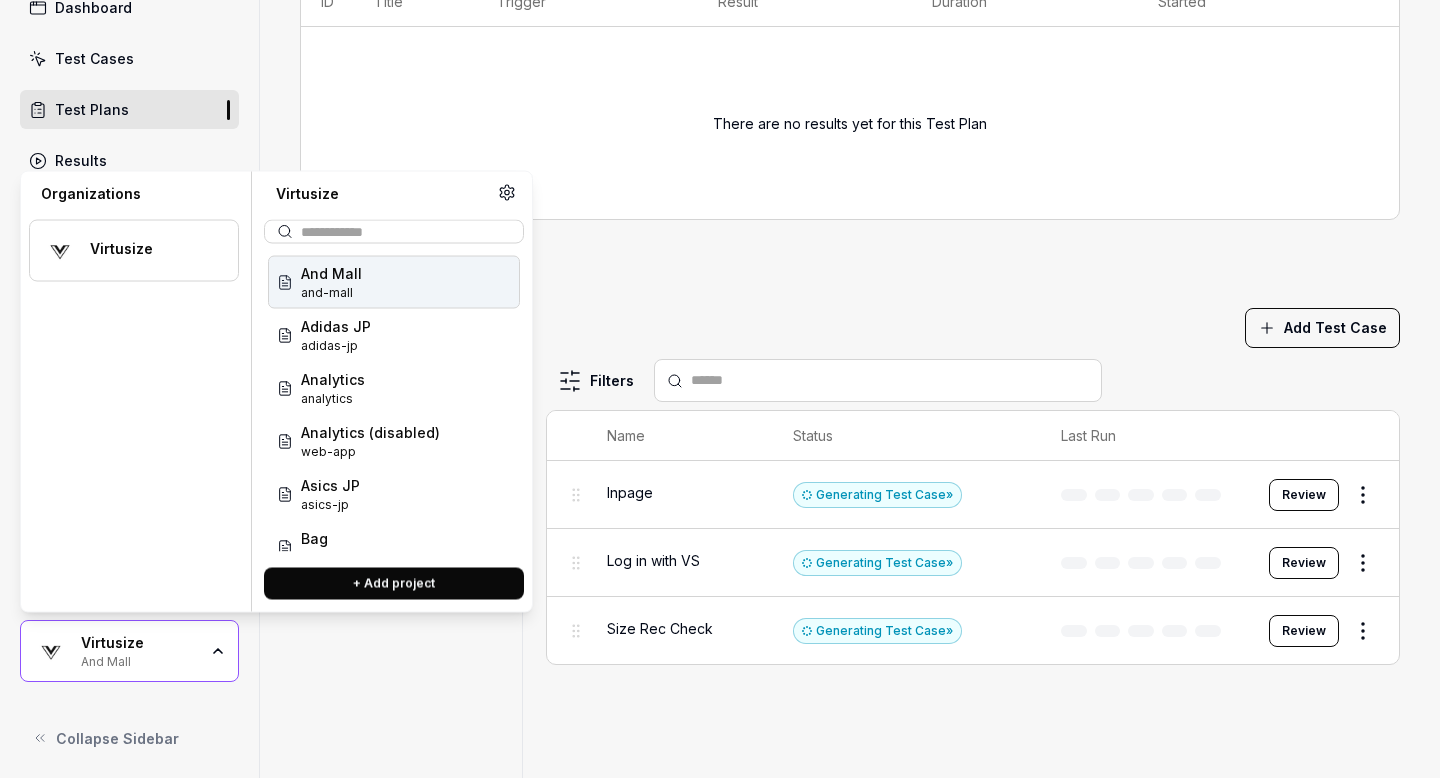 click on "+ Add project" at bounding box center (394, 584) 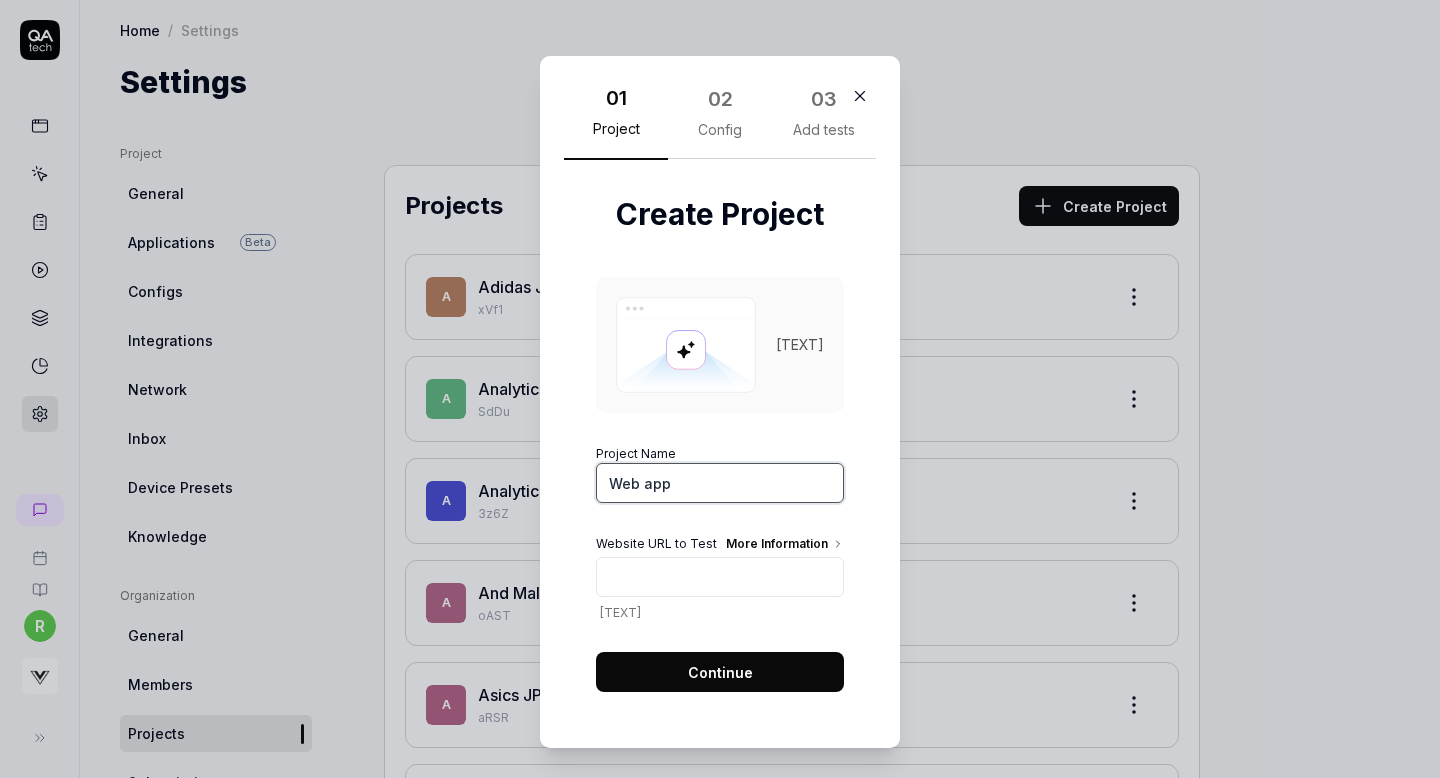 paste on "https://aoure.jp/Form/Product/ProductDetail.aspx?shop=&pid=AMCT242093&vid=&bid=AOU01&cid=&_type=&cat=&swrd=" 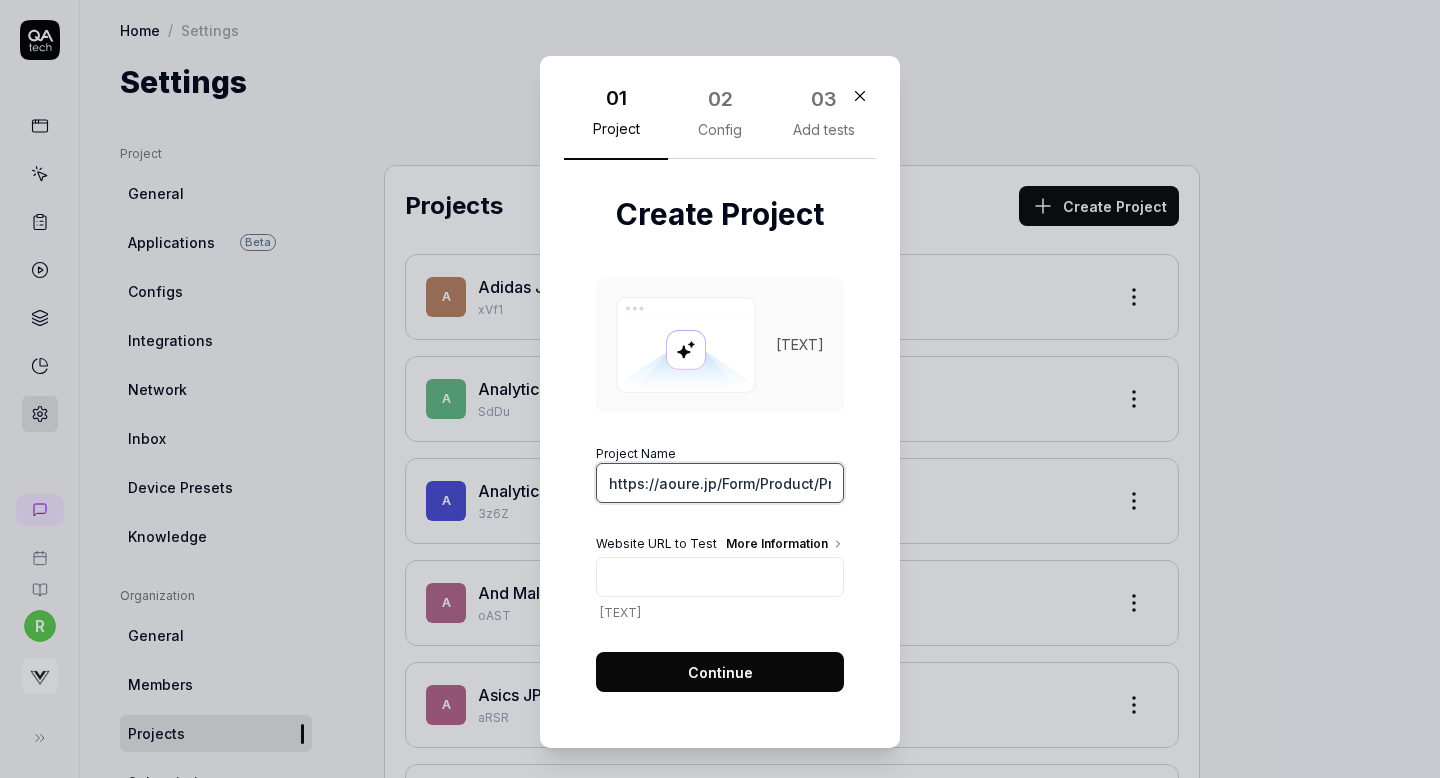 scroll, scrollTop: 0, scrollLeft: 192, axis: horizontal 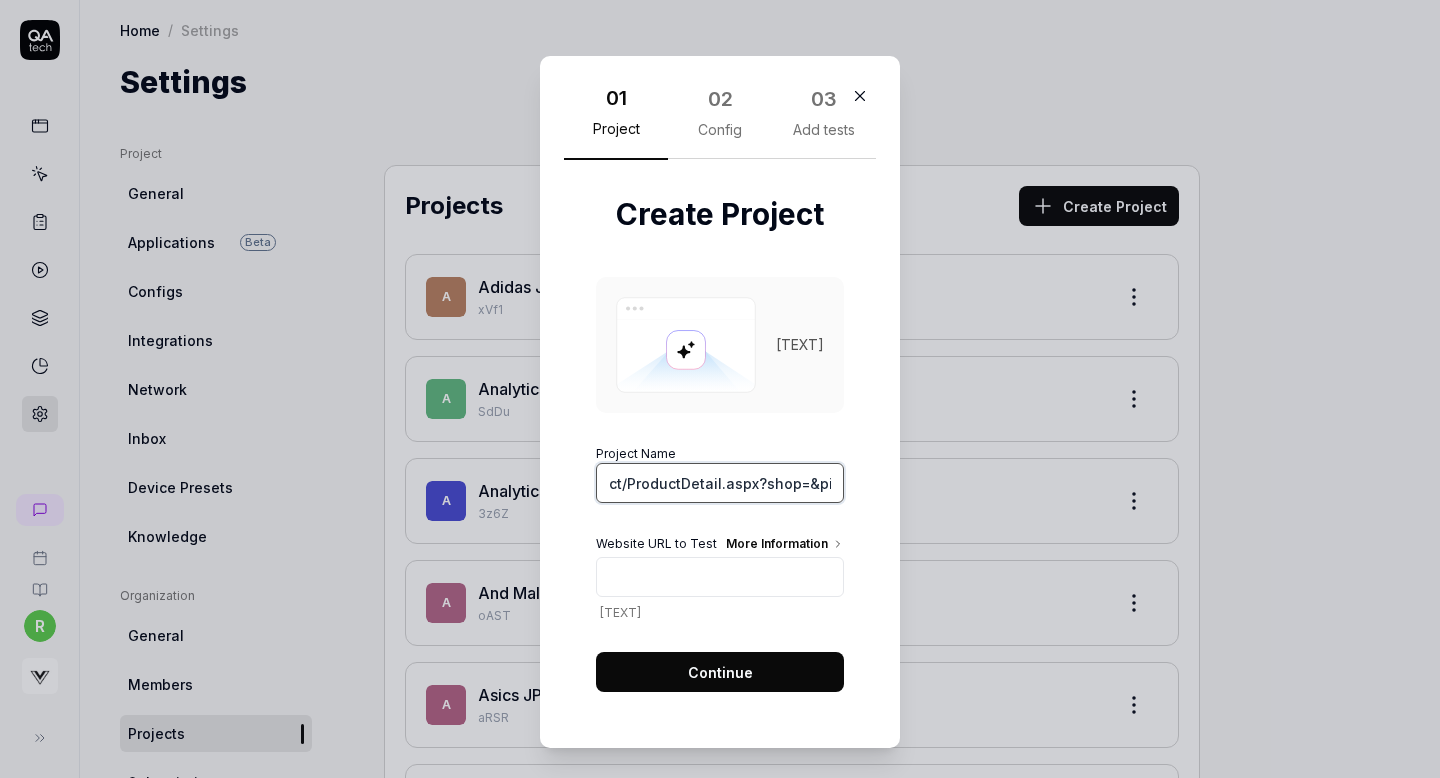 type on "Web app" 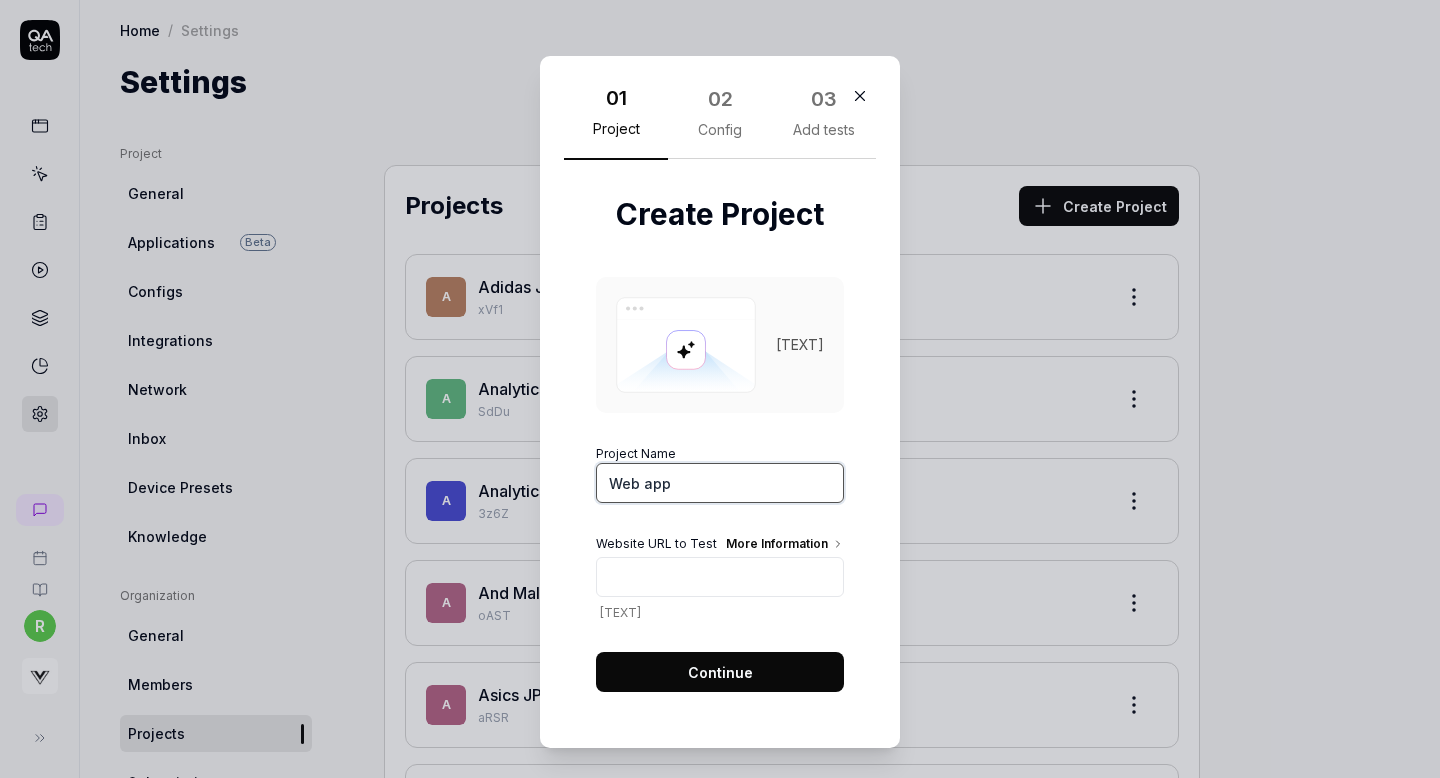 scroll, scrollTop: 0, scrollLeft: 0, axis: both 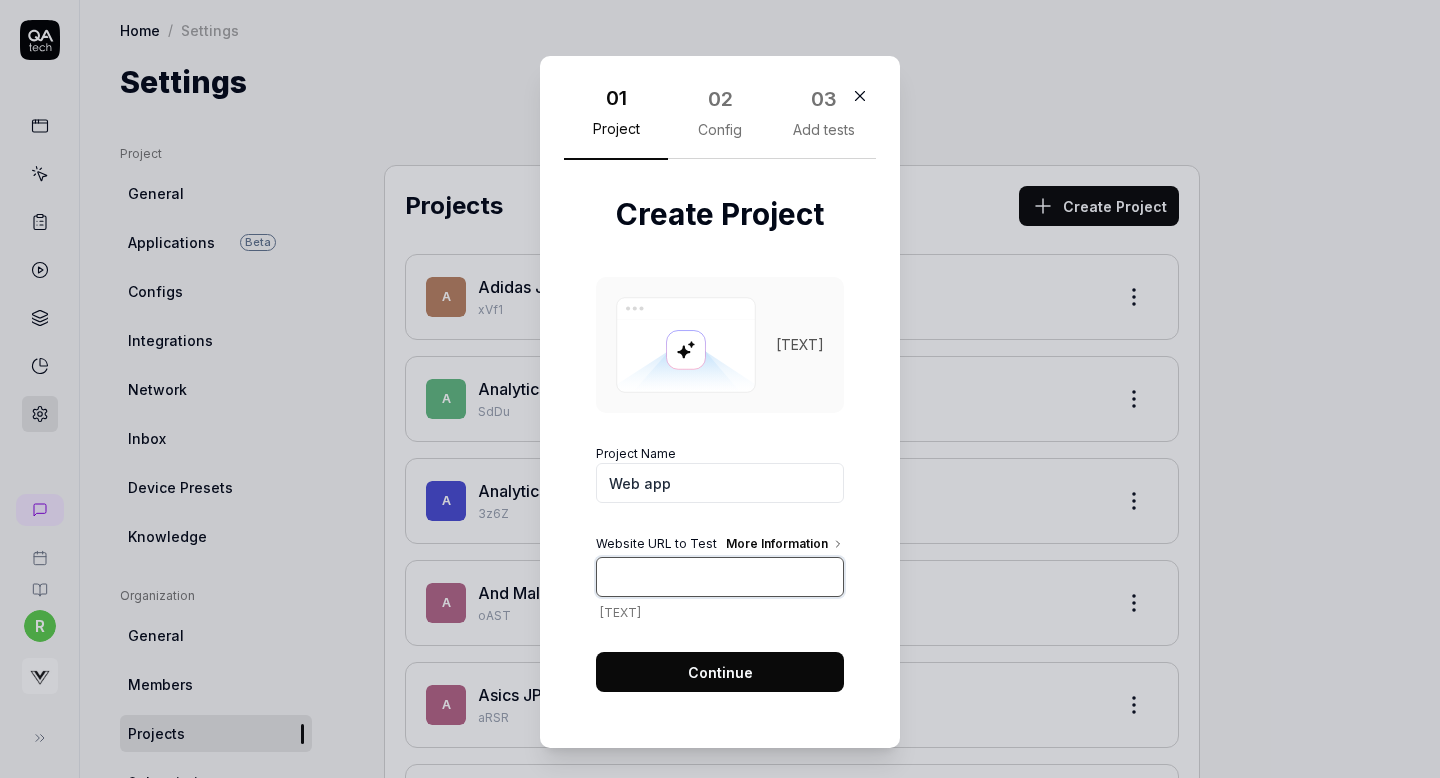 click on "Website URL to Test More Information" at bounding box center [720, 577] 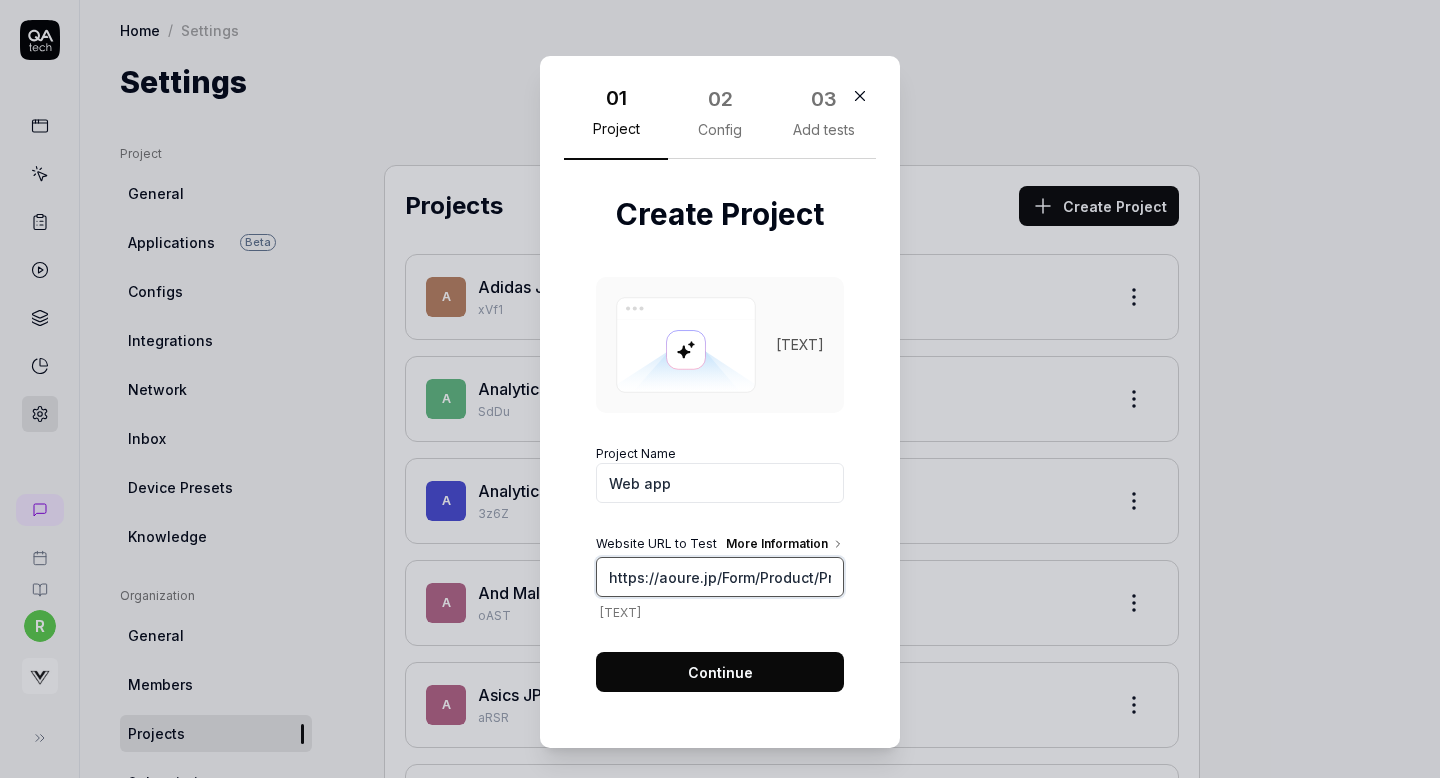 scroll, scrollTop: 0, scrollLeft: 192, axis: horizontal 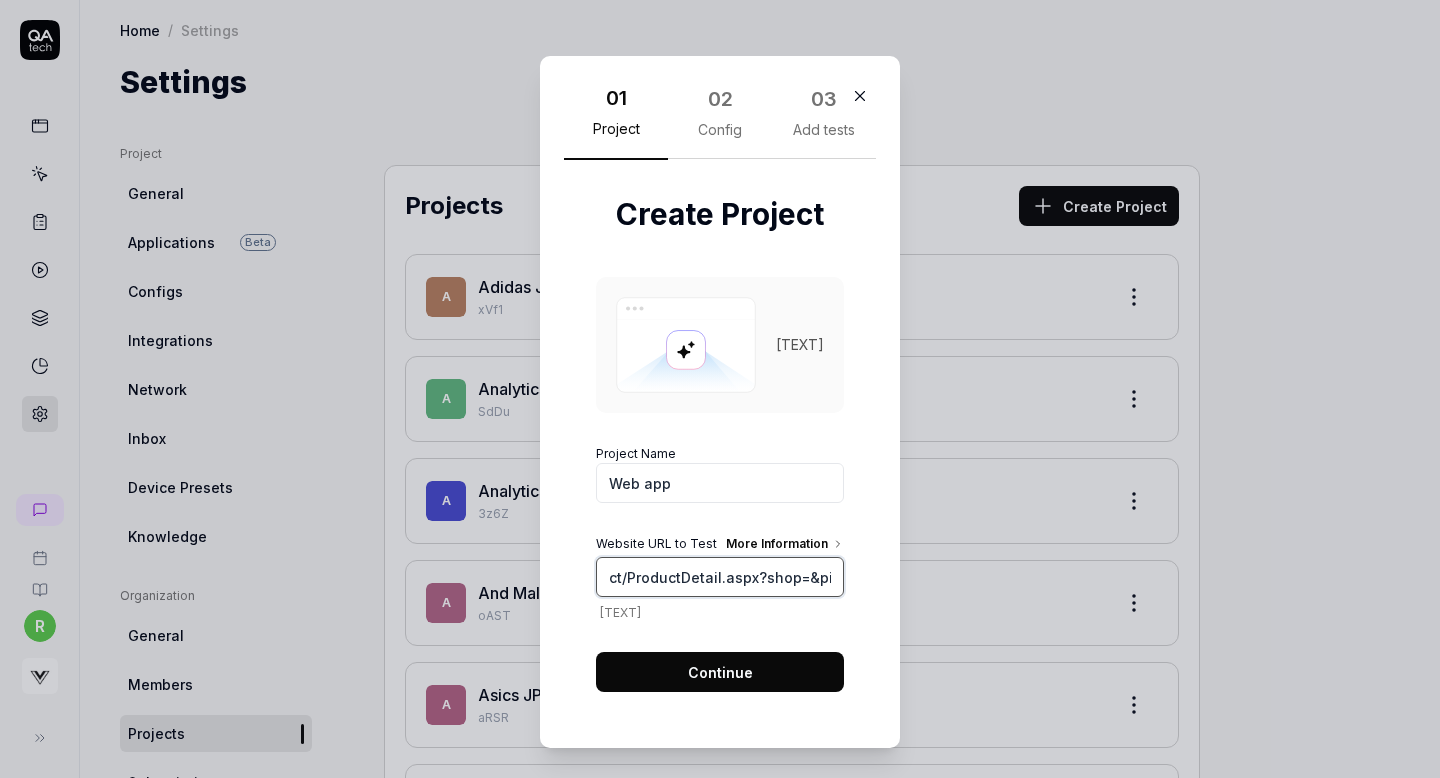 type on "https://aoure.jp/Form/Product/ProductDetail.aspx?shop=&pid=AMCT242093&vid=&bid=AOU01&cid=&_type=&cat=&swrd=" 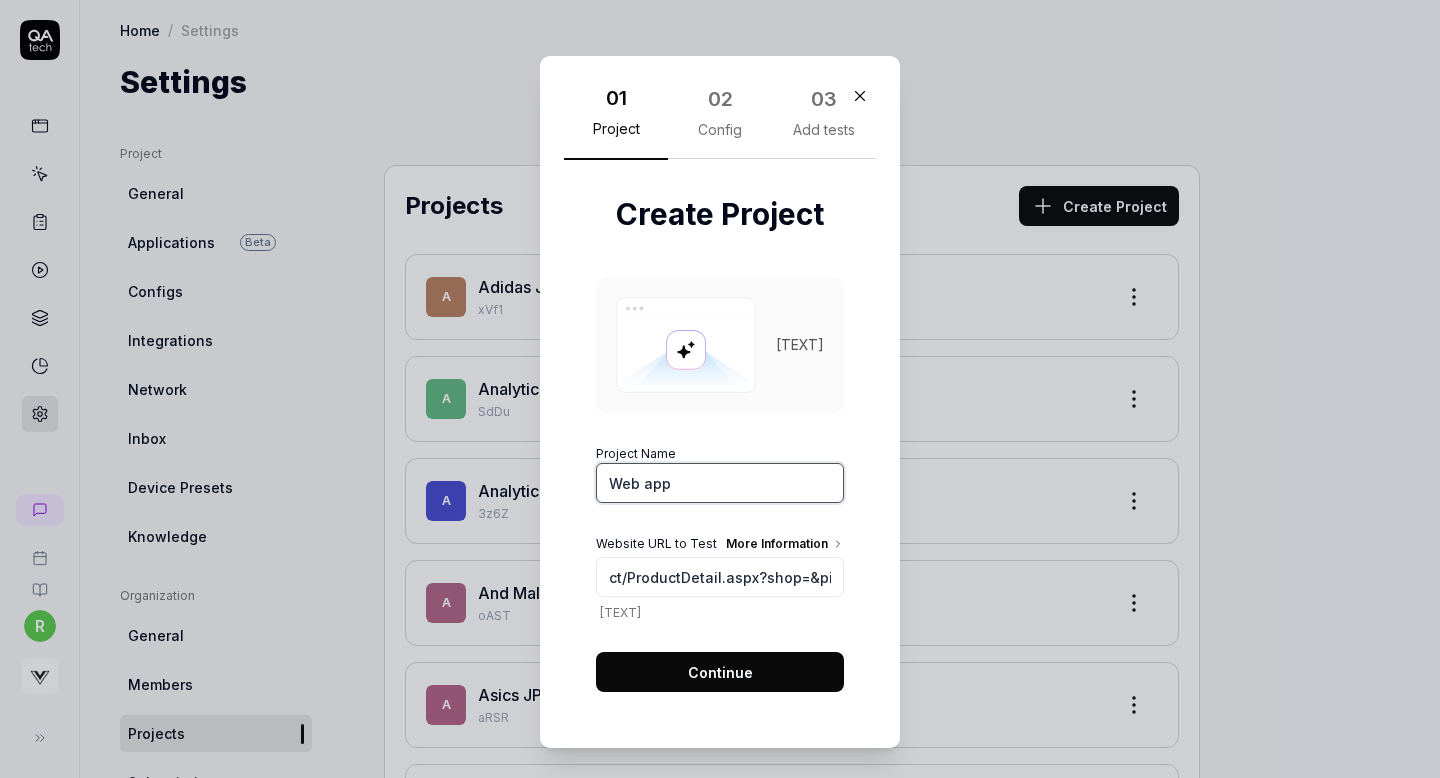 click on "Web app" at bounding box center [720, 483] 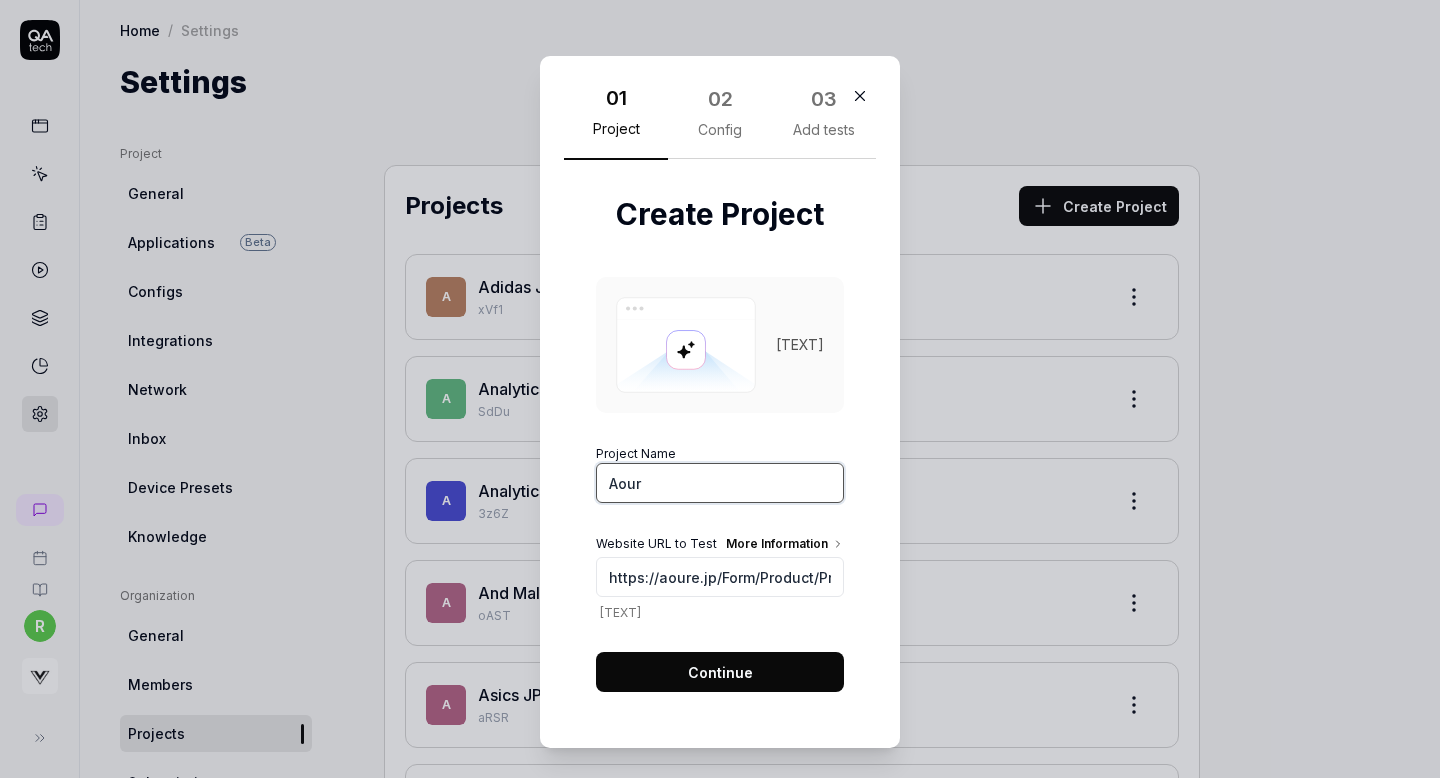 type on "Aoure" 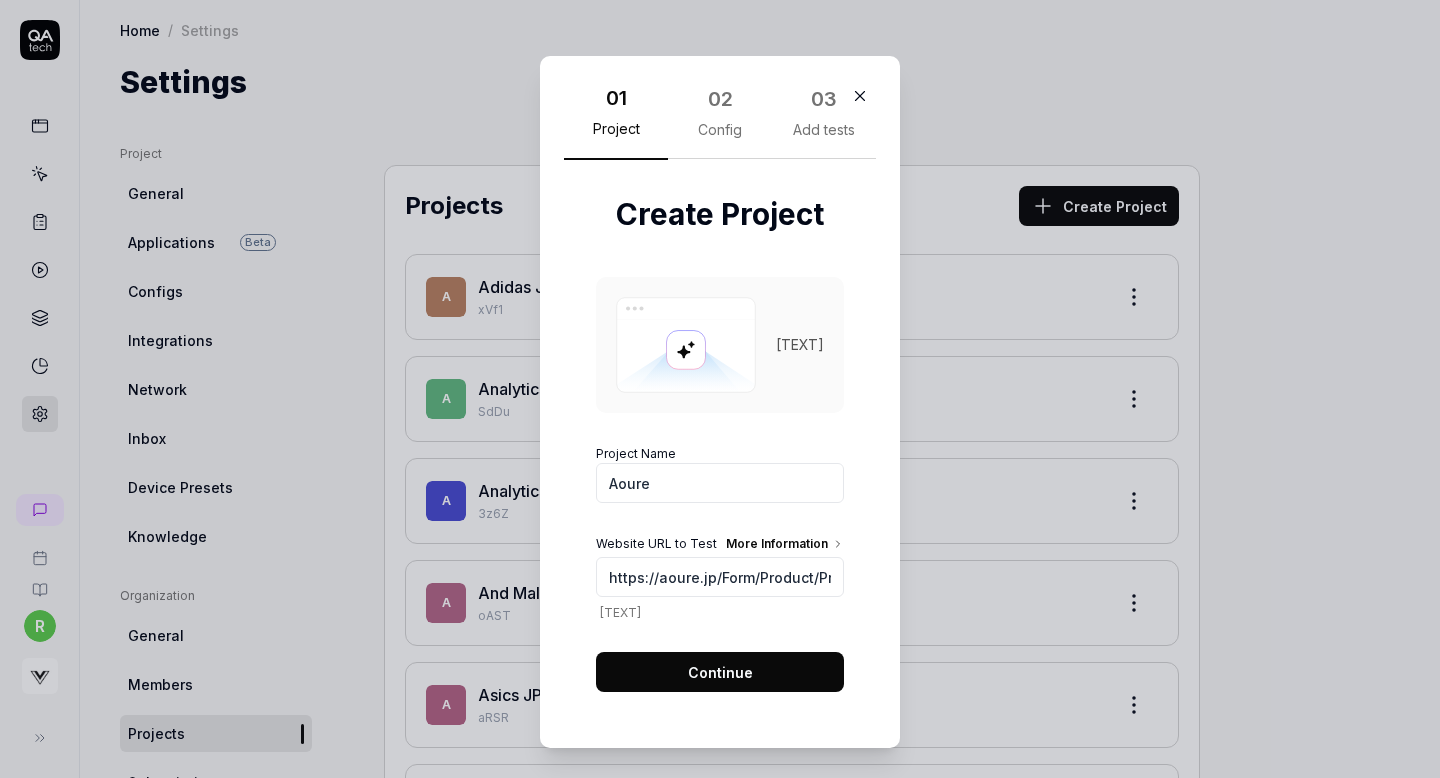 click on "Continue" at bounding box center [720, 672] 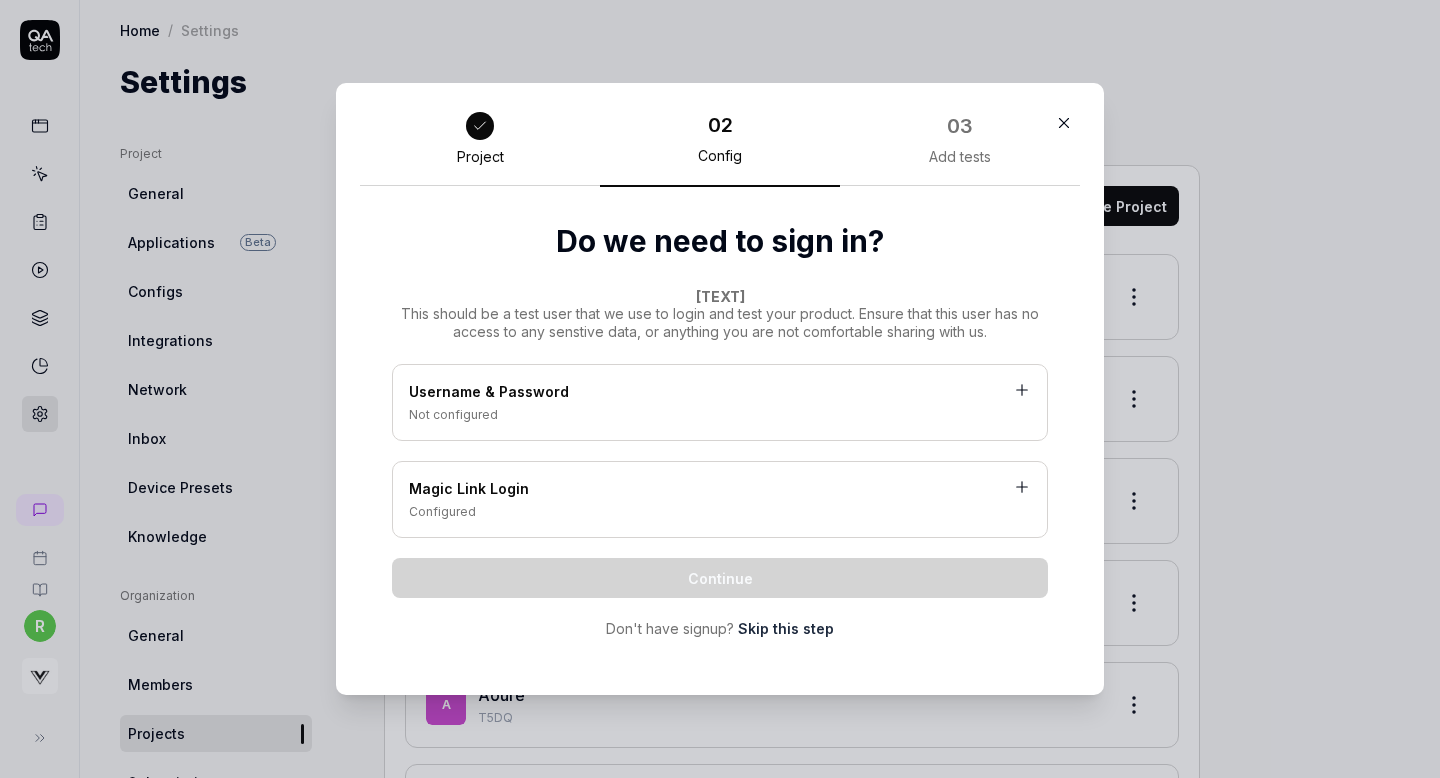click on "Skip this step" at bounding box center [786, 628] 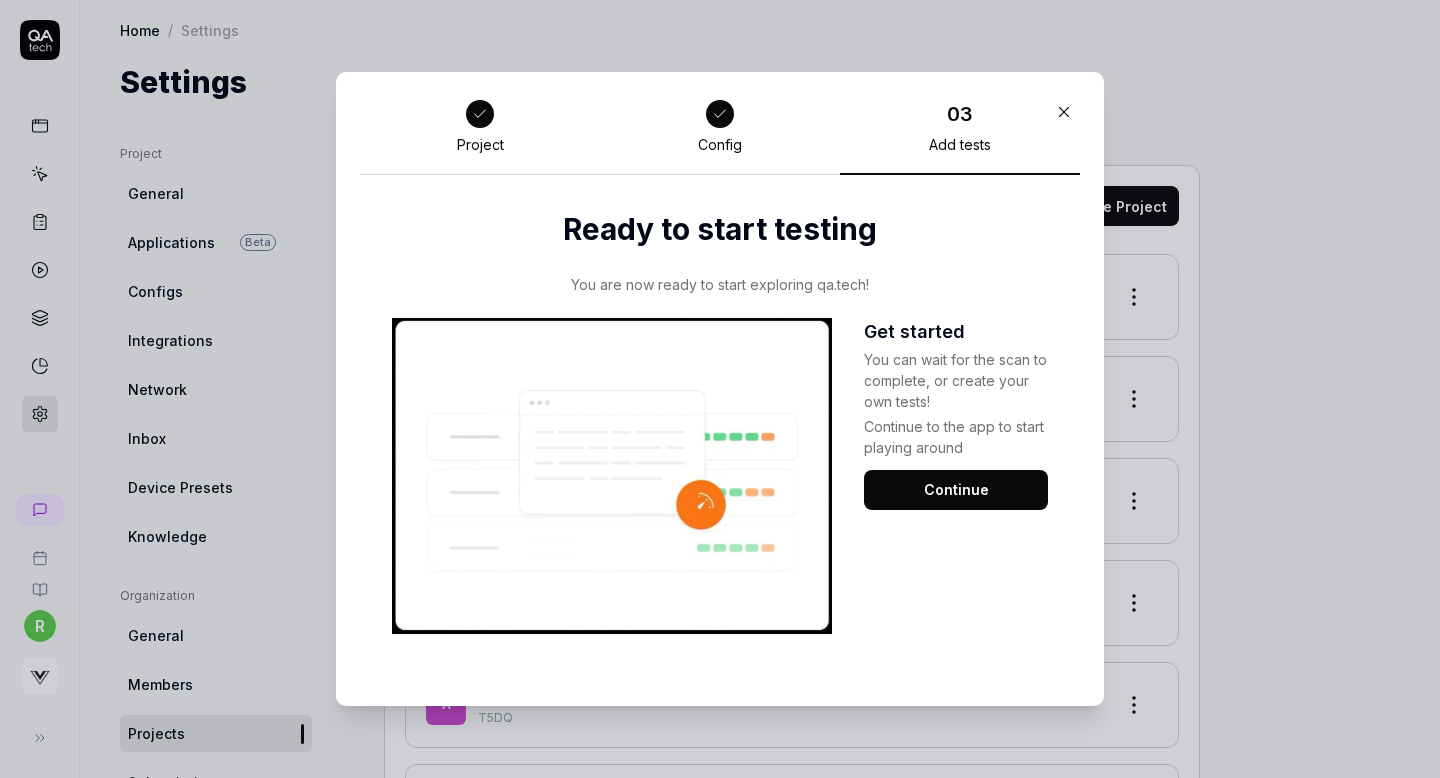 click on "Continue" at bounding box center (956, 490) 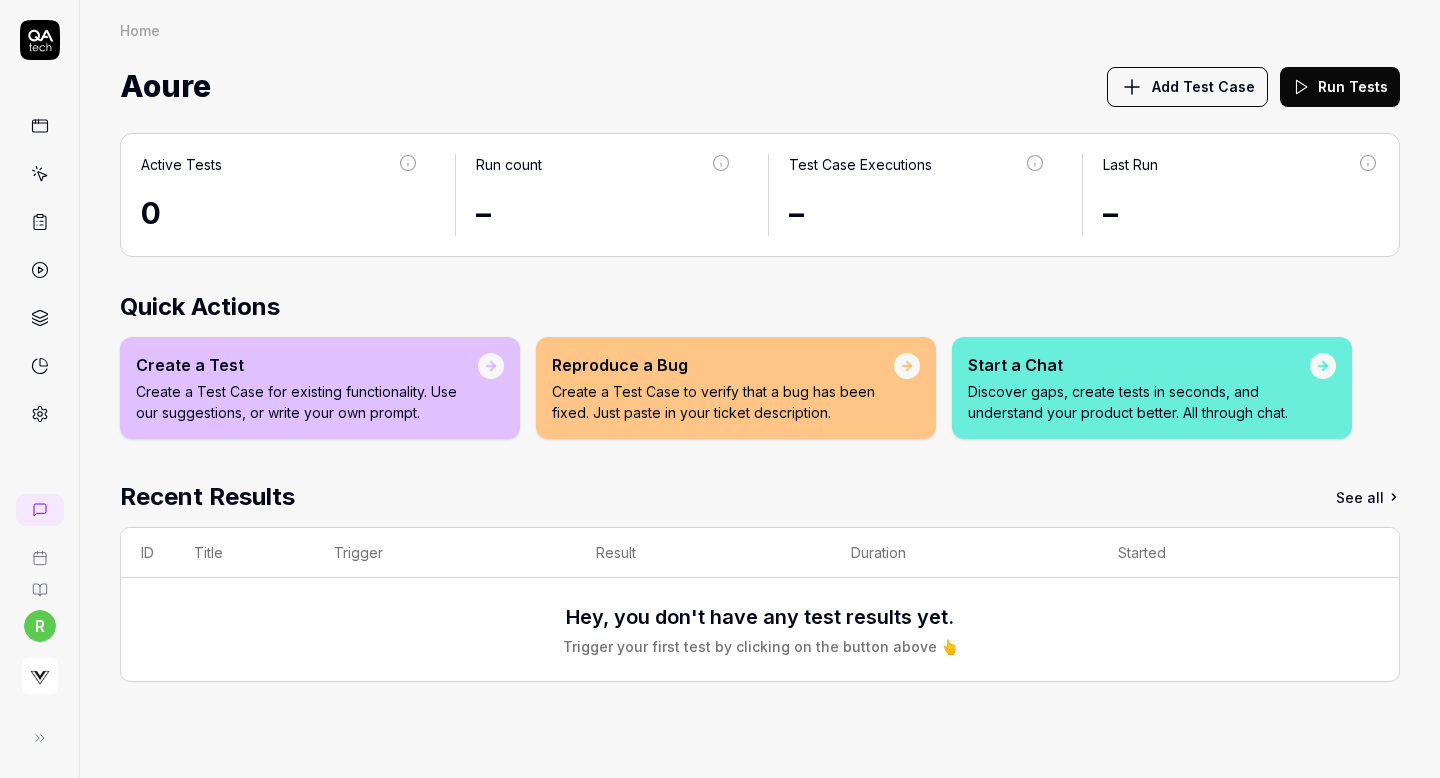 click on "Add Test Case" at bounding box center (1203, 86) 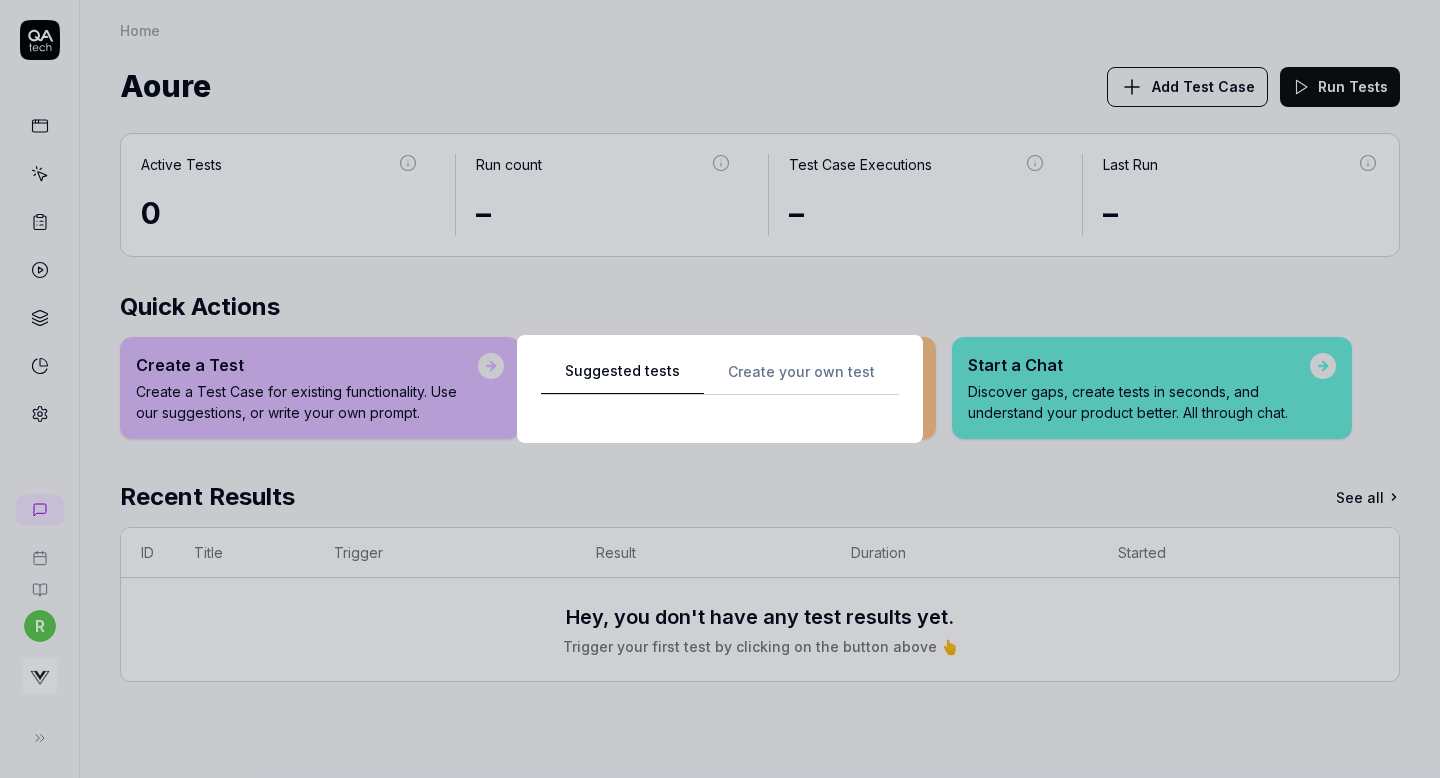 scroll, scrollTop: 0, scrollLeft: 0, axis: both 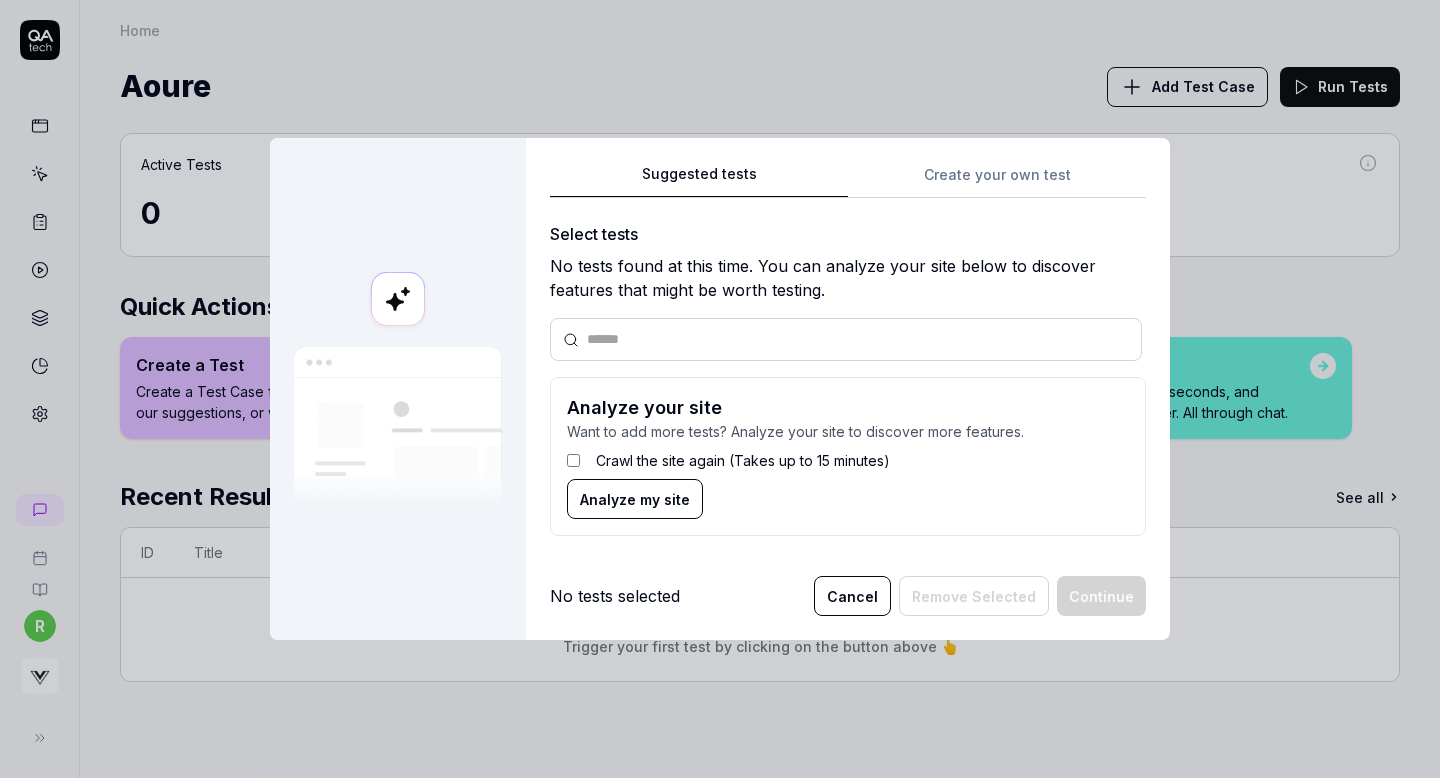 click on "Suggested tests Create your own test Select tests No tests found at this time. You can analyze your site below to discover features that might be worth testing. Analyze your site Want to add more tests? Analyze your site to discover more features. Crawl the site again (Takes up to 15 minutes) Analyze my site" at bounding box center (848, 357) 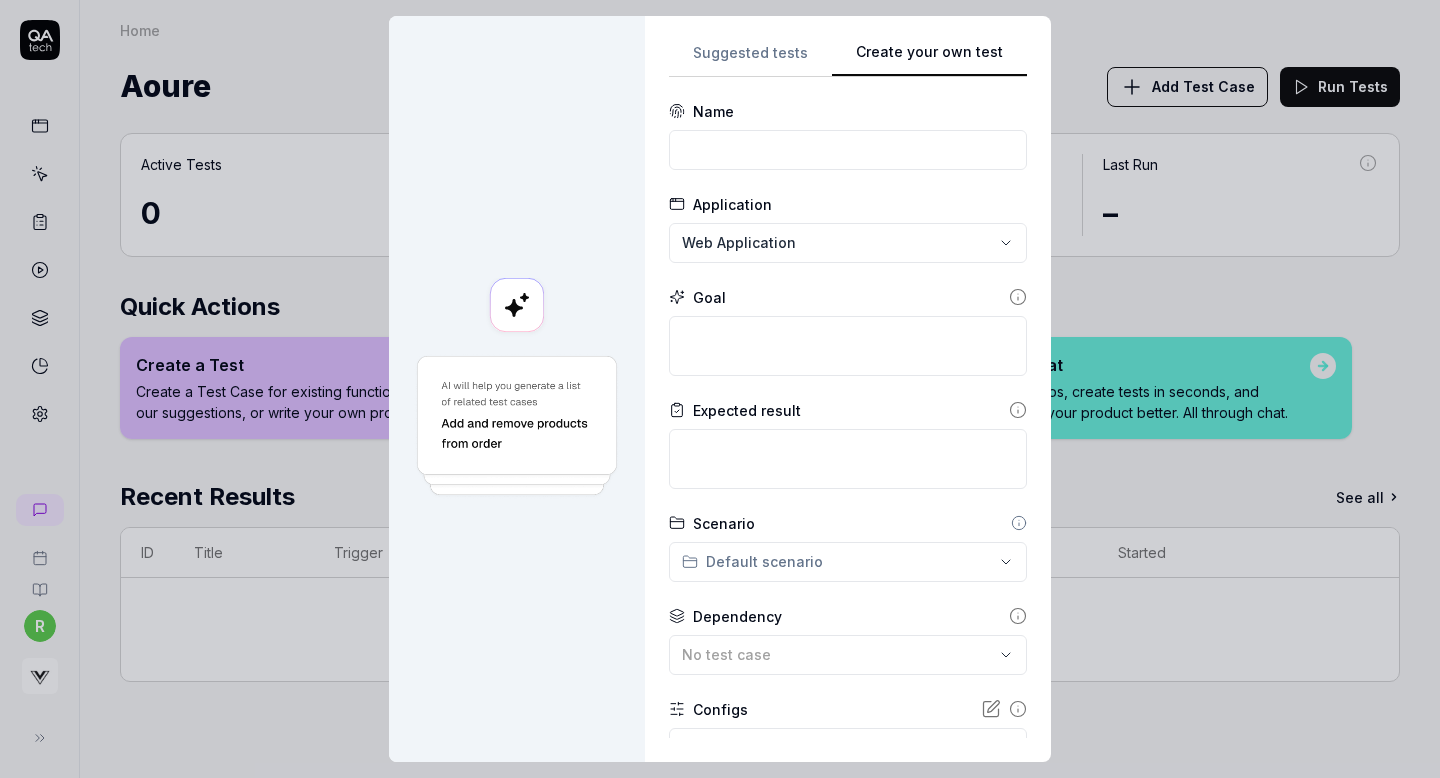 click at bounding box center (517, 426) 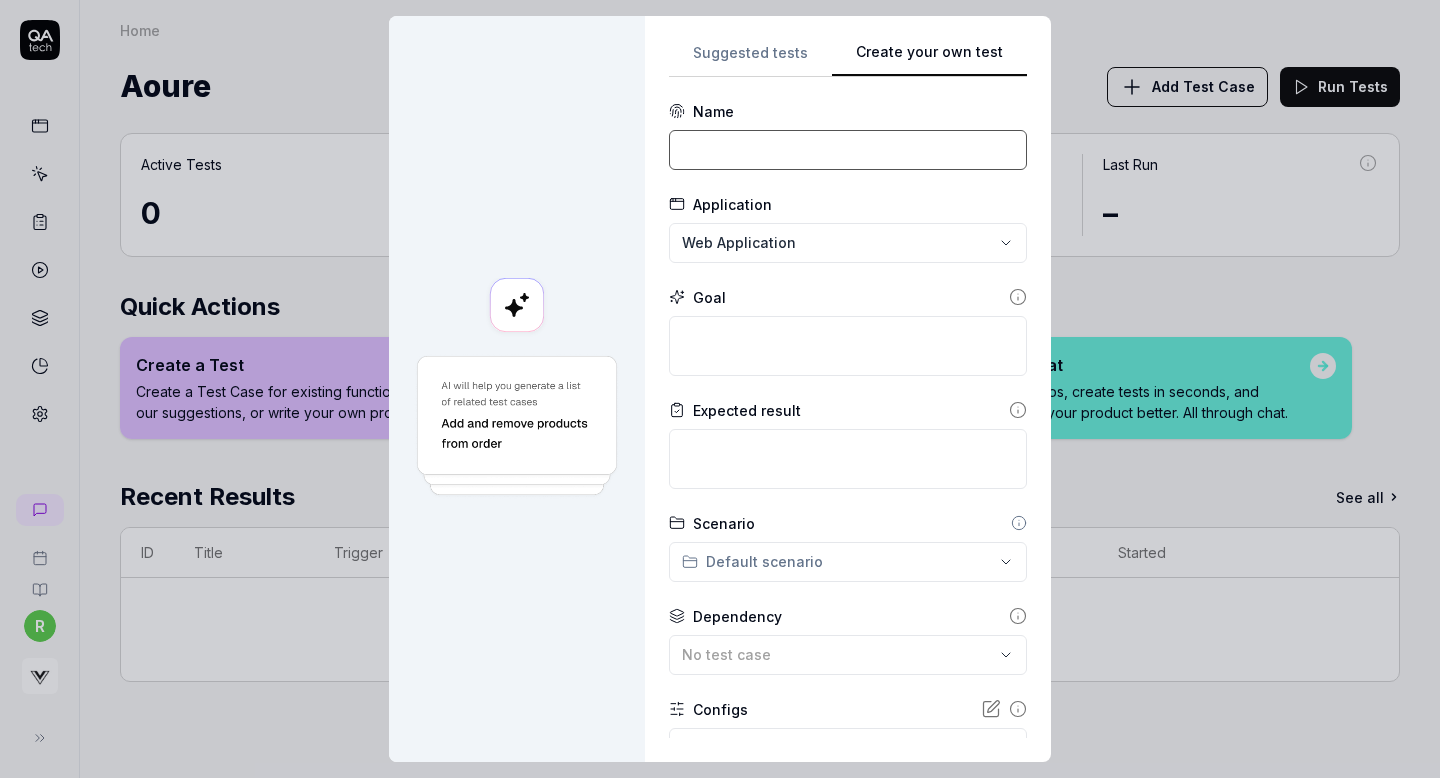 click at bounding box center (848, 150) 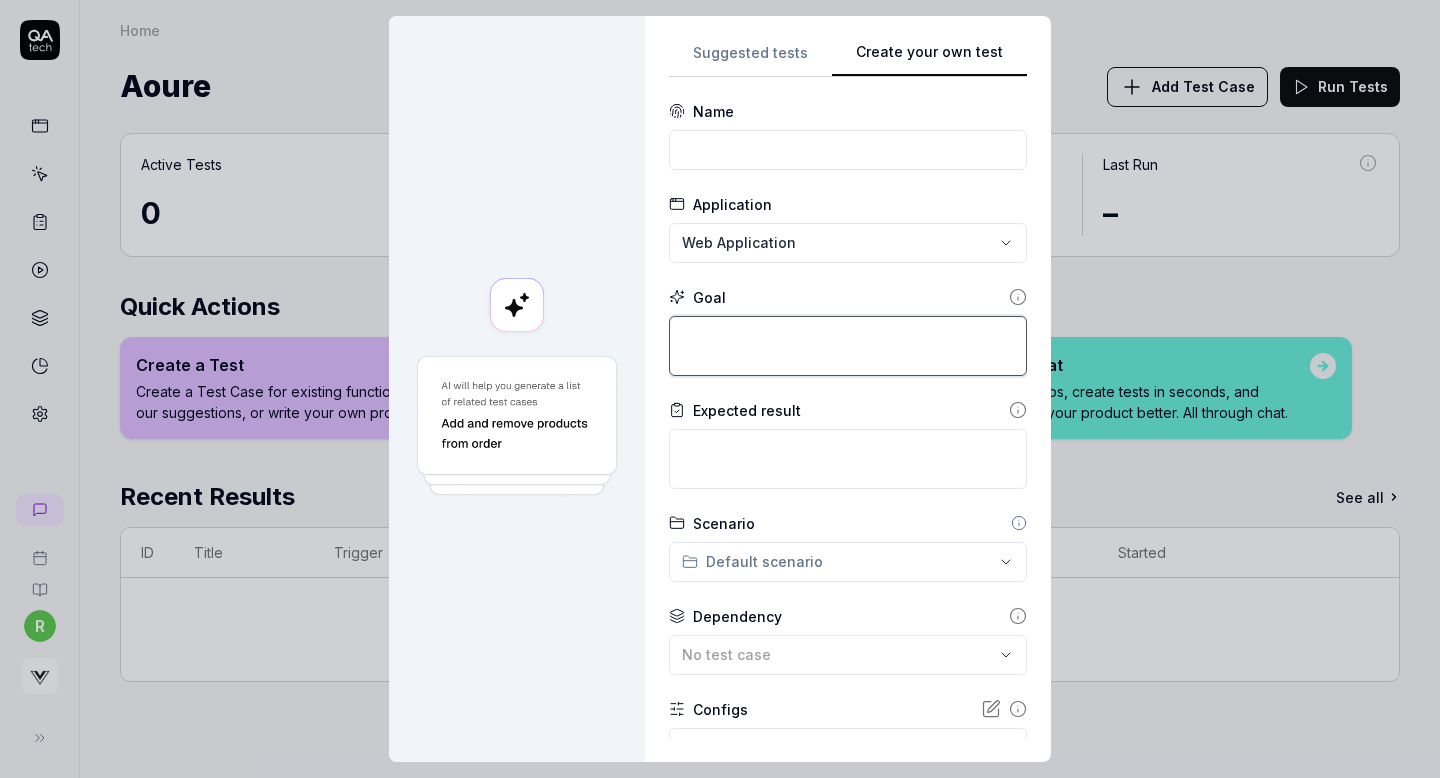 click at bounding box center [848, 346] 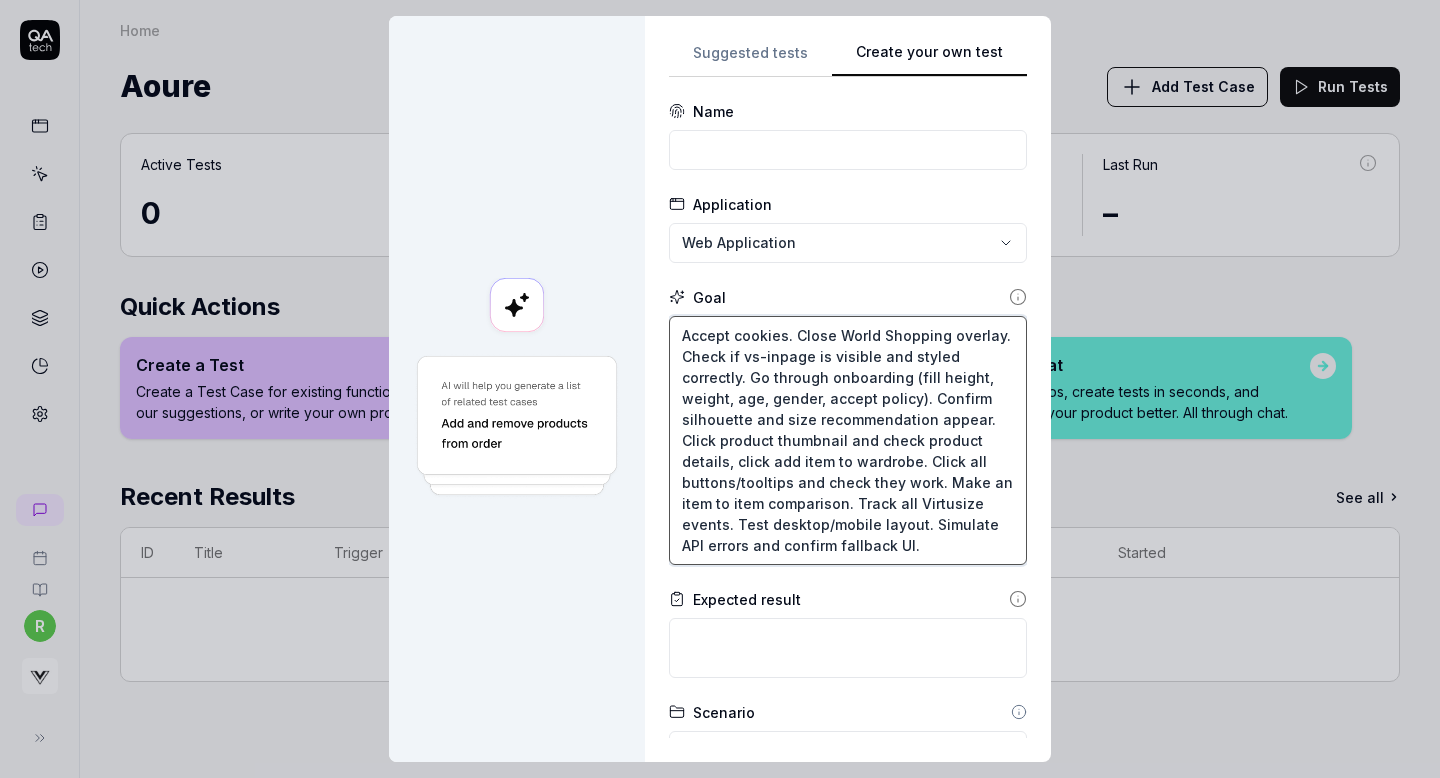type on "Accept cookies. Close World Shopping overlay. Check if vs-inpage is visible and styled correctly. Go through onboarding (fill height, weight, age, gender, accept policy). Confirm silhouette and size recommendation appear. Click product thumbnail and check product details, click add item to wardrobe. Click all buttons/tooltips and check they work. Make an item to item comparison. Track all Virtusize events. Test desktop/mobile layout. Simulate API errors and confirm fallback UI." 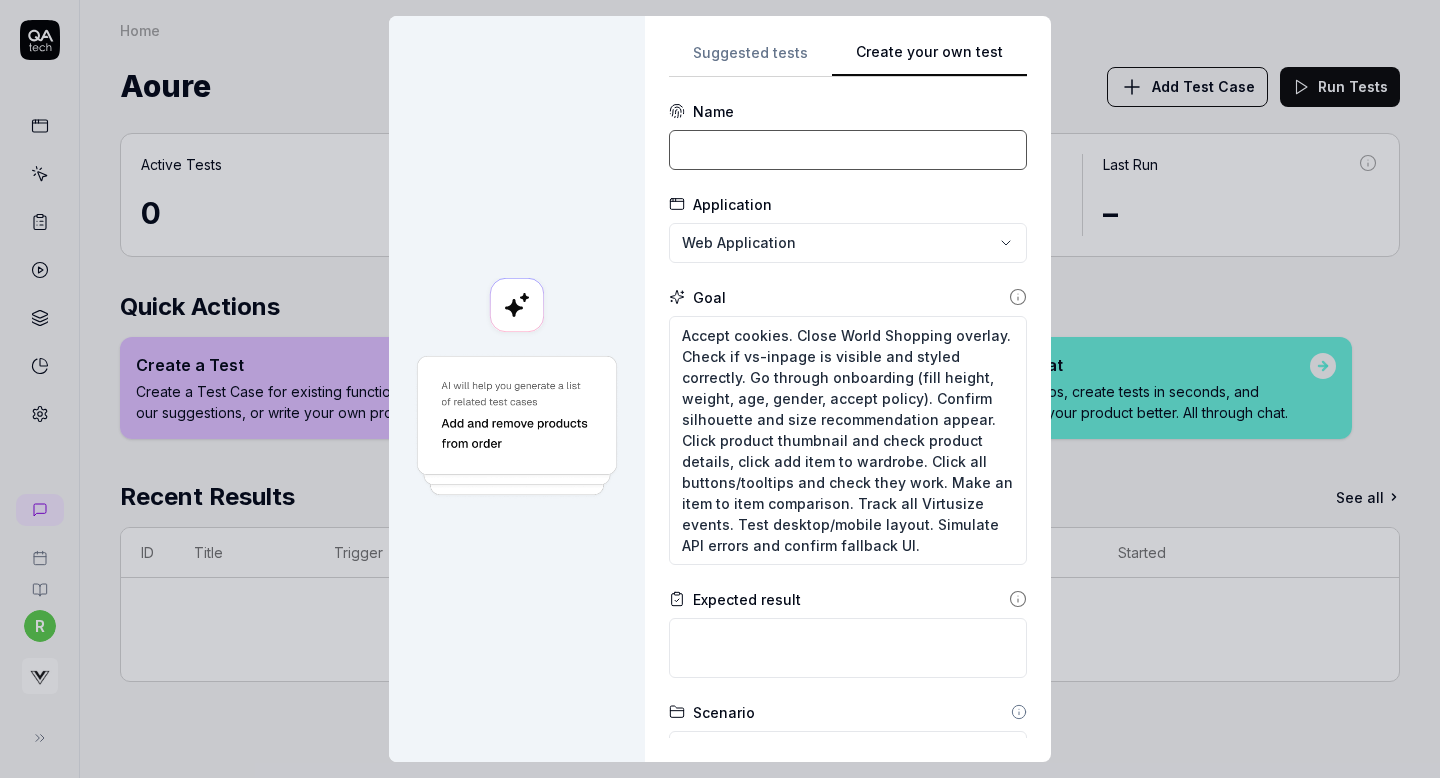 click at bounding box center (848, 150) 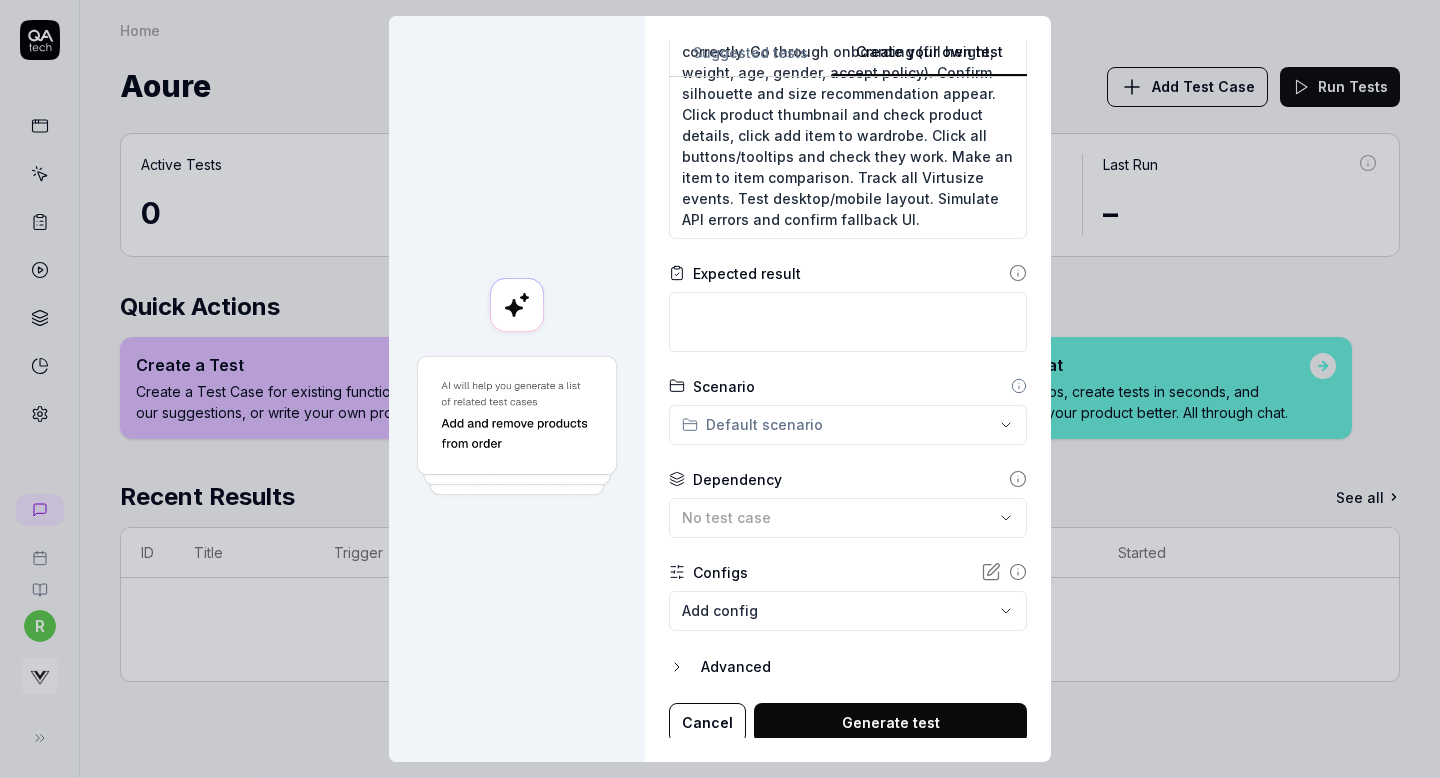 scroll, scrollTop: 330, scrollLeft: 0, axis: vertical 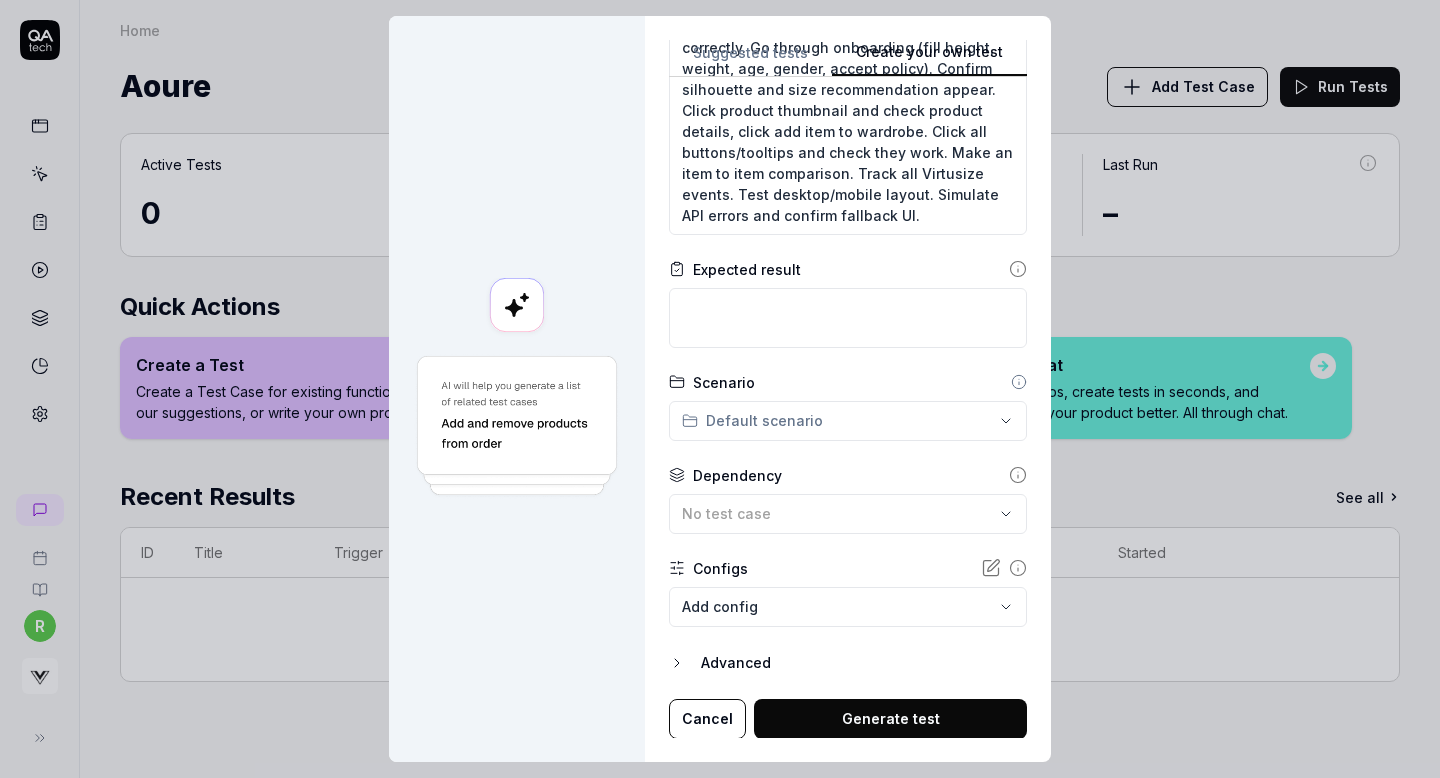 type on "Inpage" 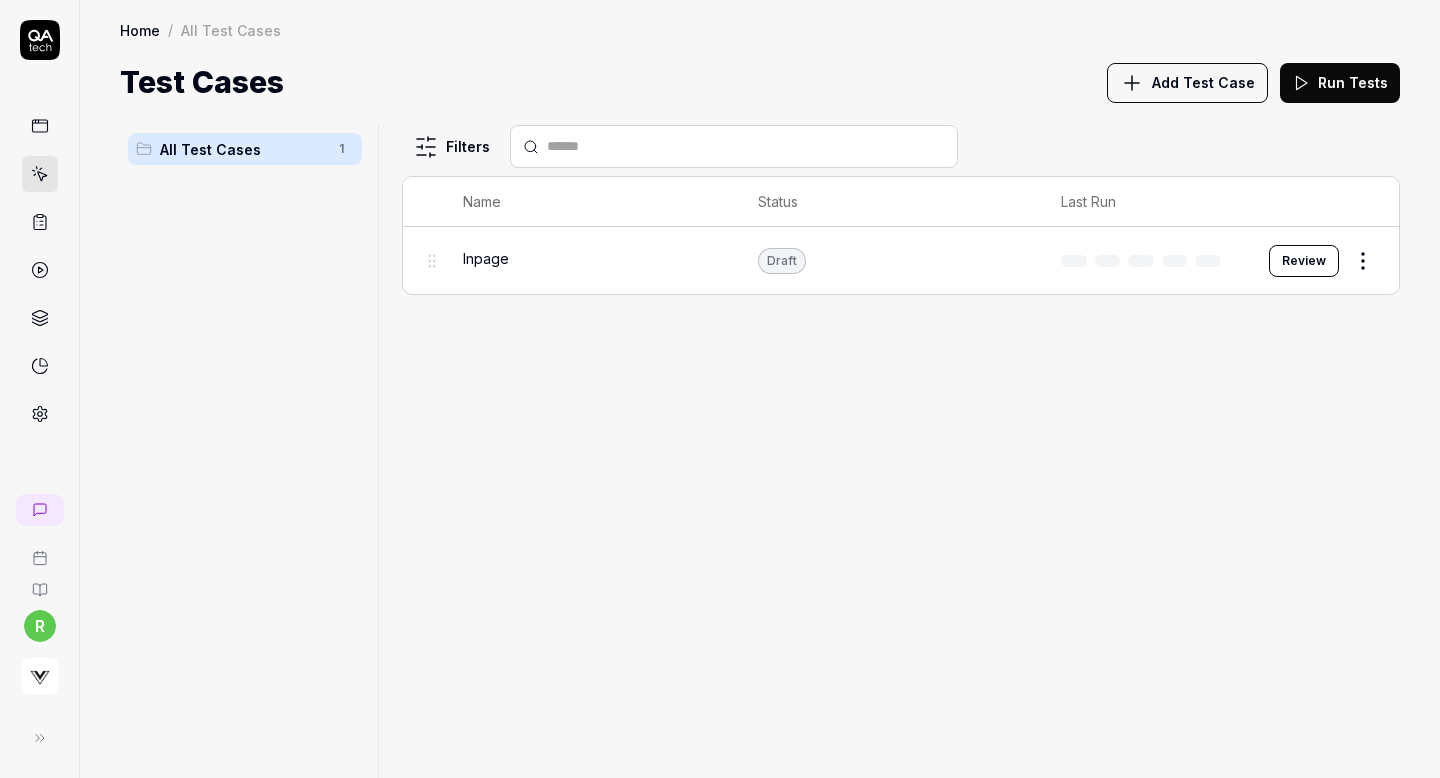 click on "Review" at bounding box center (1304, 261) 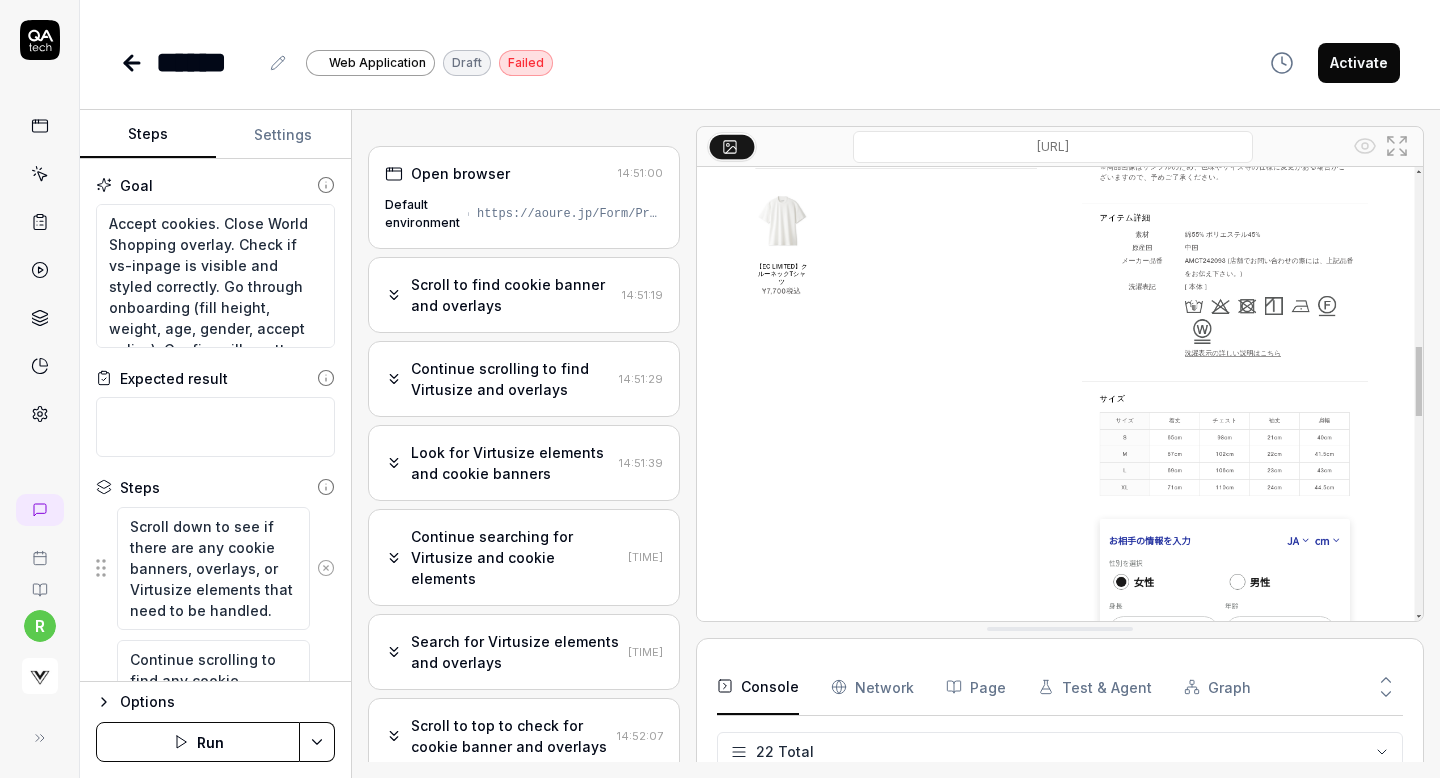 scroll, scrollTop: 234, scrollLeft: 0, axis: vertical 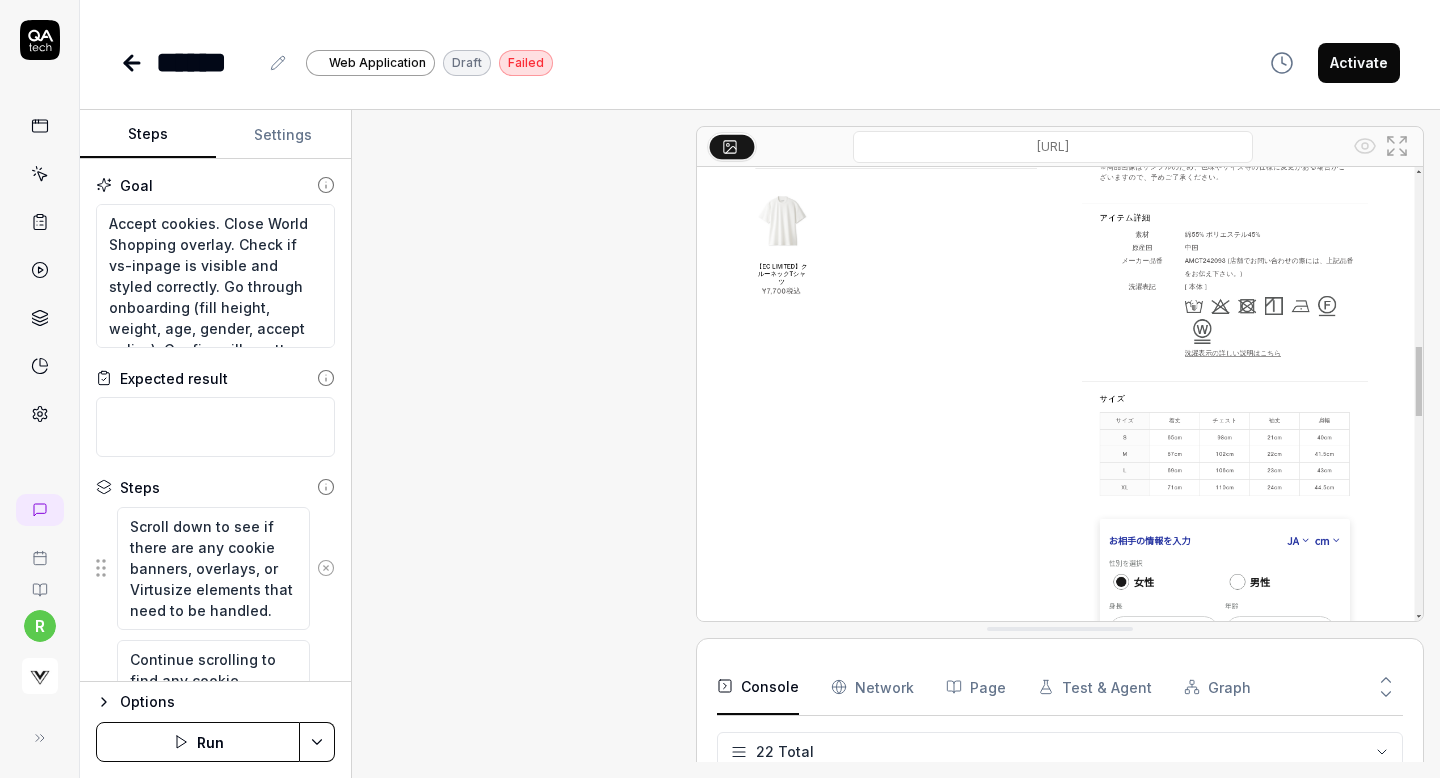 type on "*" 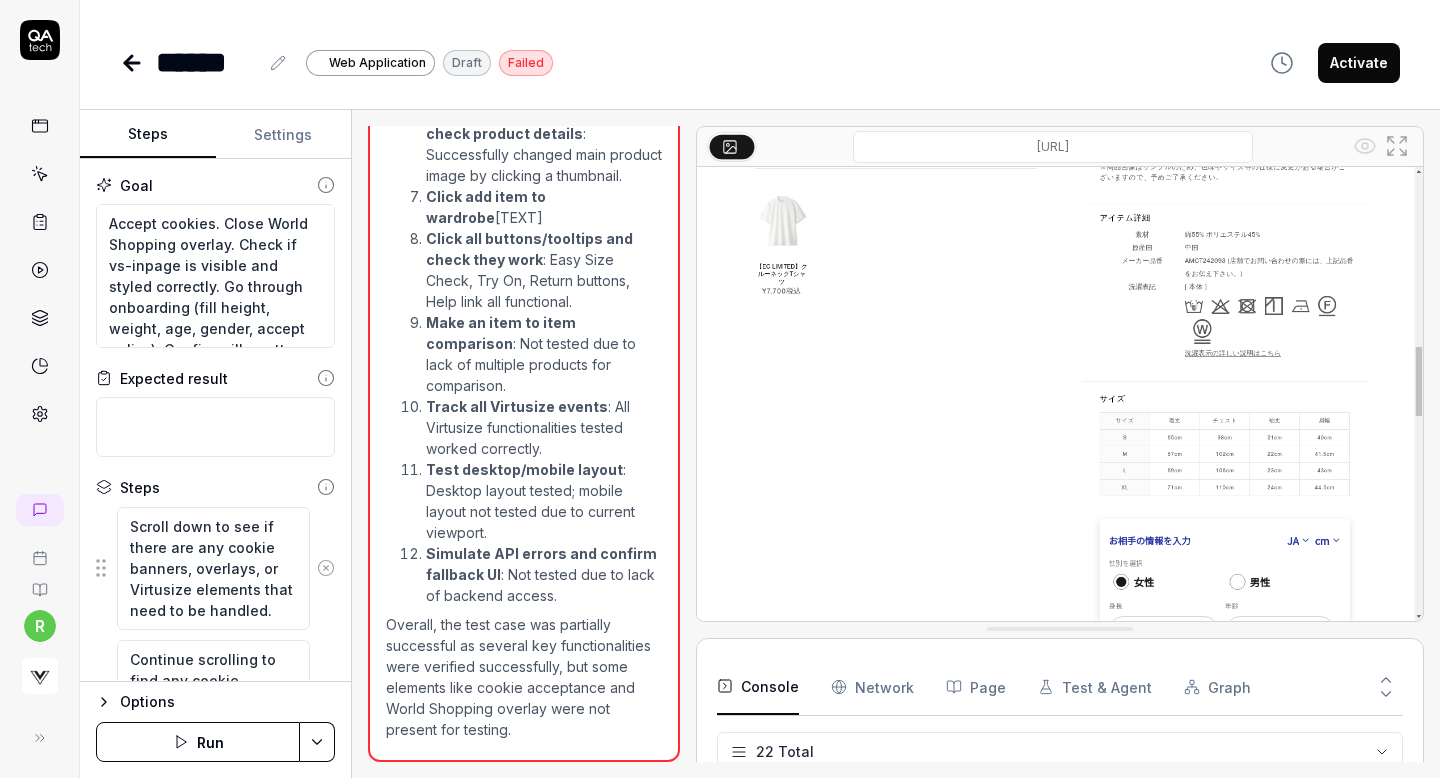 scroll 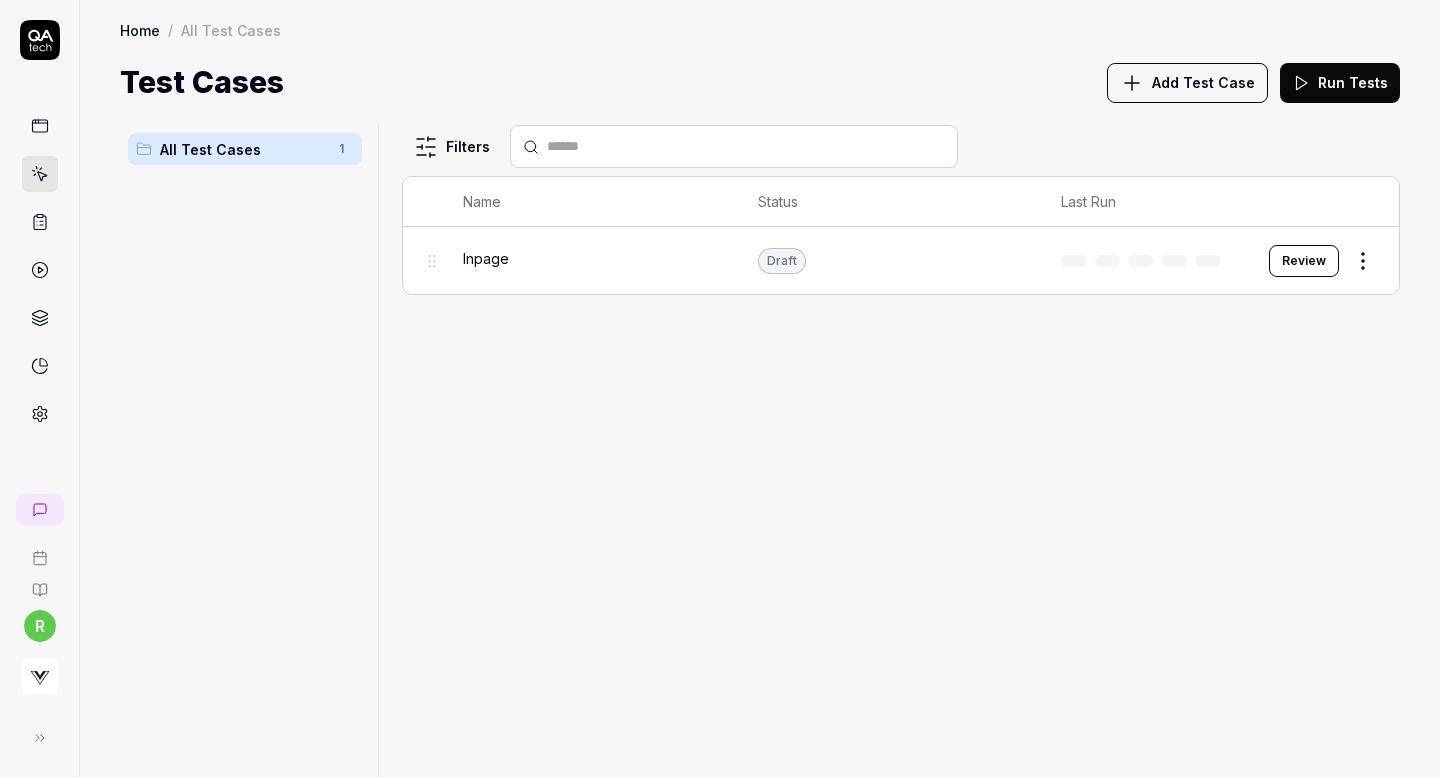 click on "r Home / All Test Cases Home / All Test Cases Test Cases Add Test Case Run Tests All Test Cases 1 Filters Name Status Last Run Inpage Draft Review
To pick up a draggable item, press the space bar.
While dragging, use the arrow keys to move the item.
Press space again to drop the item in its new position, or press escape to cancel.
*" at bounding box center [720, 389] 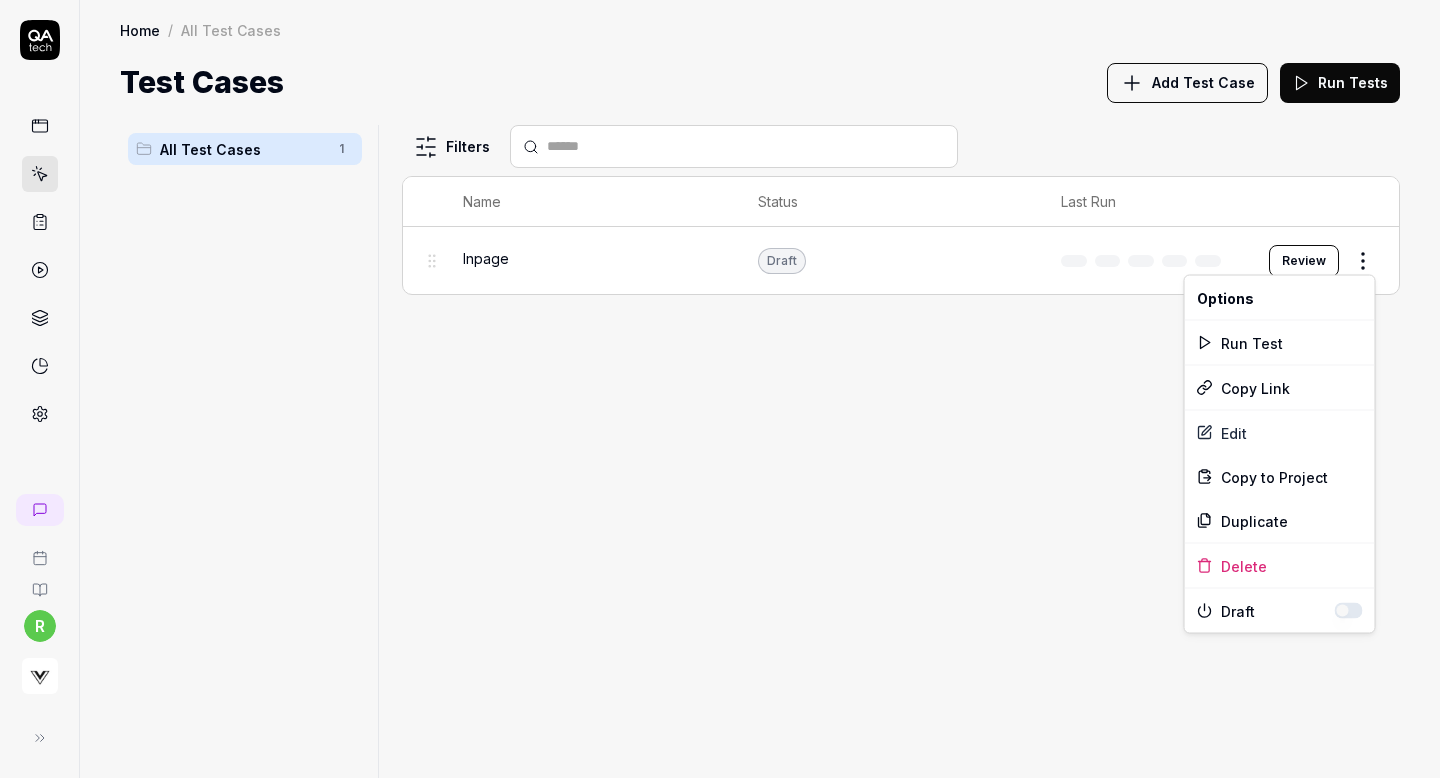 click at bounding box center (1349, 611) 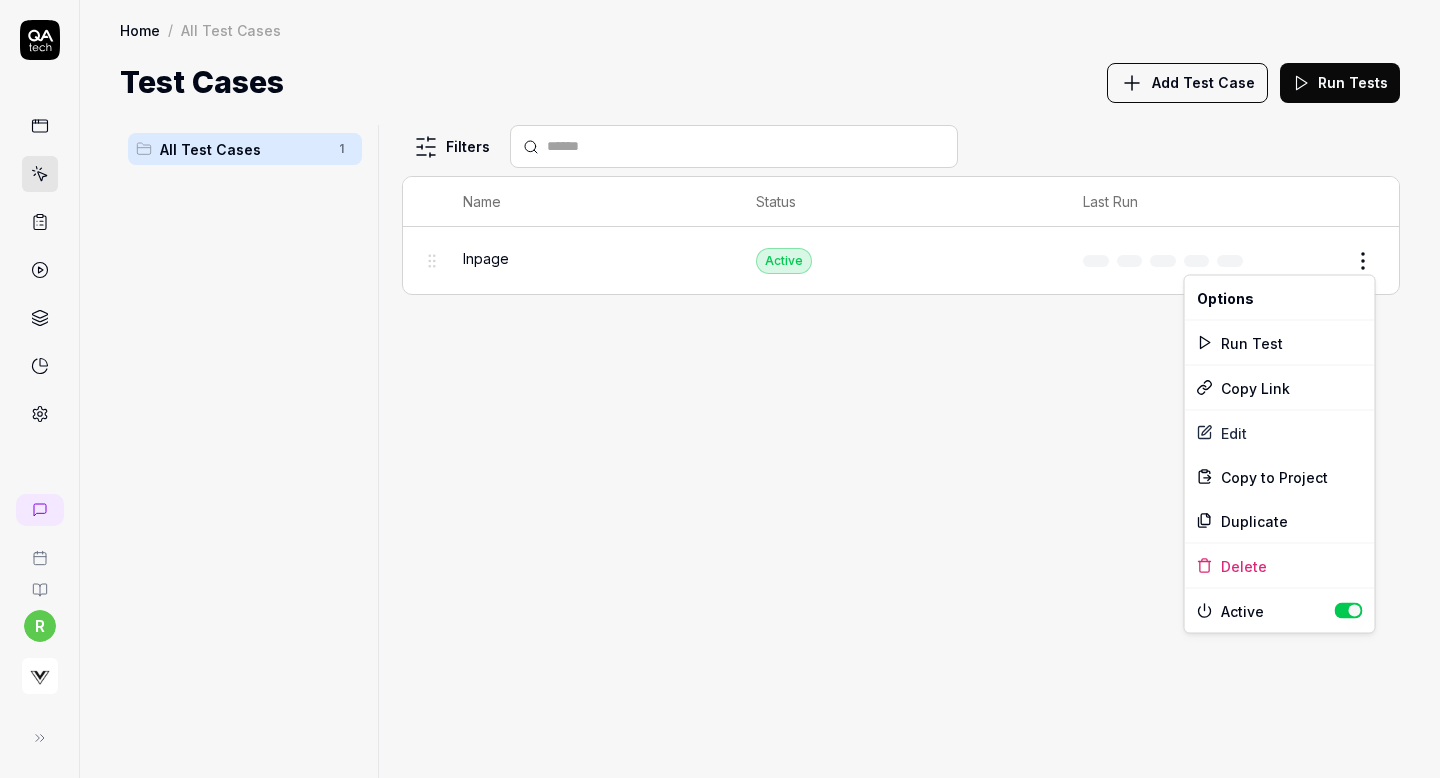 click on "r Home / All Test Cases Home / All Test Cases Test Cases Add Test Case Run Tests All Test Cases 1 Filters Name Status Last Run Inpage Active Edit
To pick up a draggable item, press the space bar.
While dragging, use the arrow keys to move the item.
Press space again to drop the item in its new position, or press escape to cancel.
* Options Run Test Copy Link Edit Copy to Project Duplicate Delete Active" at bounding box center [720, 389] 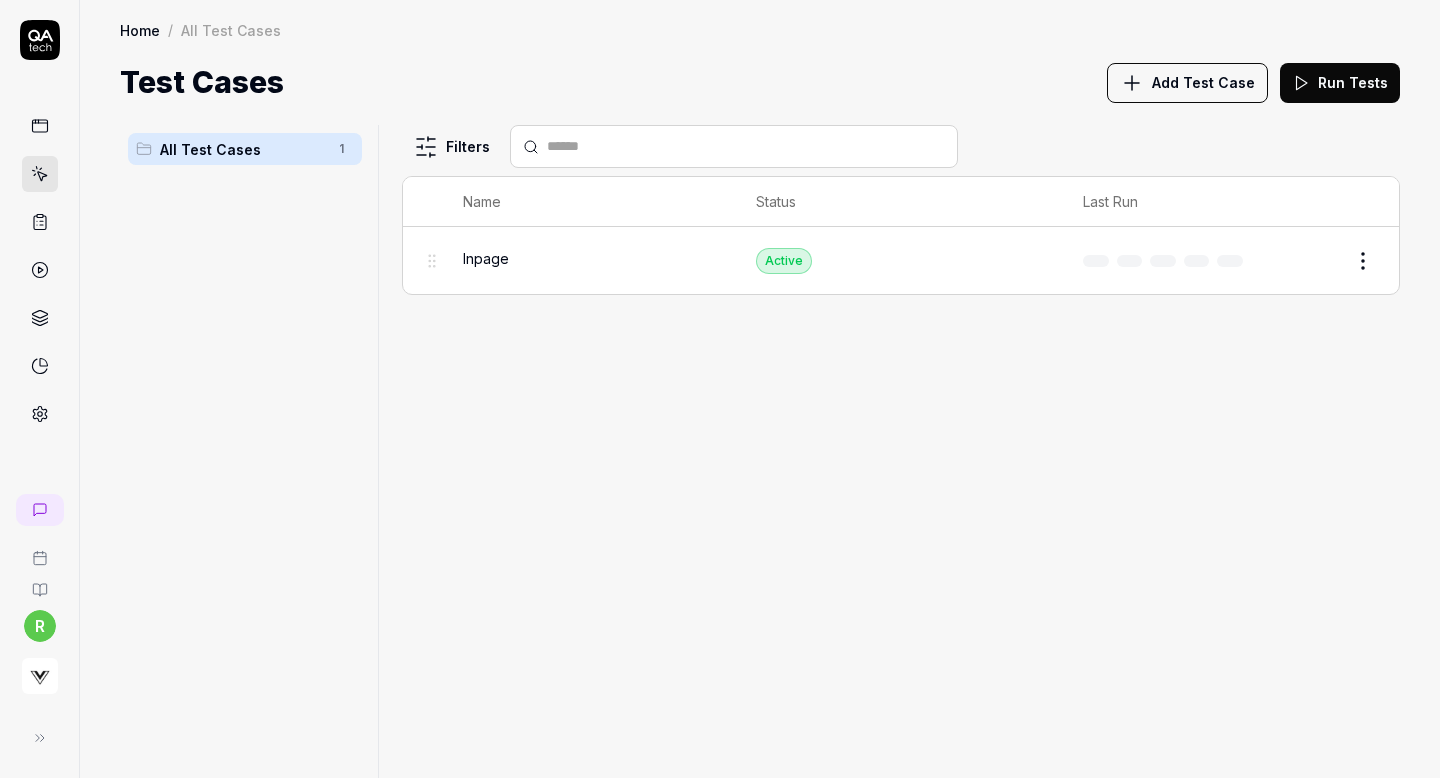 click on "Add Test Case" at bounding box center (1203, 82) 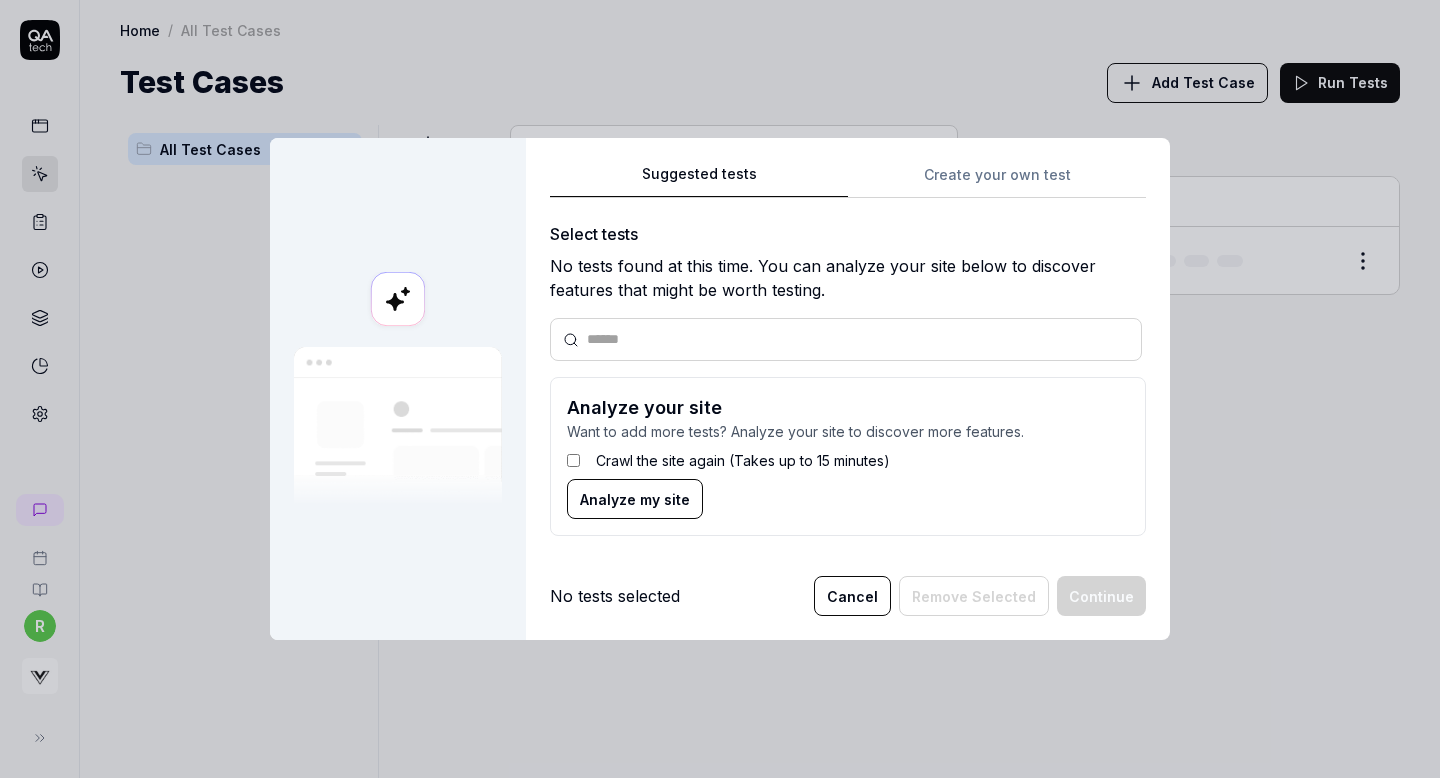 click on "Suggested tests Create your own test Select tests No tests found at this time. You can analyze your site below to discover features that might be worth testing. Analyze your site Want to add more tests? Analyze your site to discover more features. Crawl the site again (Takes up to 15 minutes) Analyze my site No tests selected Cancel Remove Selected Continue" at bounding box center [848, 389] 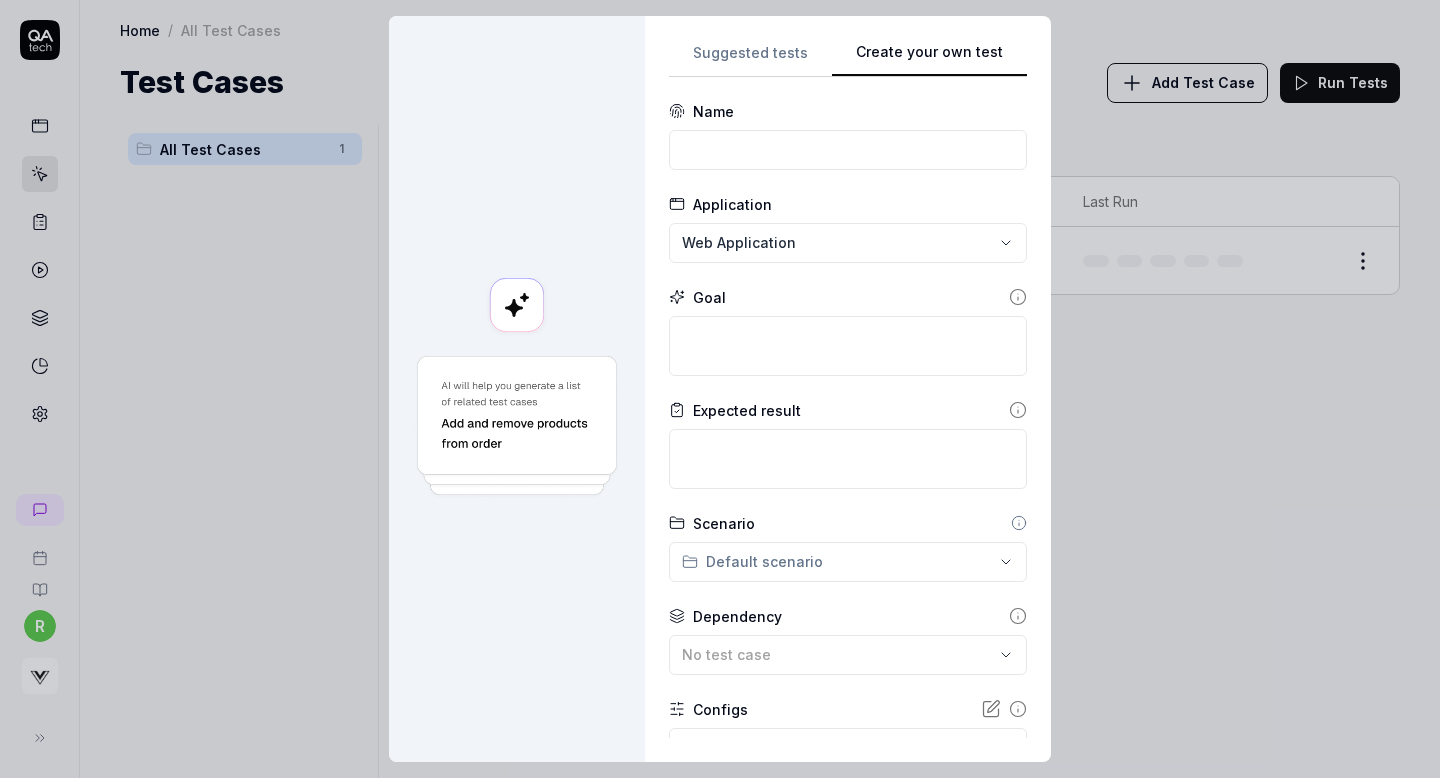 type 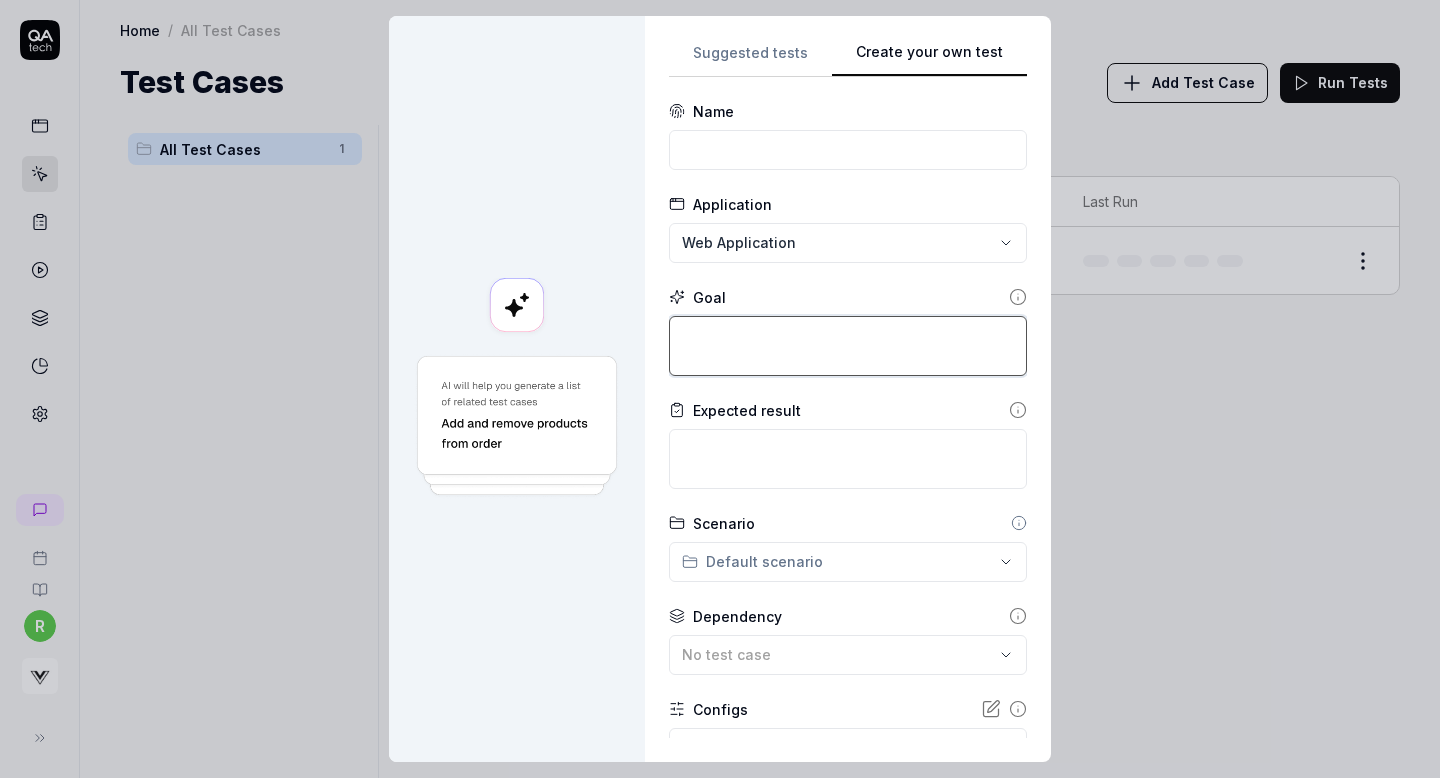click at bounding box center (848, 346) 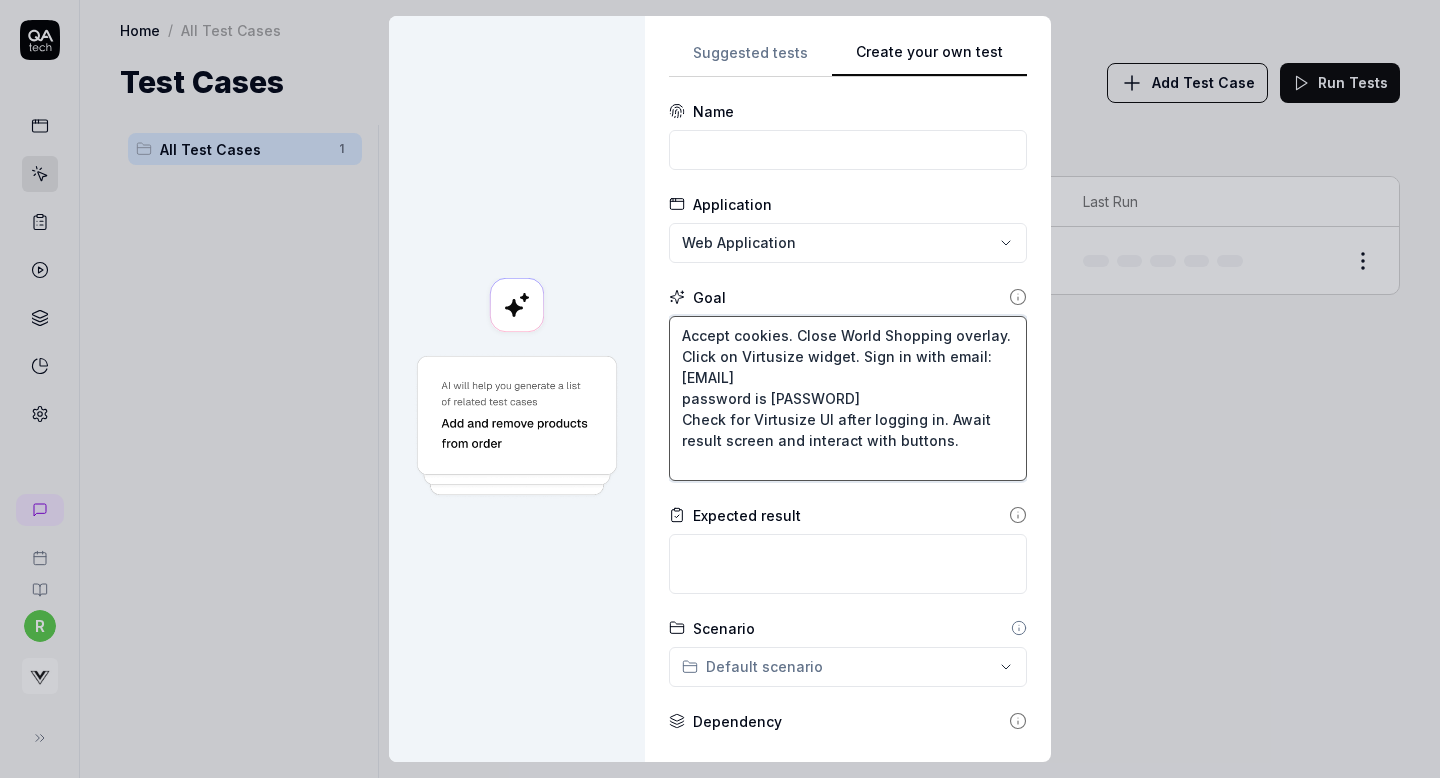 type on ""Accept cookies. Close World Shopping overlay. Click on Virtusize widget. Sign in with email:
rachelfabrigar@gmail.com
password is Rachel123
Check for Virtusize UI after logging in. Await result screen and interact with buttons."" 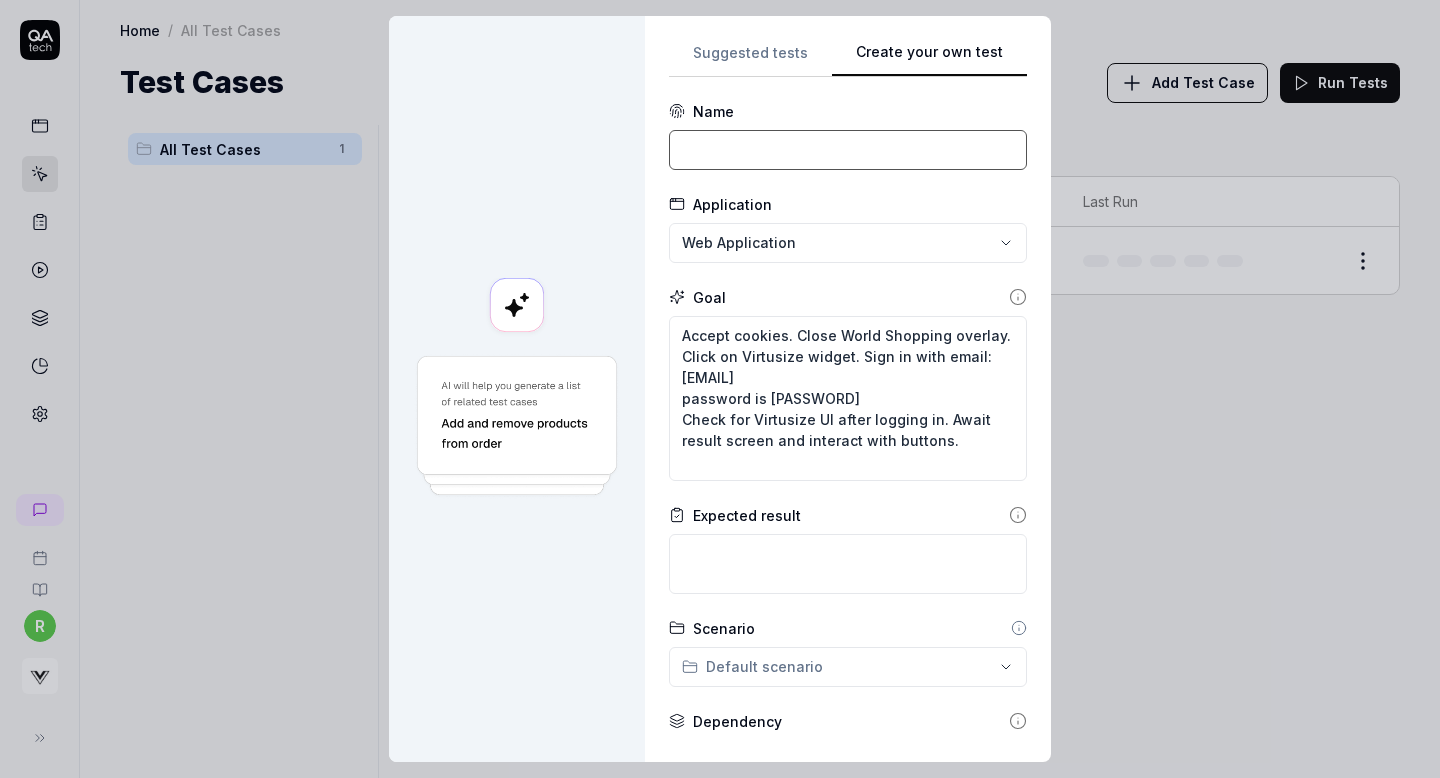 click at bounding box center (848, 150) 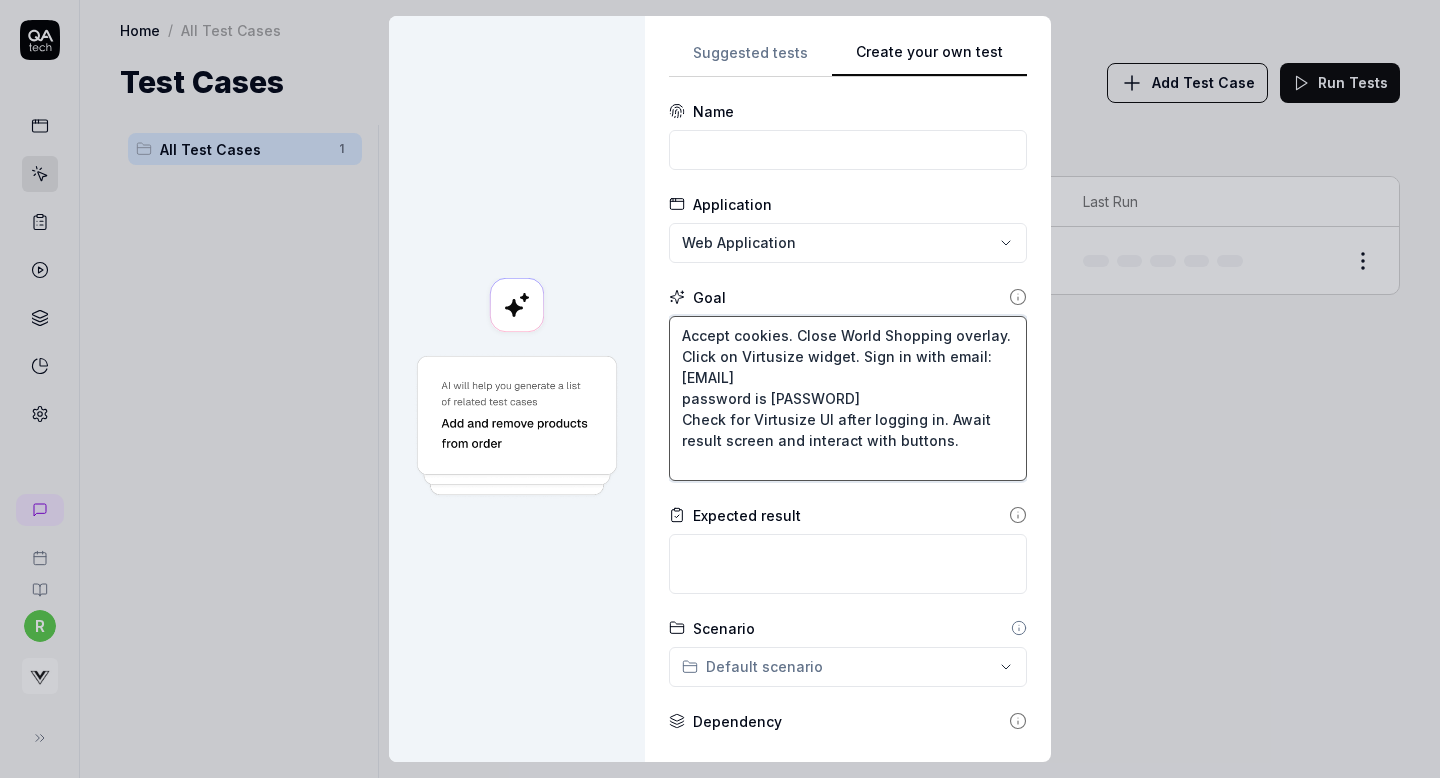 click on ""Accept cookies. Close World Shopping overlay. Click on Virtusize widget. Sign in with email:
rachelfabrigar@gmail.com
password is Rachel123
Check for Virtusize UI after logging in. Await result screen and interact with buttons."" at bounding box center [848, 398] 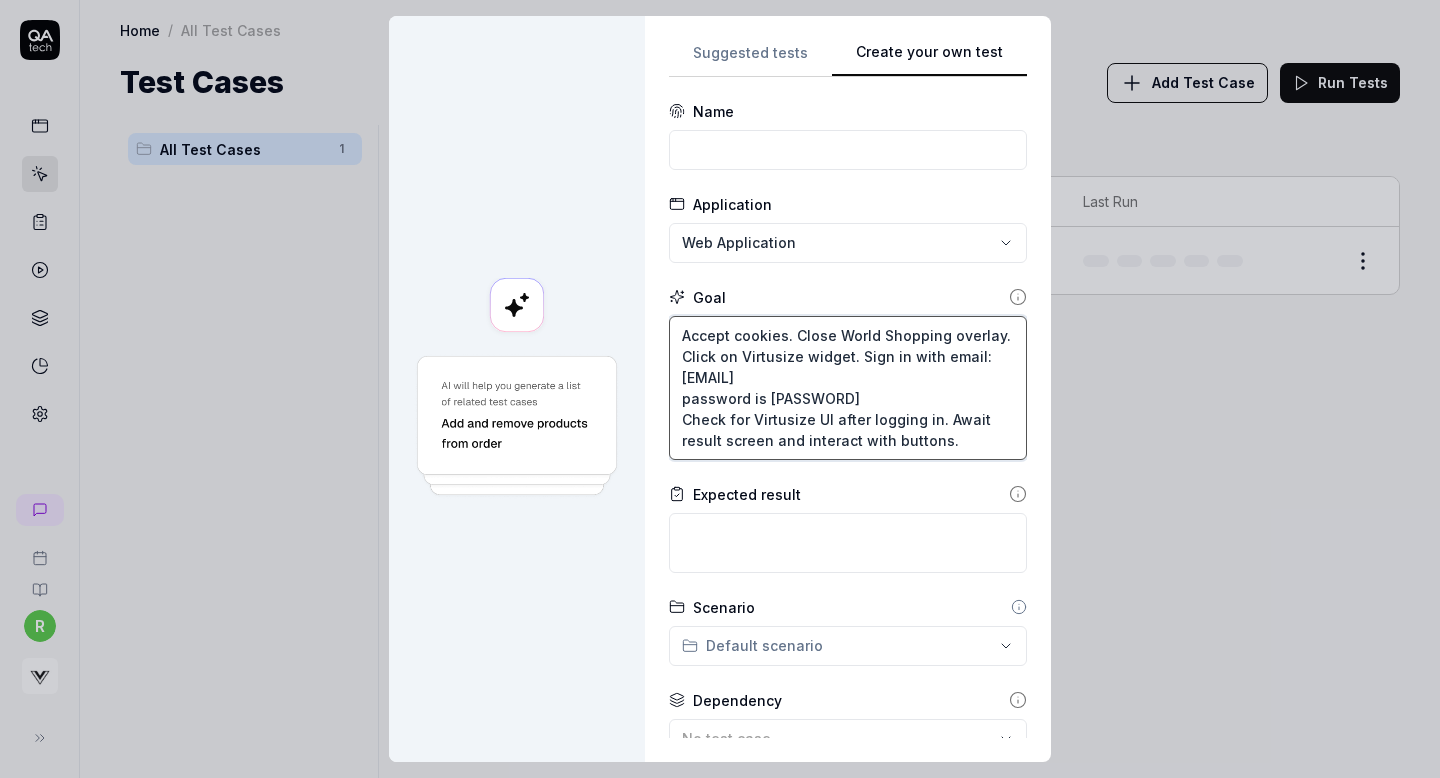 click on "Accept cookies. Close World Shopping overlay. Click on Virtusize widget. Sign in with email:
rachelfabrigar@gmail.com
password is Rachel123
Check for Virtusize UI after logging in. Await result screen and interact with buttons."" at bounding box center (848, 388) 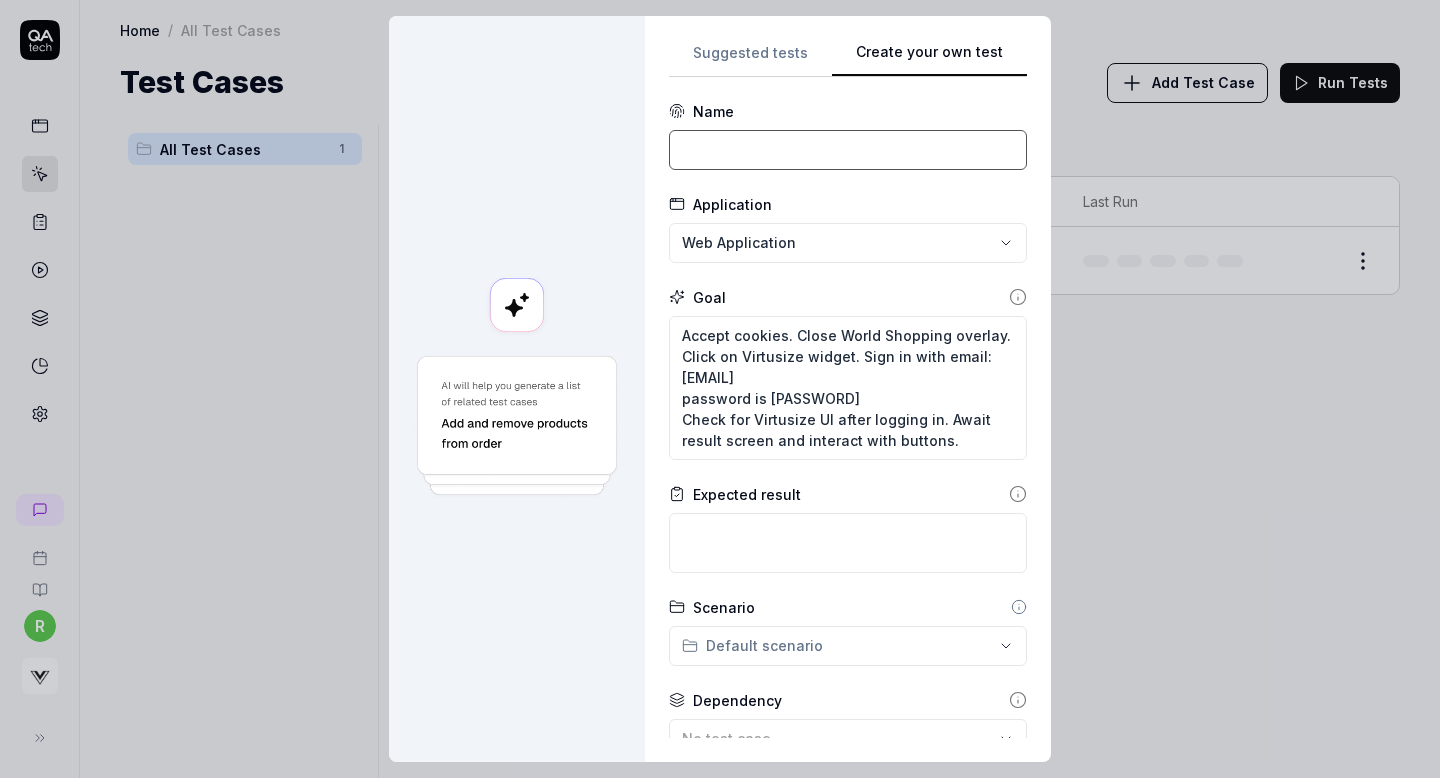 click at bounding box center (848, 150) 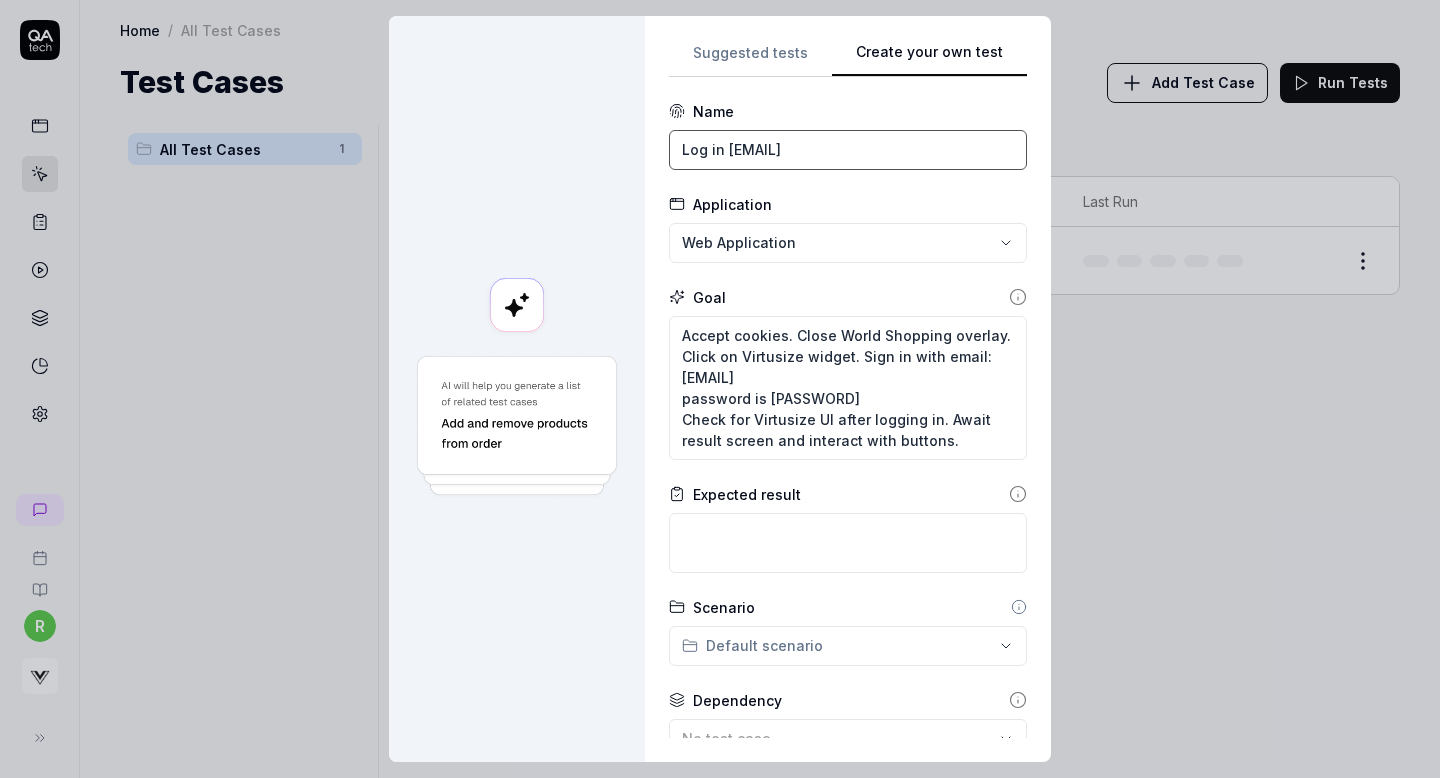 scroll, scrollTop: 225, scrollLeft: 0, axis: vertical 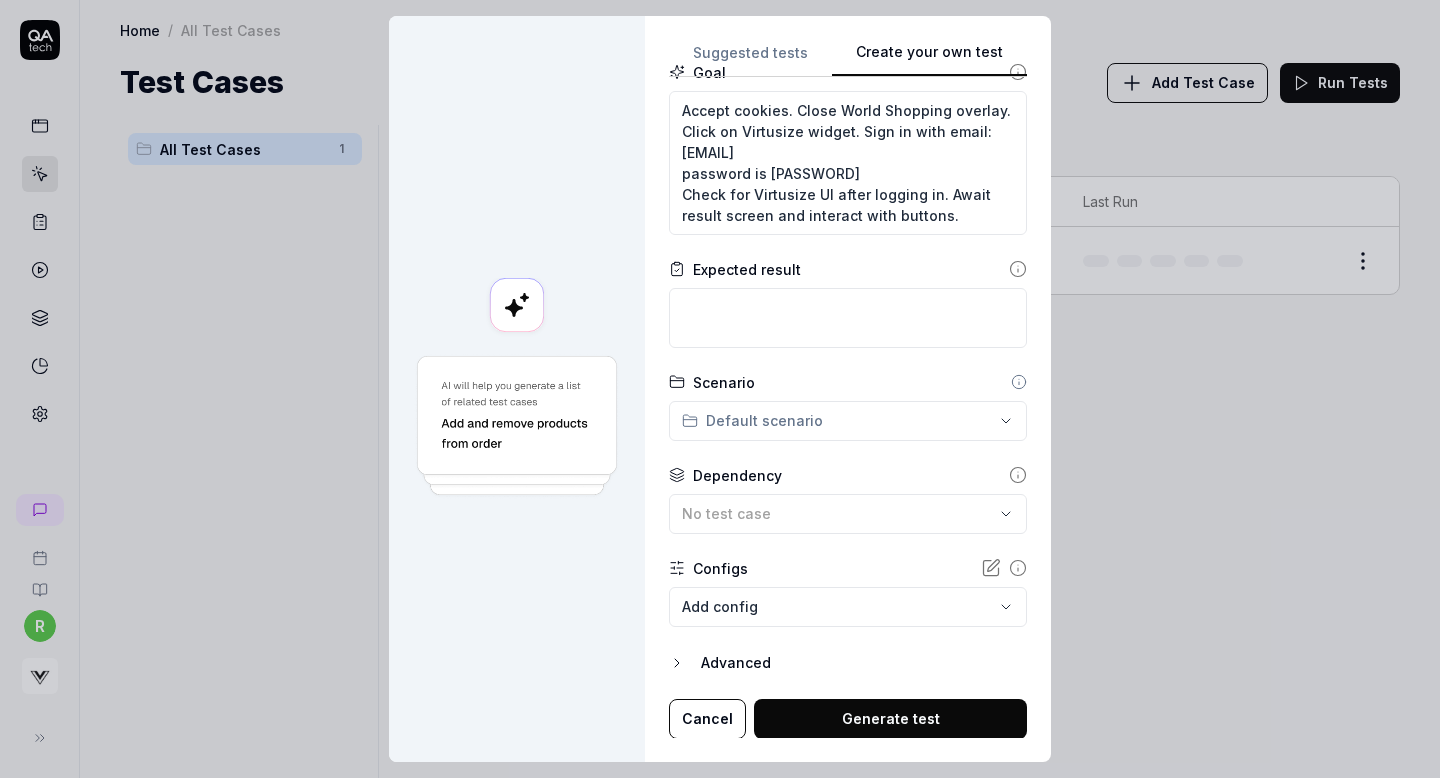 type on "Log in email" 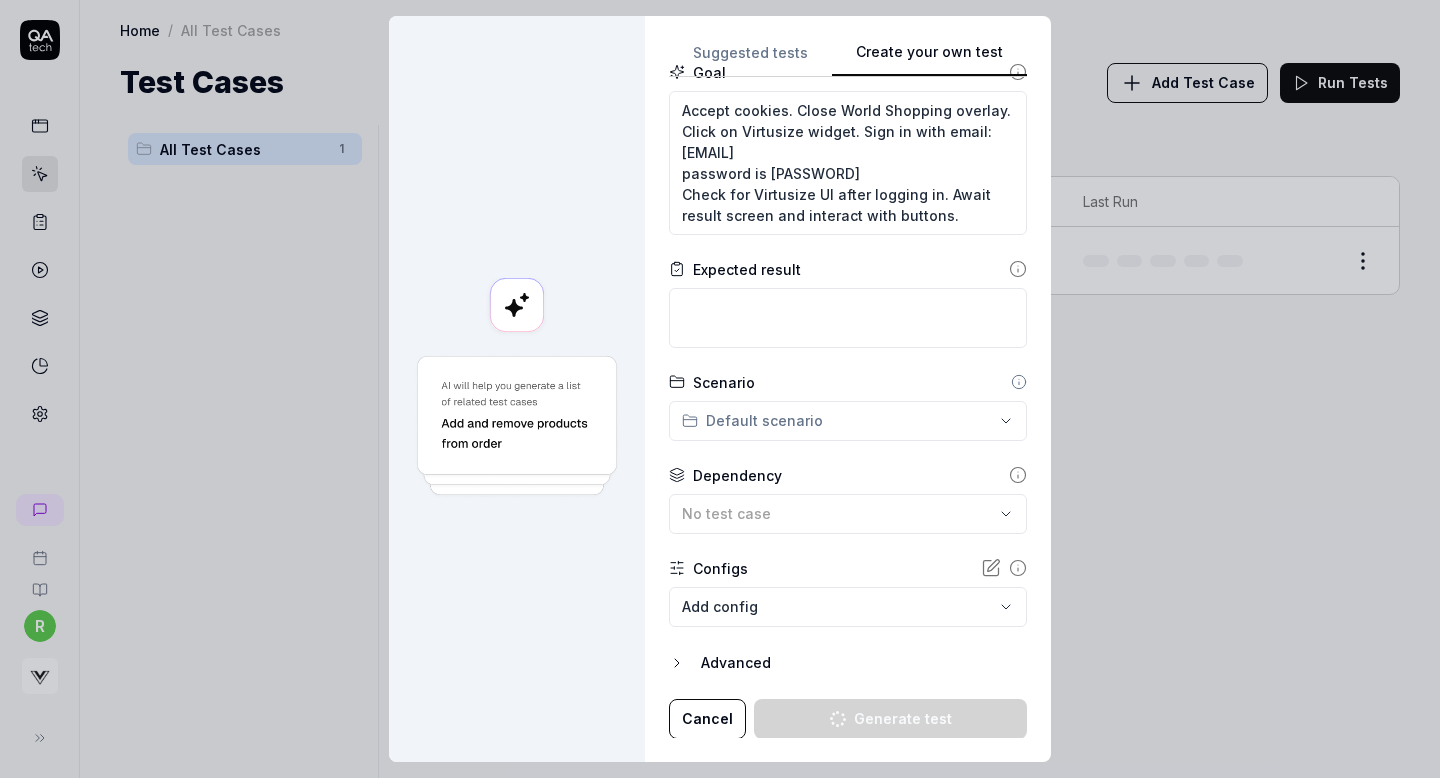 type on "*" 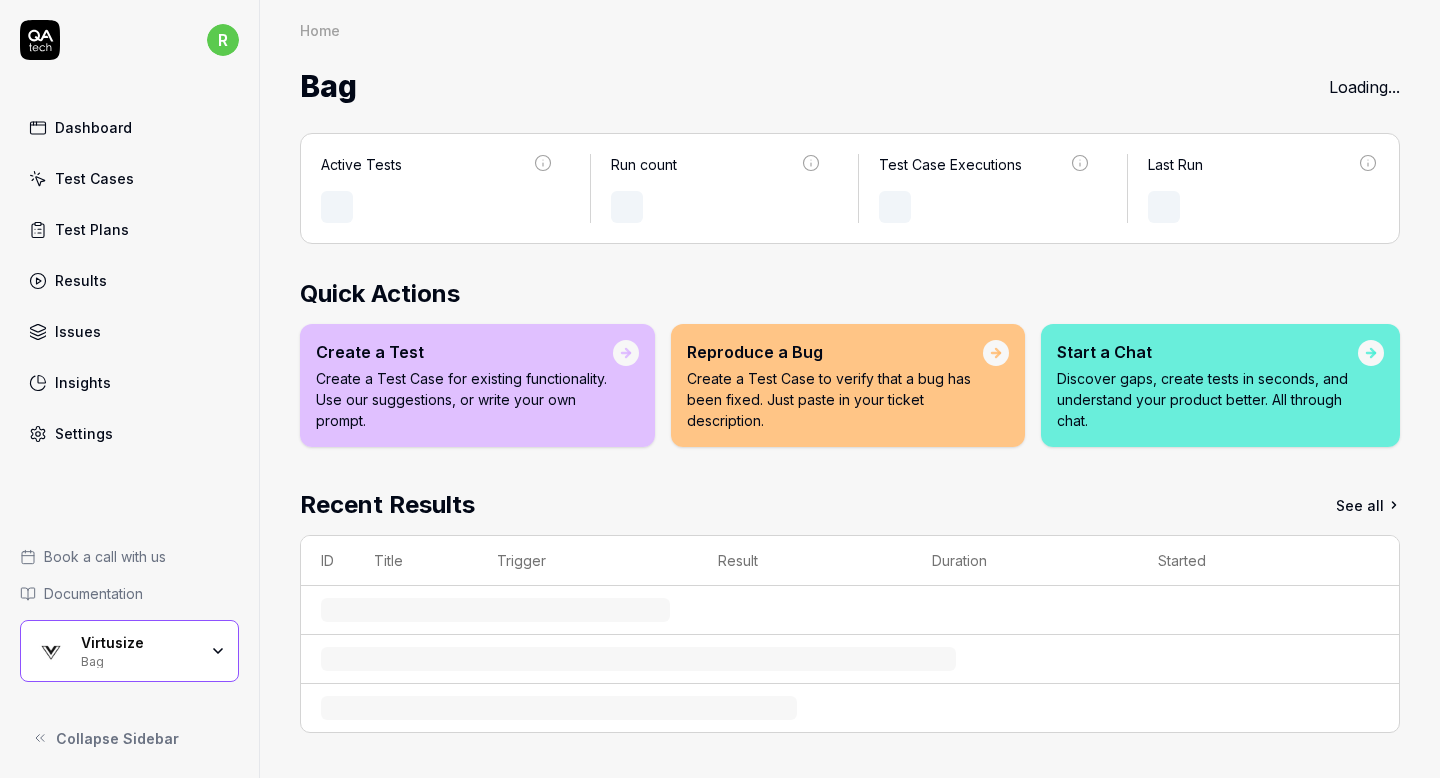 scroll, scrollTop: 0, scrollLeft: 0, axis: both 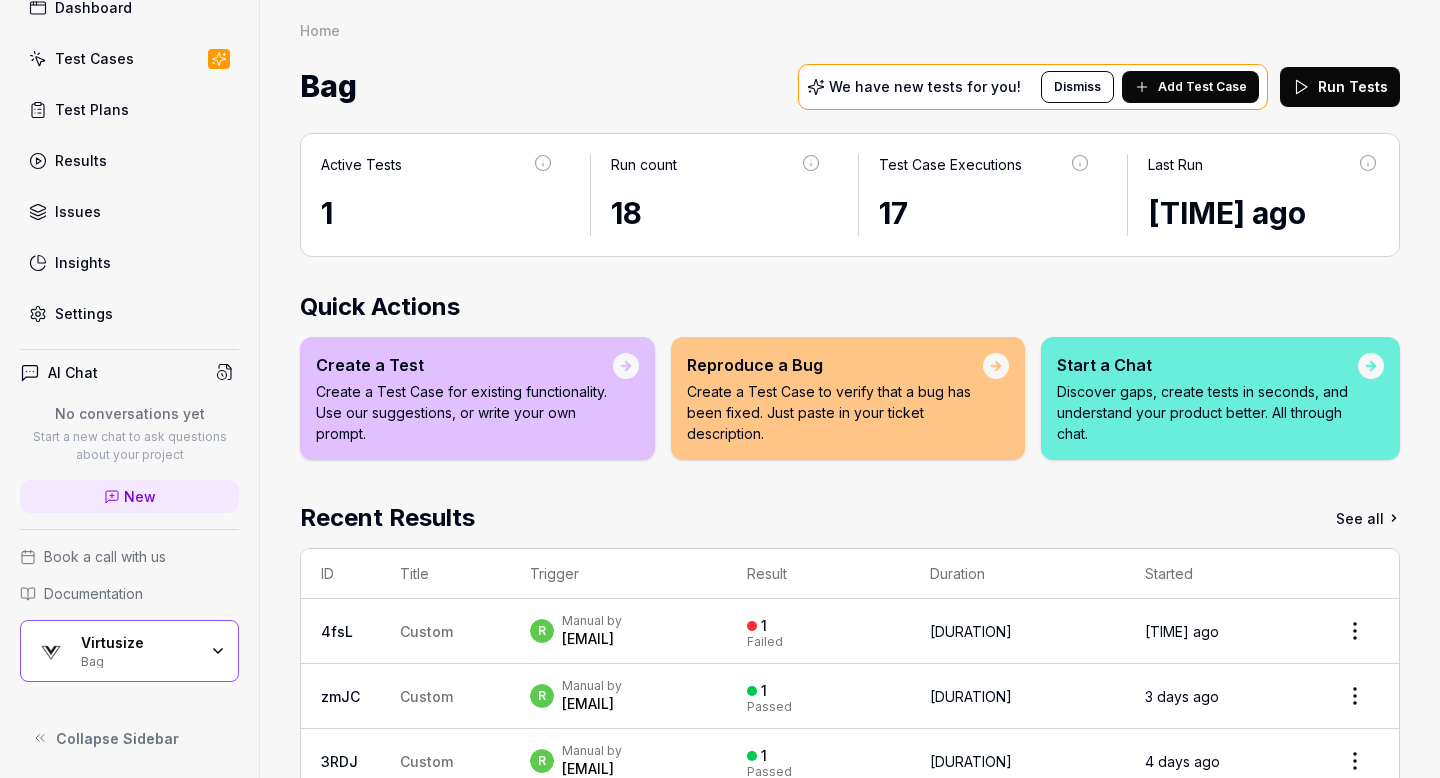 click on "Virtusize Bag" at bounding box center [129, 651] 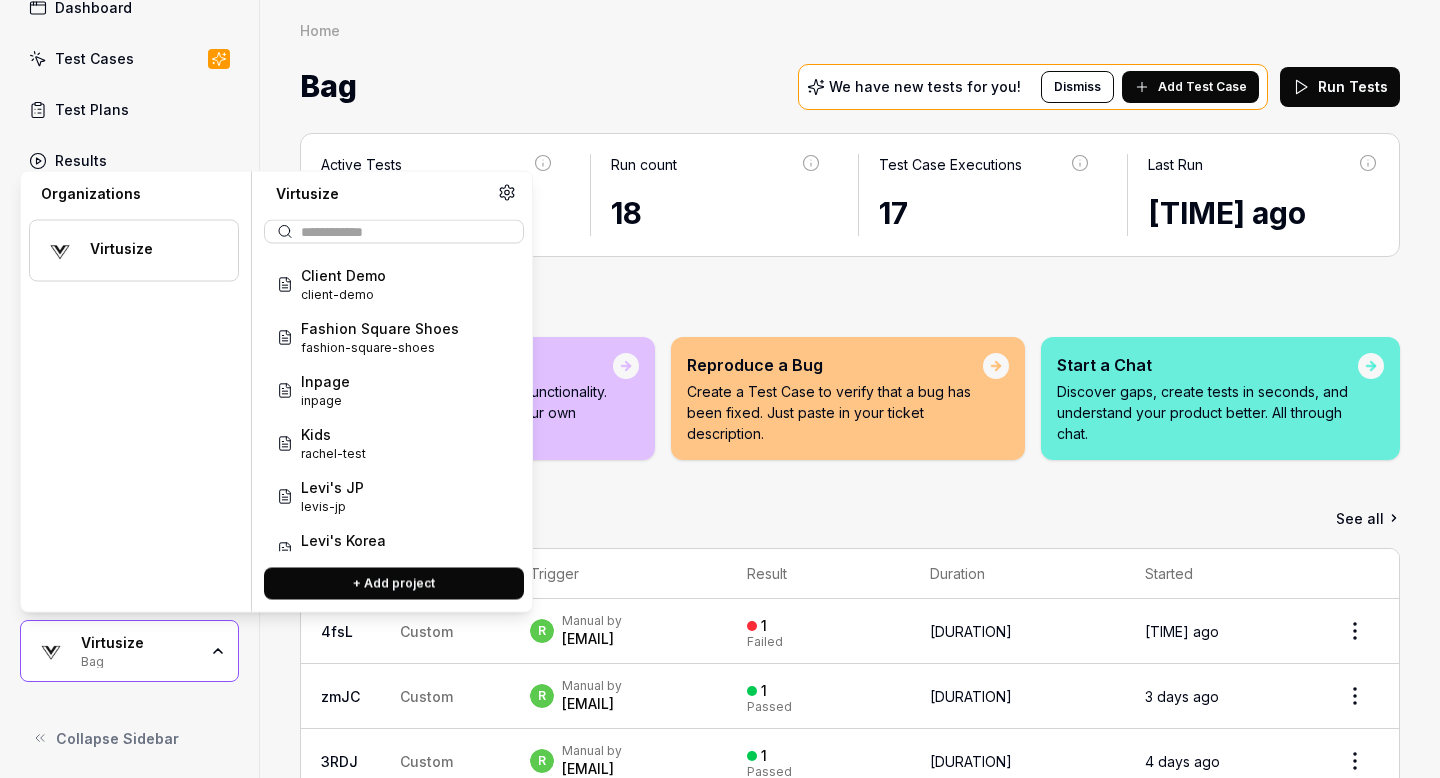 scroll, scrollTop: 421, scrollLeft: 0, axis: vertical 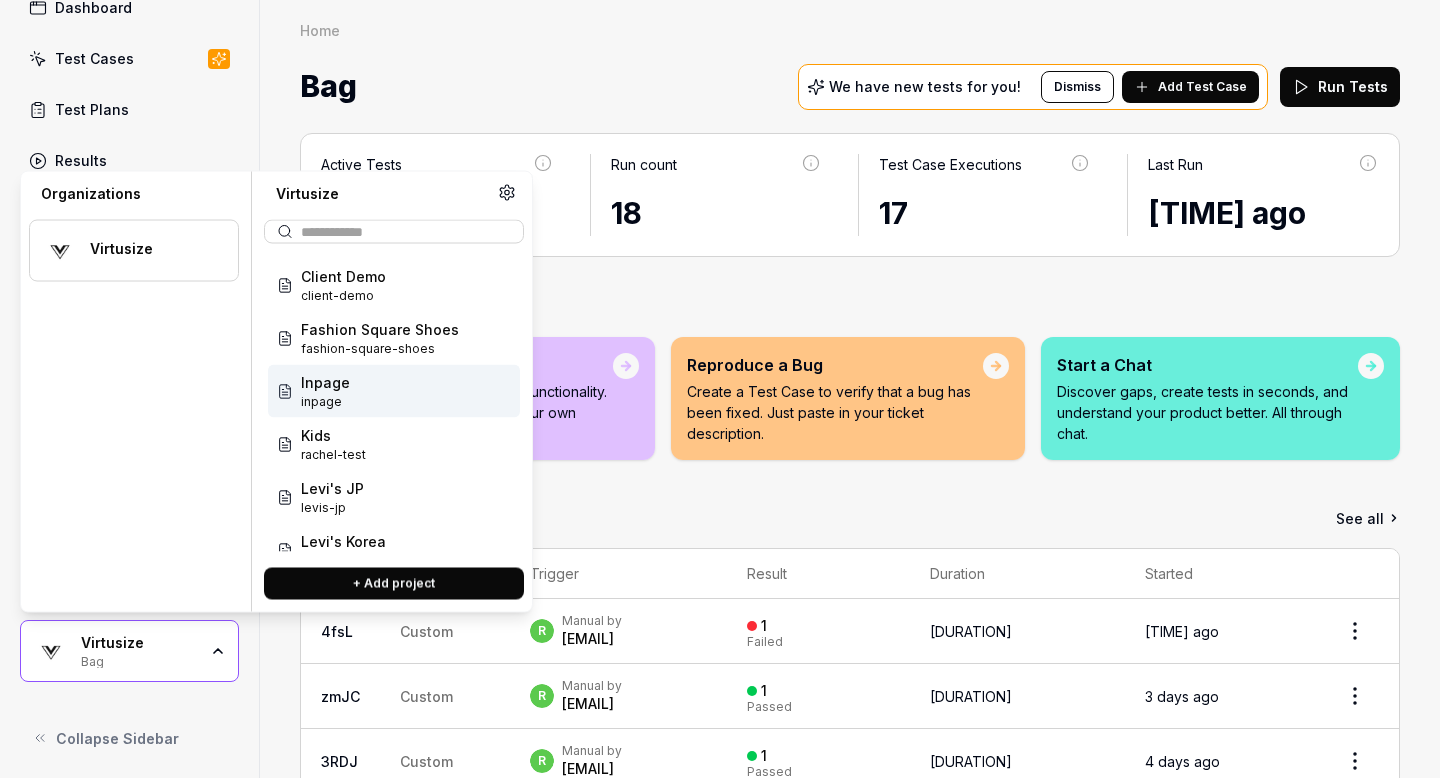 click on "Inpage inpage" at bounding box center [394, 391] 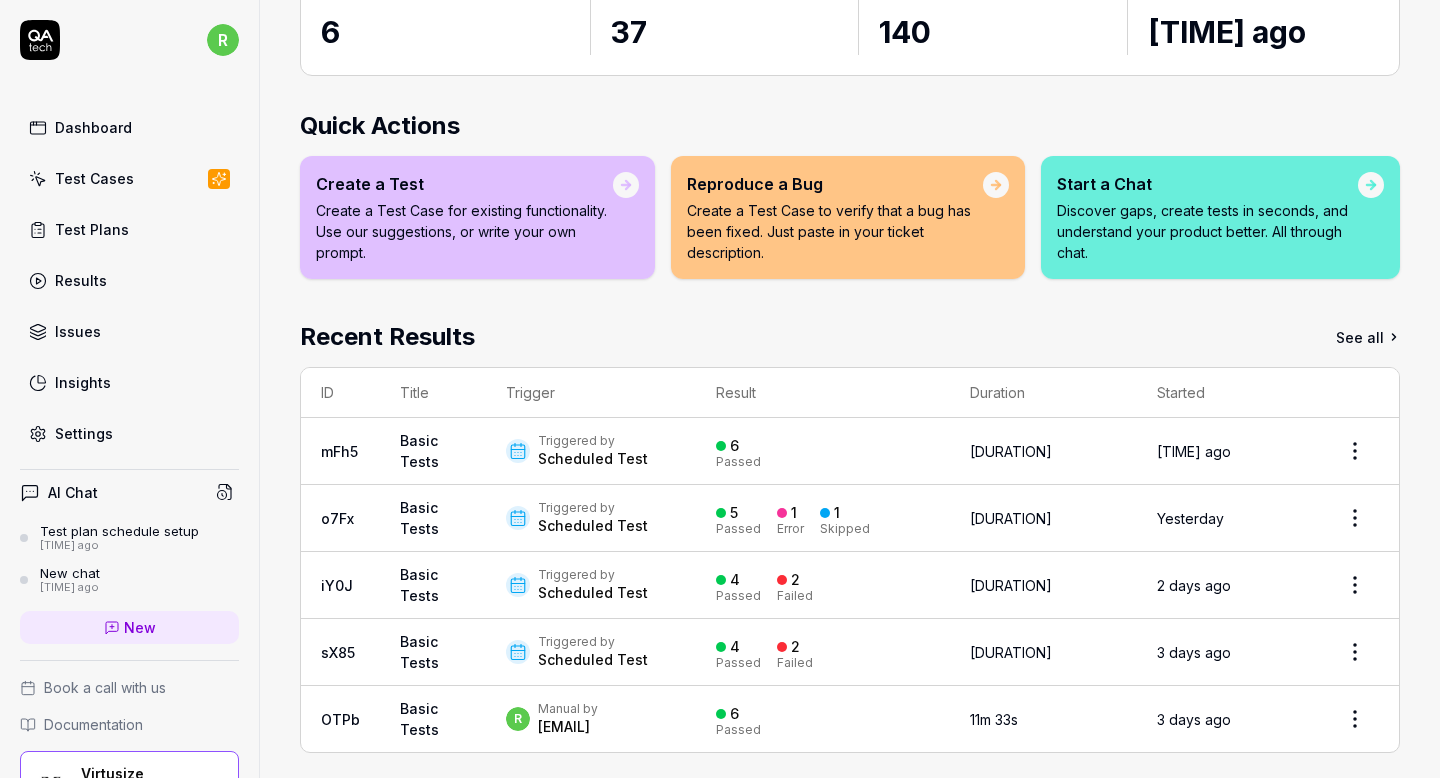 scroll, scrollTop: 191, scrollLeft: 0, axis: vertical 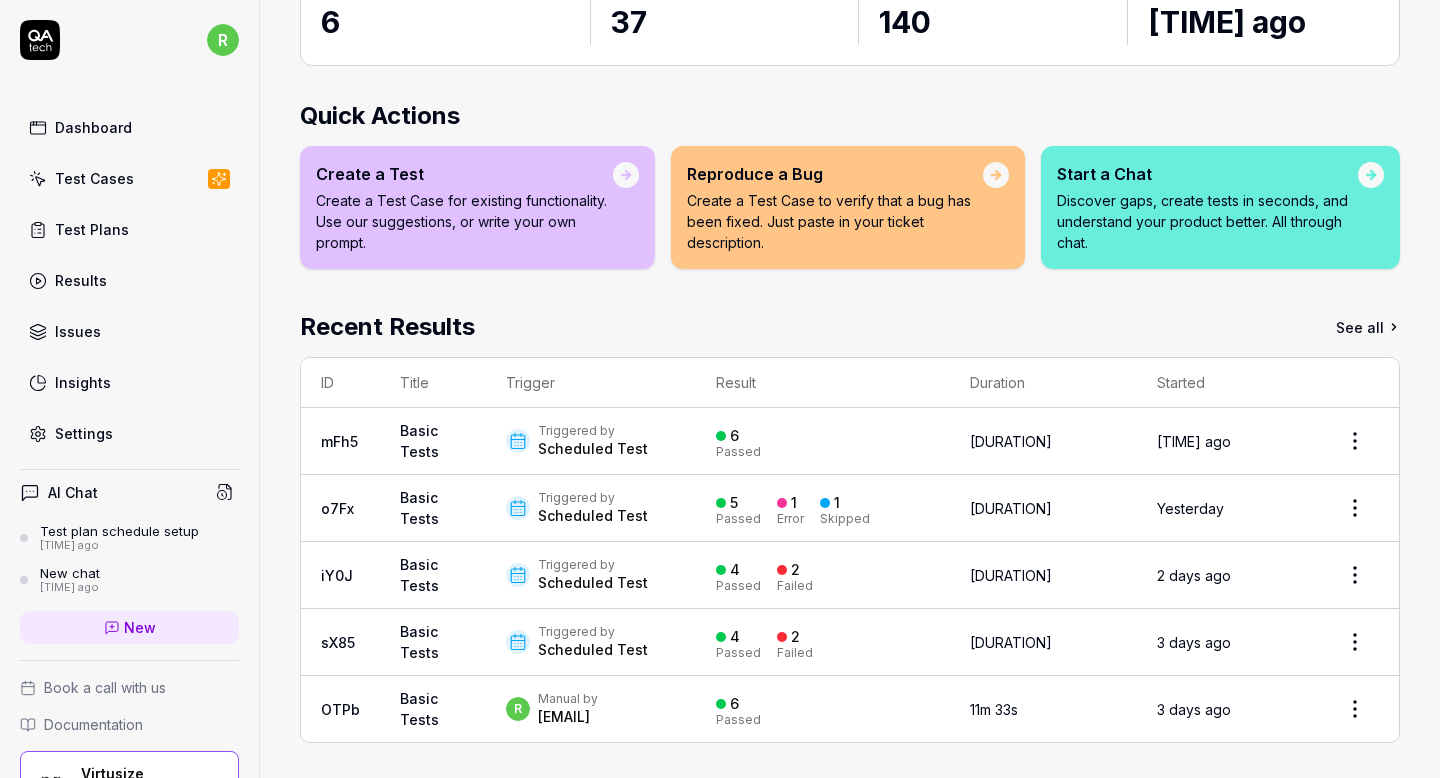 click on "Recent Results See all" at bounding box center (850, 327) 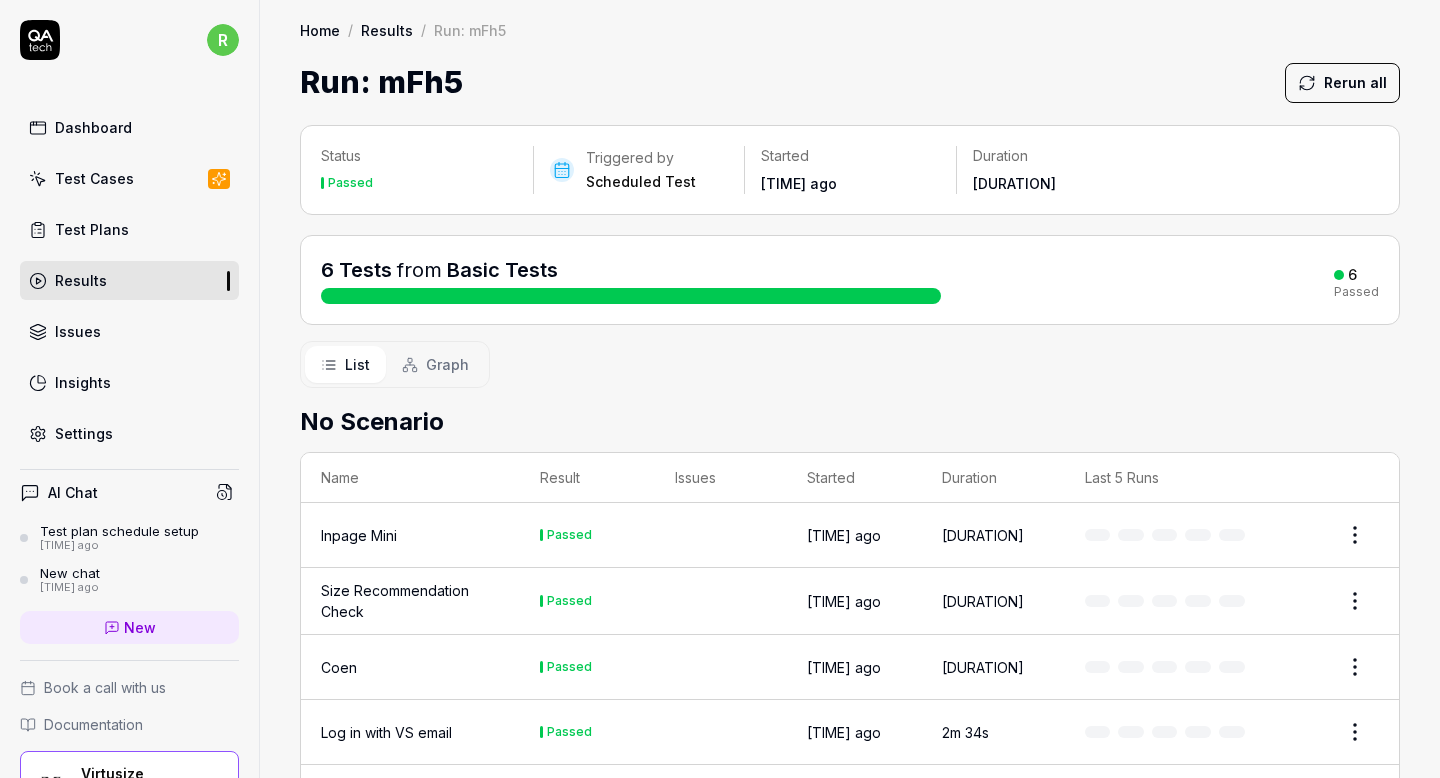 click on "No Scenario Name Result Issues Started Duration Last 5 Runs Inpage Mini Passed [TIME] ago [DURATION] Size Recommendation Check Passed [TIME] ago [DURATION] Coen Passed [TIME] ago [DURATION] Log in with VS email Passed [TIME] ago [DURATION] New Inpage Instruction Passed [TIME] ago [DURATION] Smart Table Passed [TIME] ago [DURATION]" at bounding box center [850, 649] 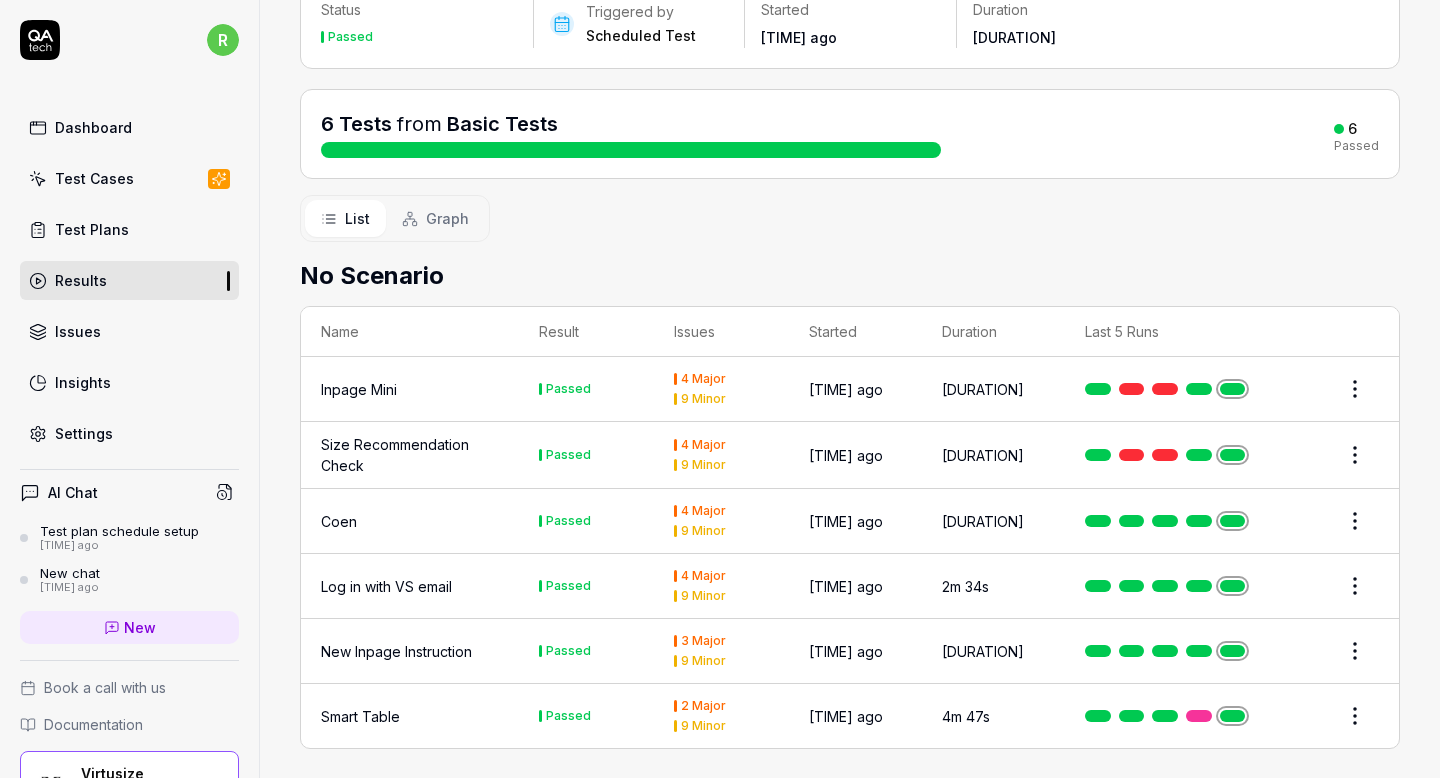 scroll, scrollTop: 151, scrollLeft: 0, axis: vertical 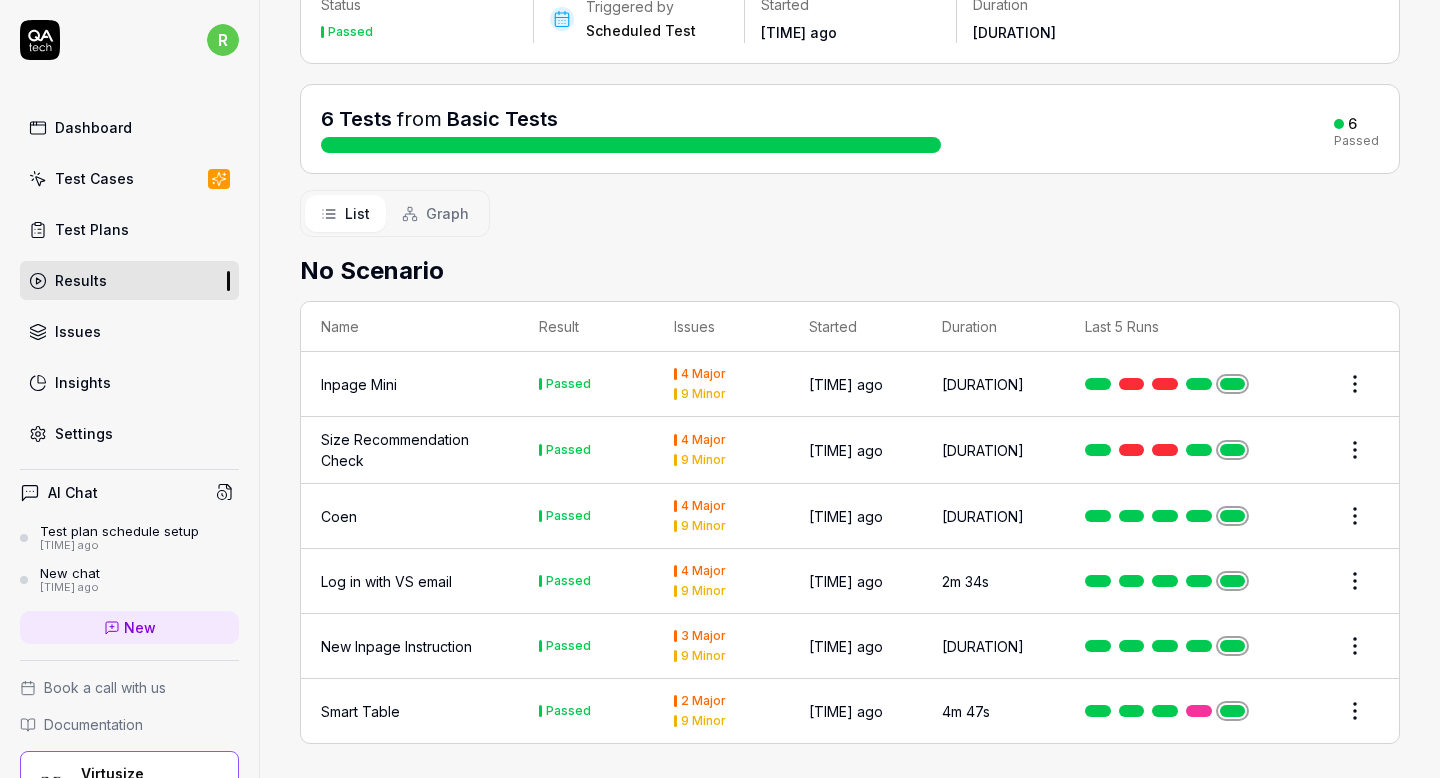 click on "Size Recommendation Check" at bounding box center (410, 450) 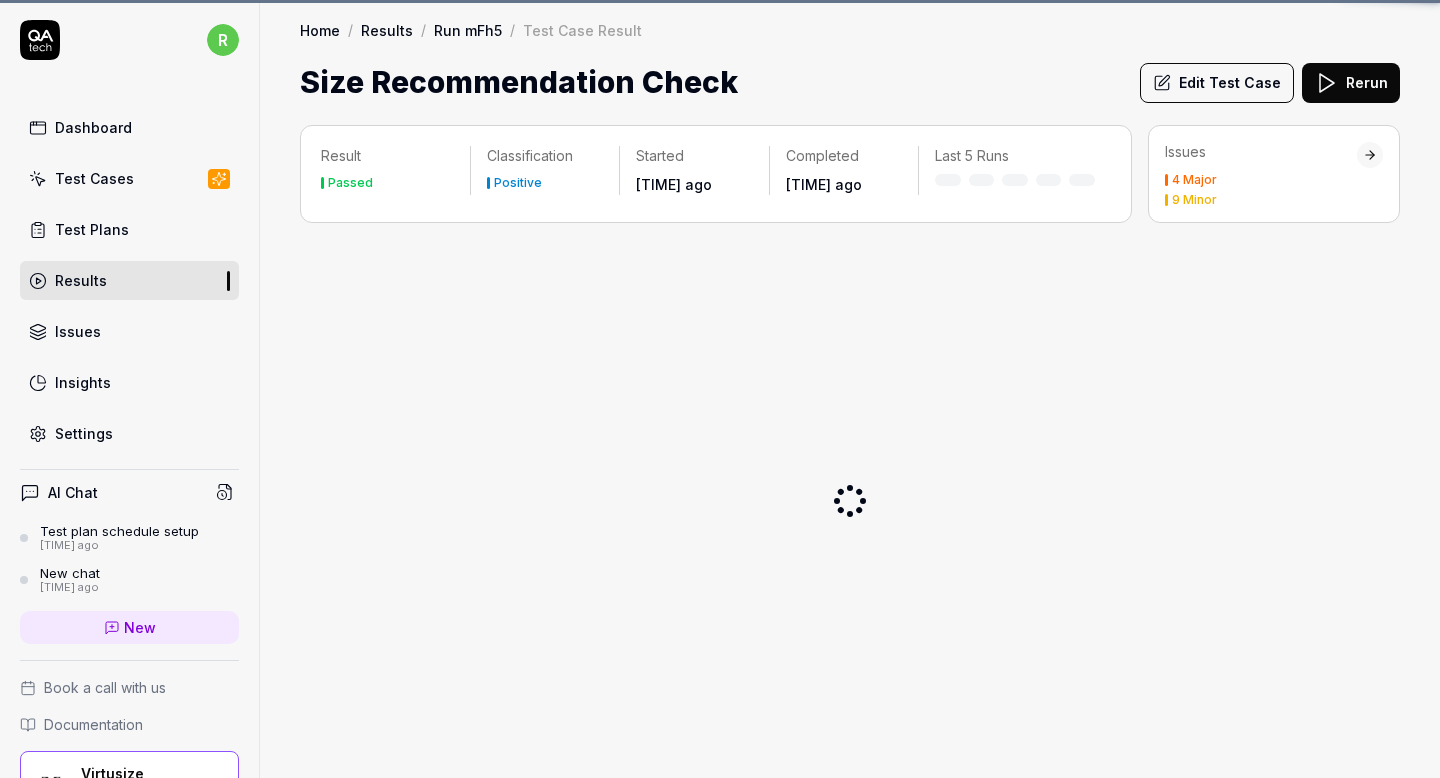 scroll, scrollTop: 0, scrollLeft: 0, axis: both 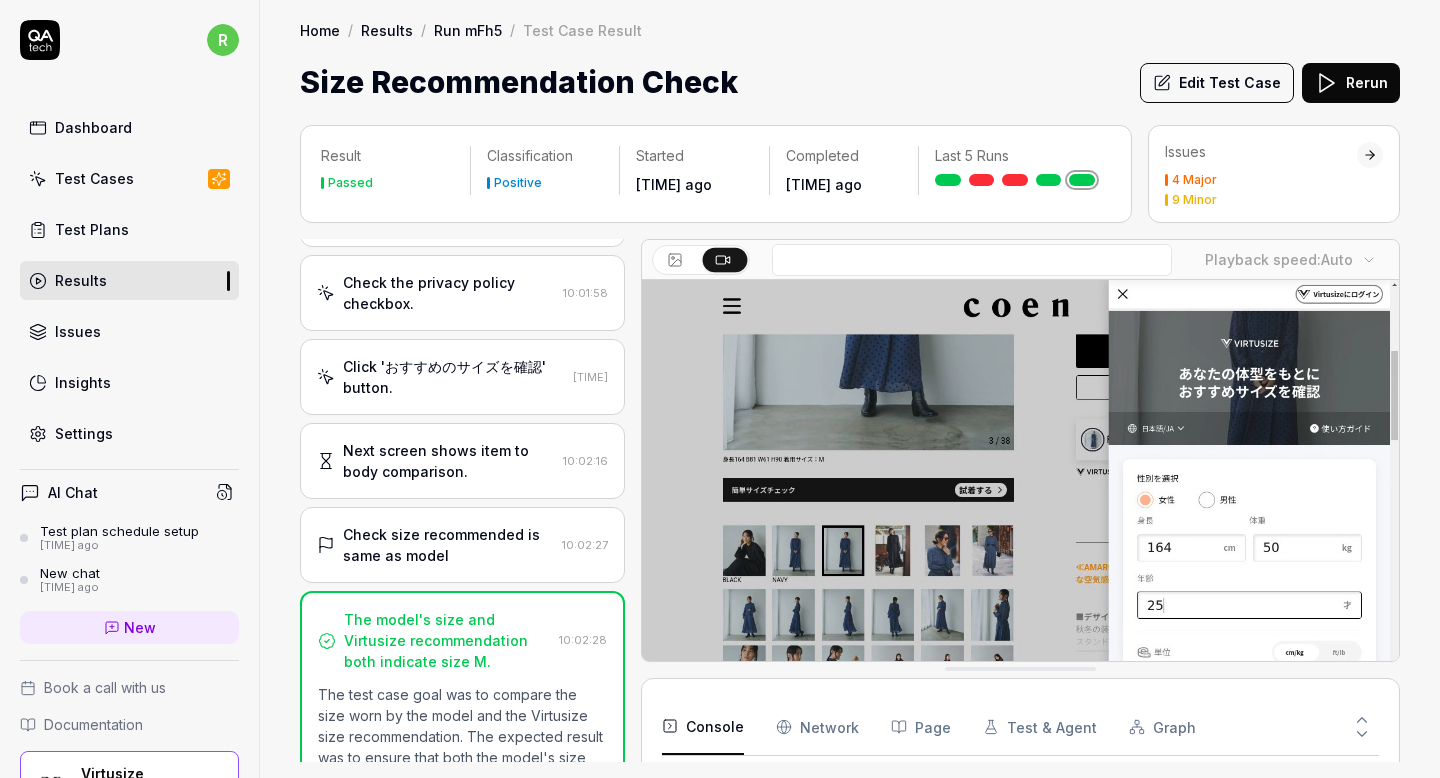 click on "Edit Test Case" at bounding box center (1217, 83) 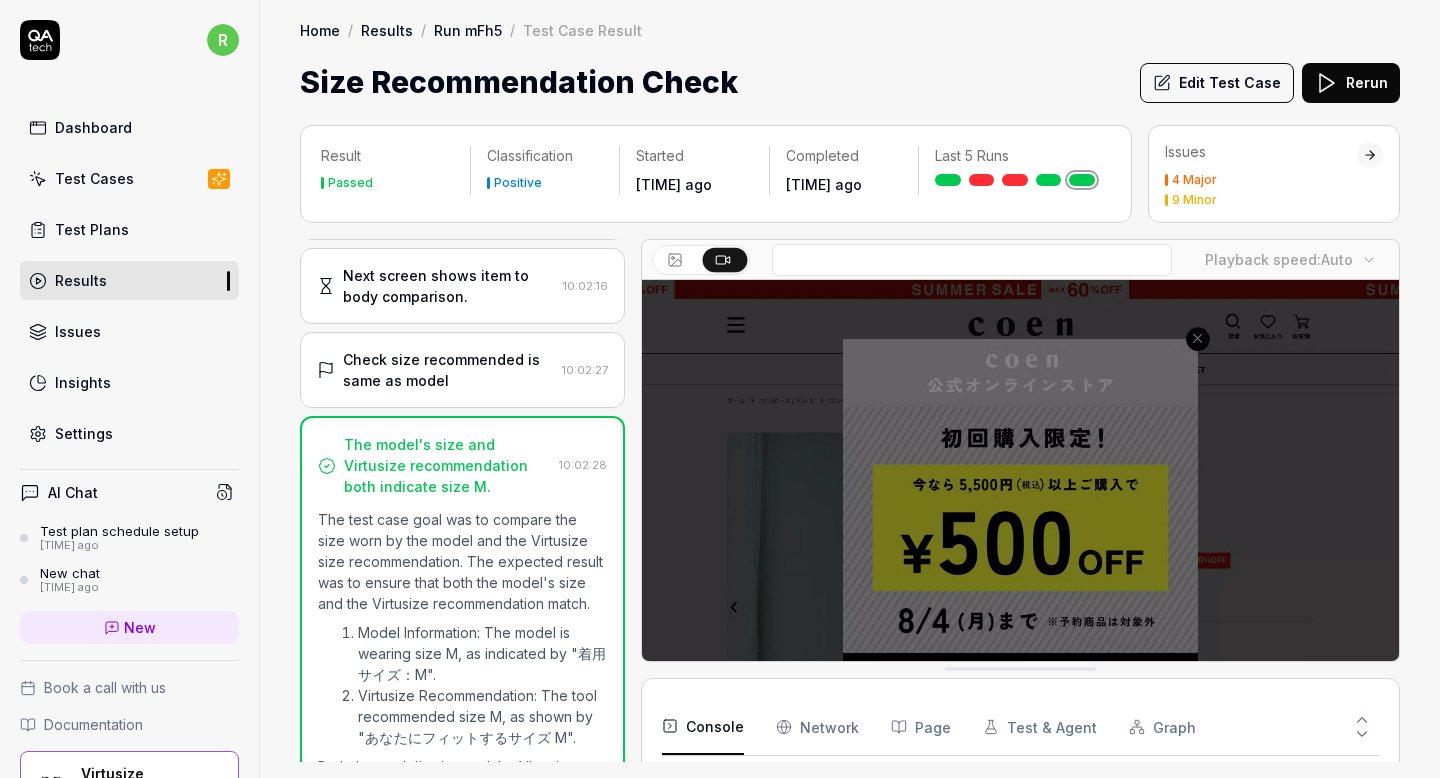 scroll, scrollTop: 1252, scrollLeft: 0, axis: vertical 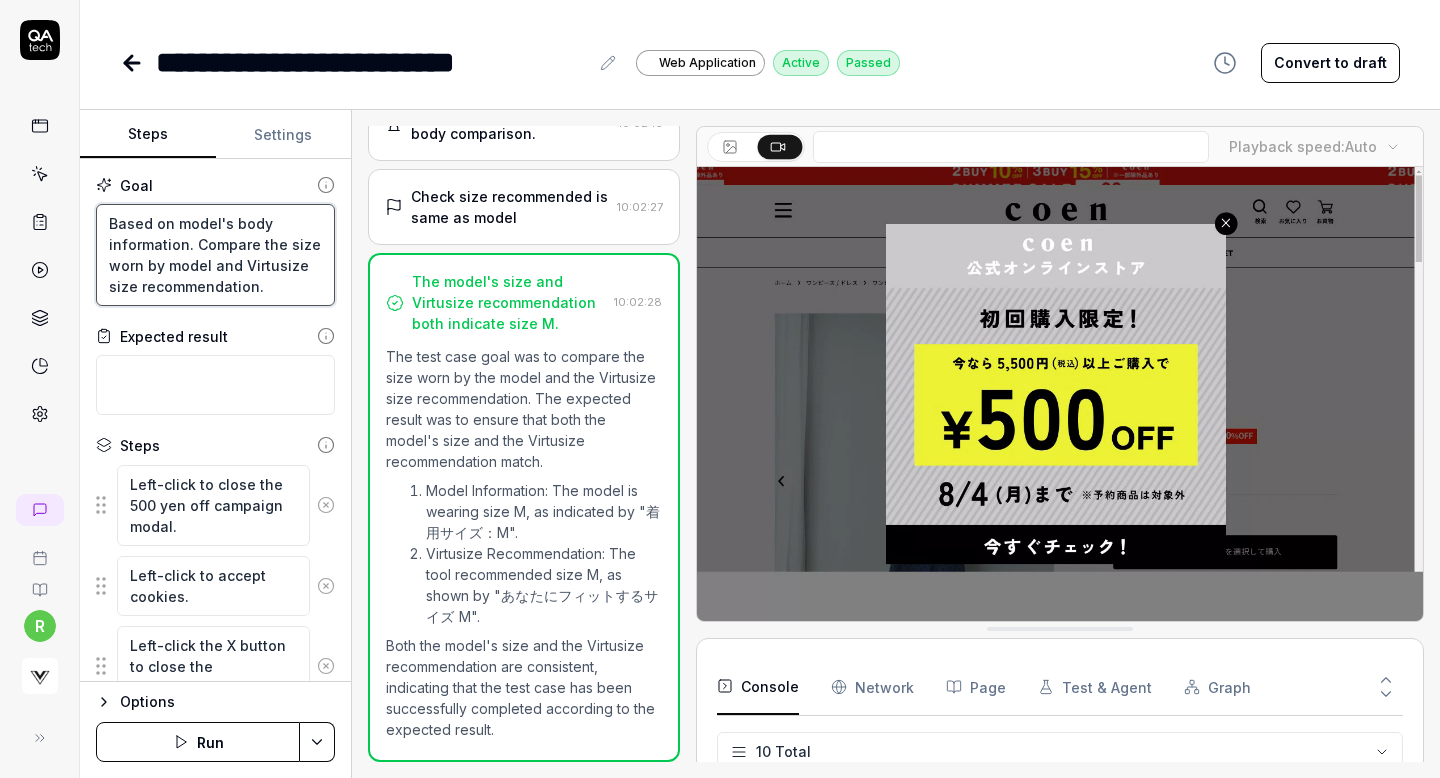 click on "Based on model's body information. Compare the size worn by model and Virtusize size recommendation." at bounding box center (215, 255) 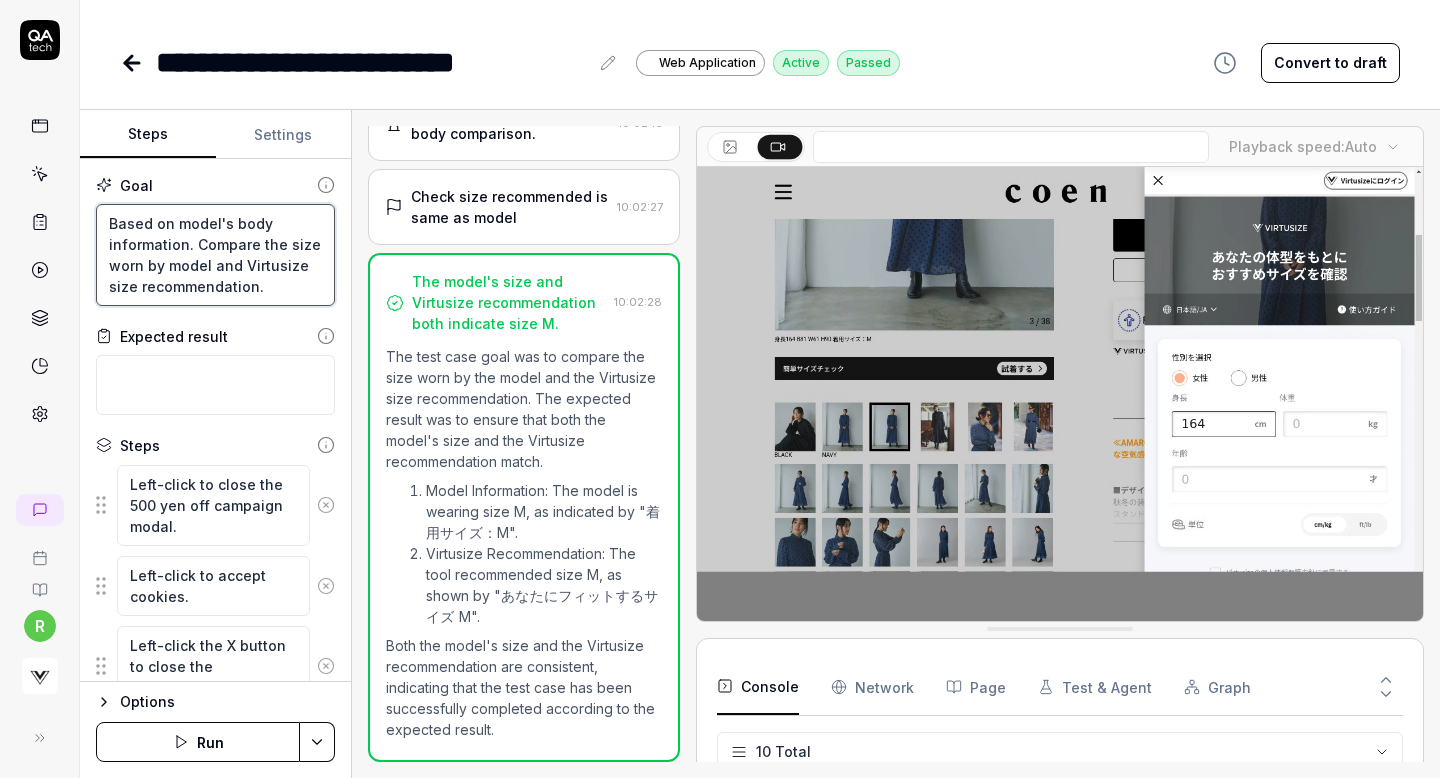 click on "Based on model's body information. Compare the size worn by model and Virtusize size recommendation." at bounding box center [215, 255] 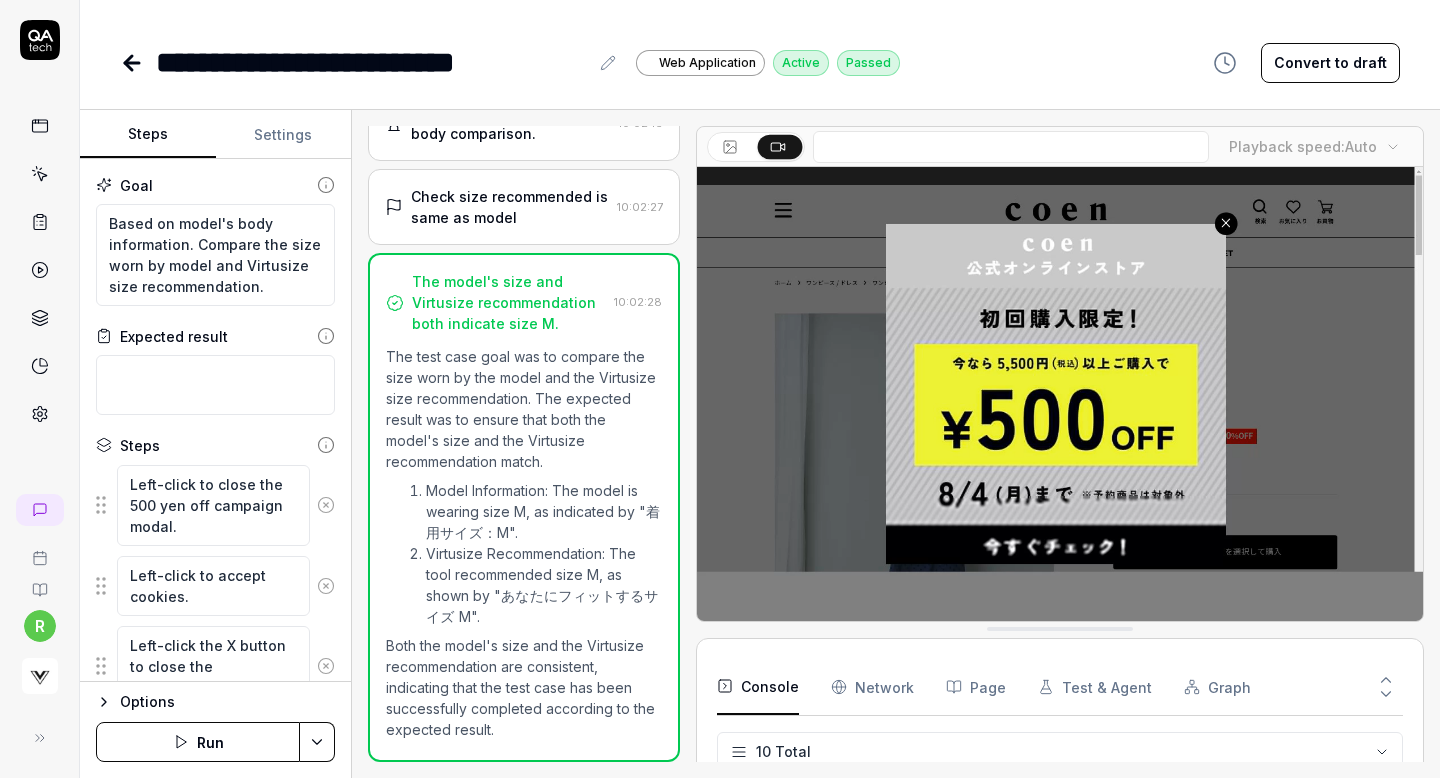 click 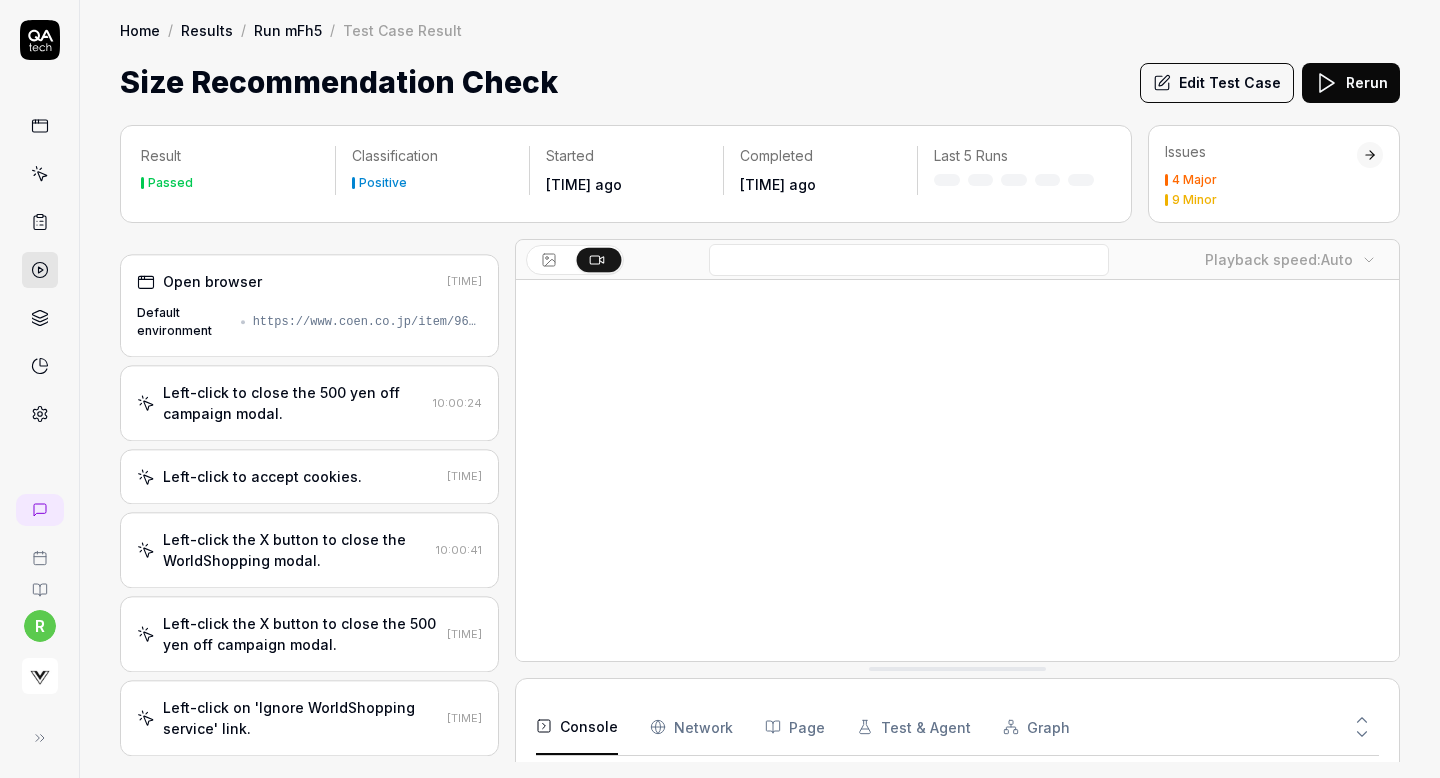 scroll, scrollTop: 620, scrollLeft: 0, axis: vertical 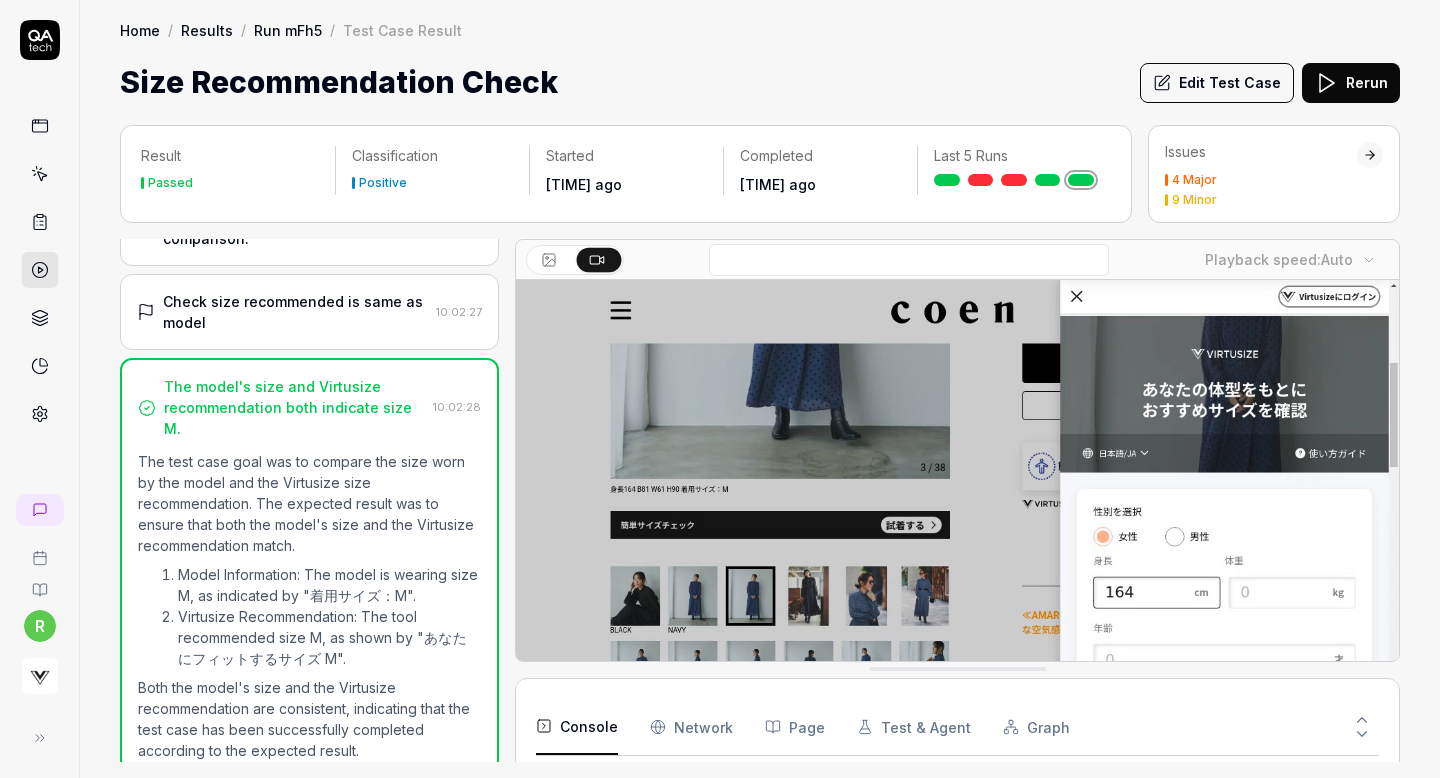 click on "Results" at bounding box center [207, 30] 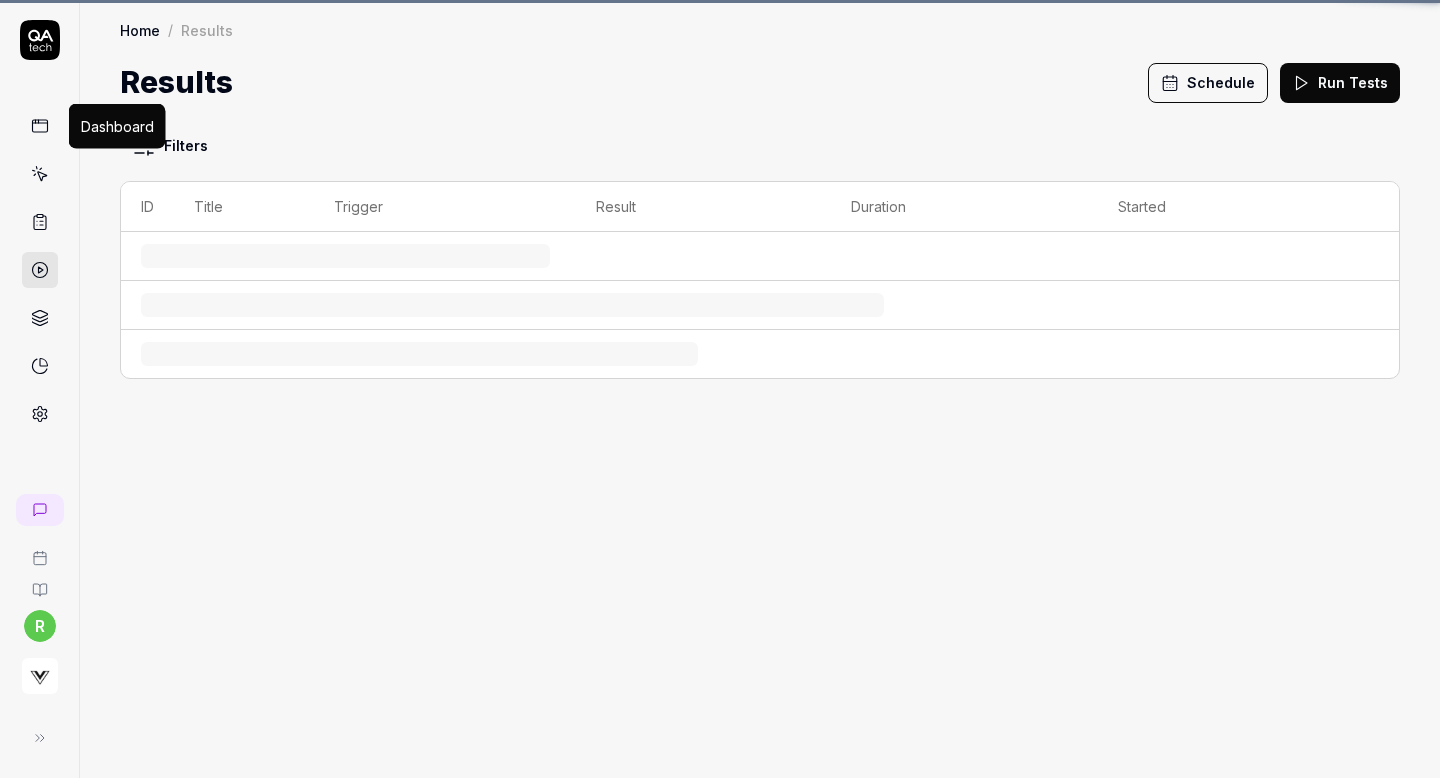 click 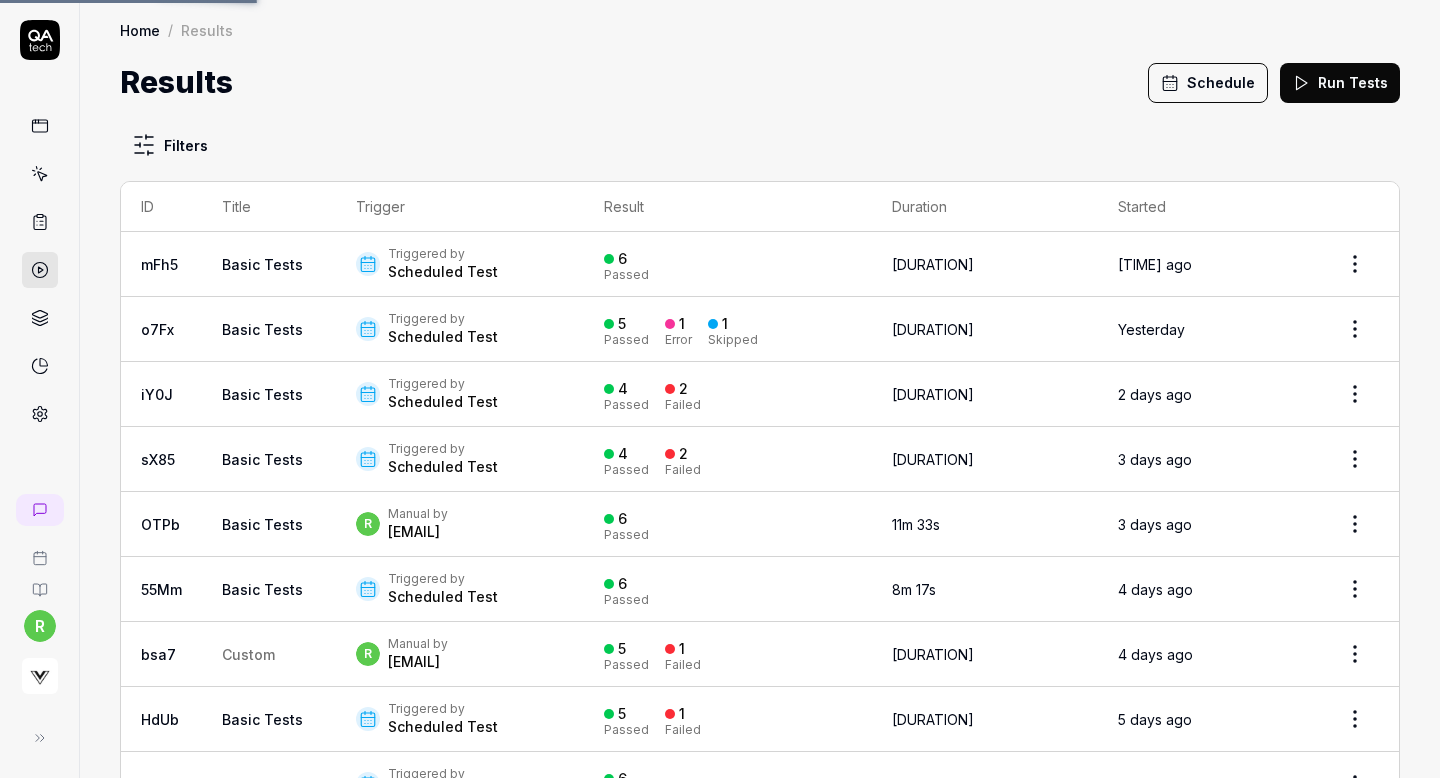 click at bounding box center [40, 174] 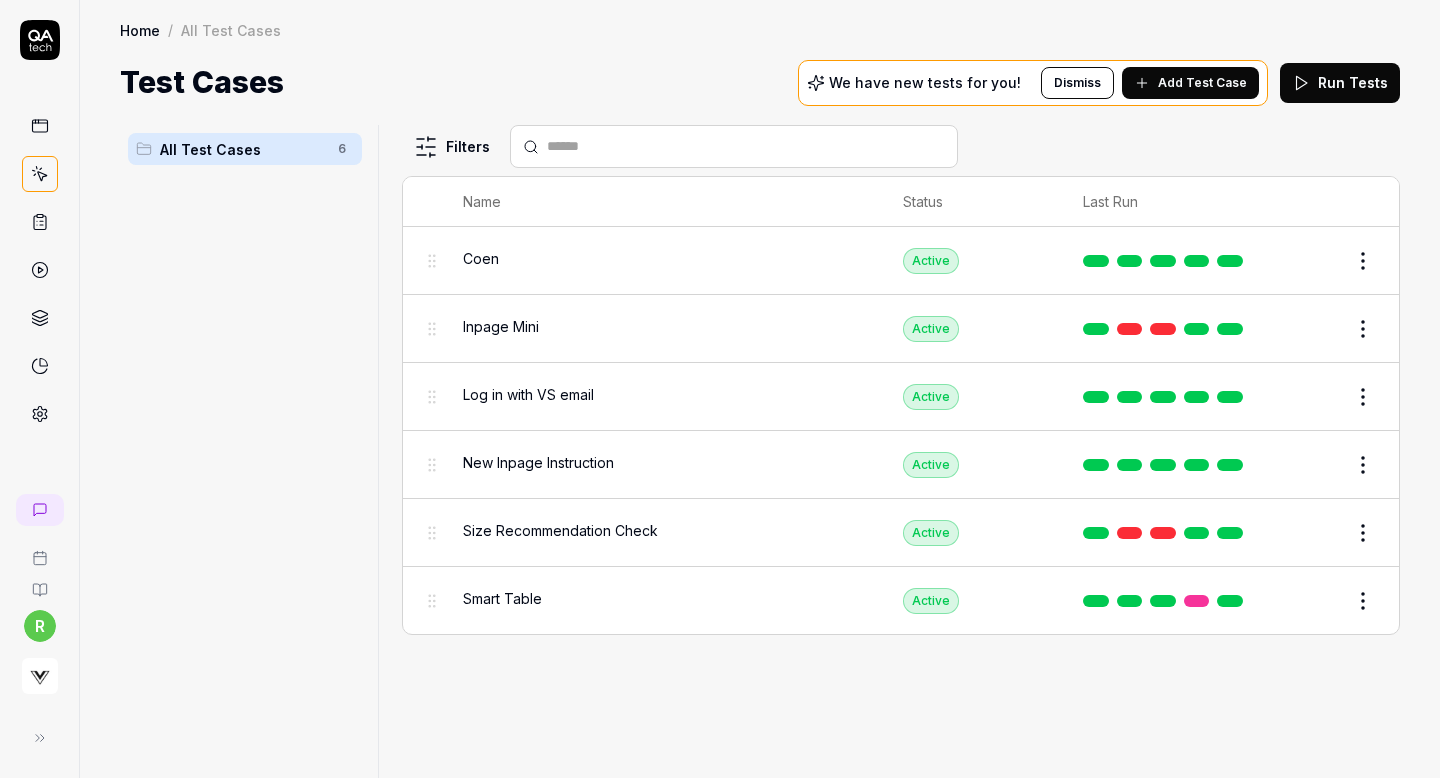 click on "Log in with VS email" at bounding box center [528, 394] 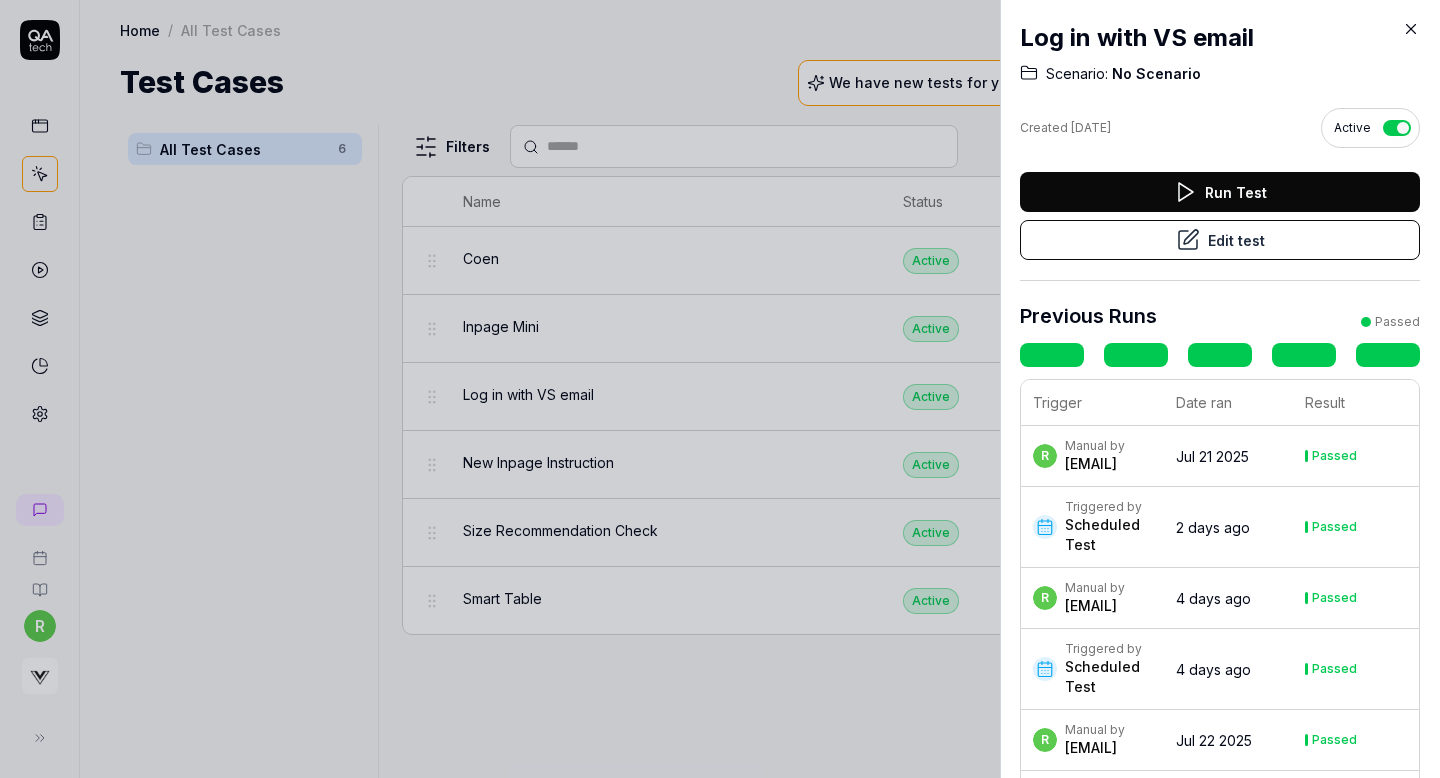 click on "Edit test" at bounding box center [1220, 240] 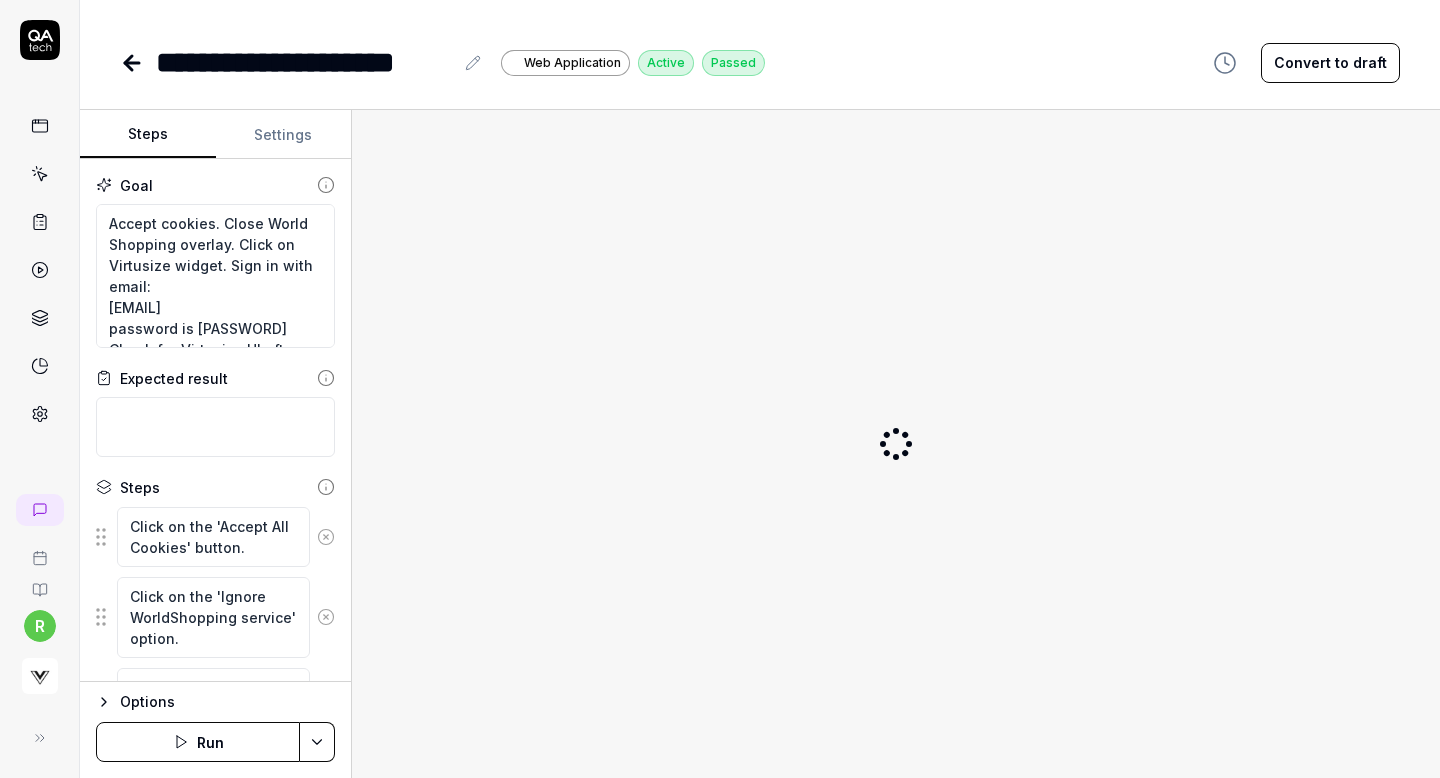 type on "*" 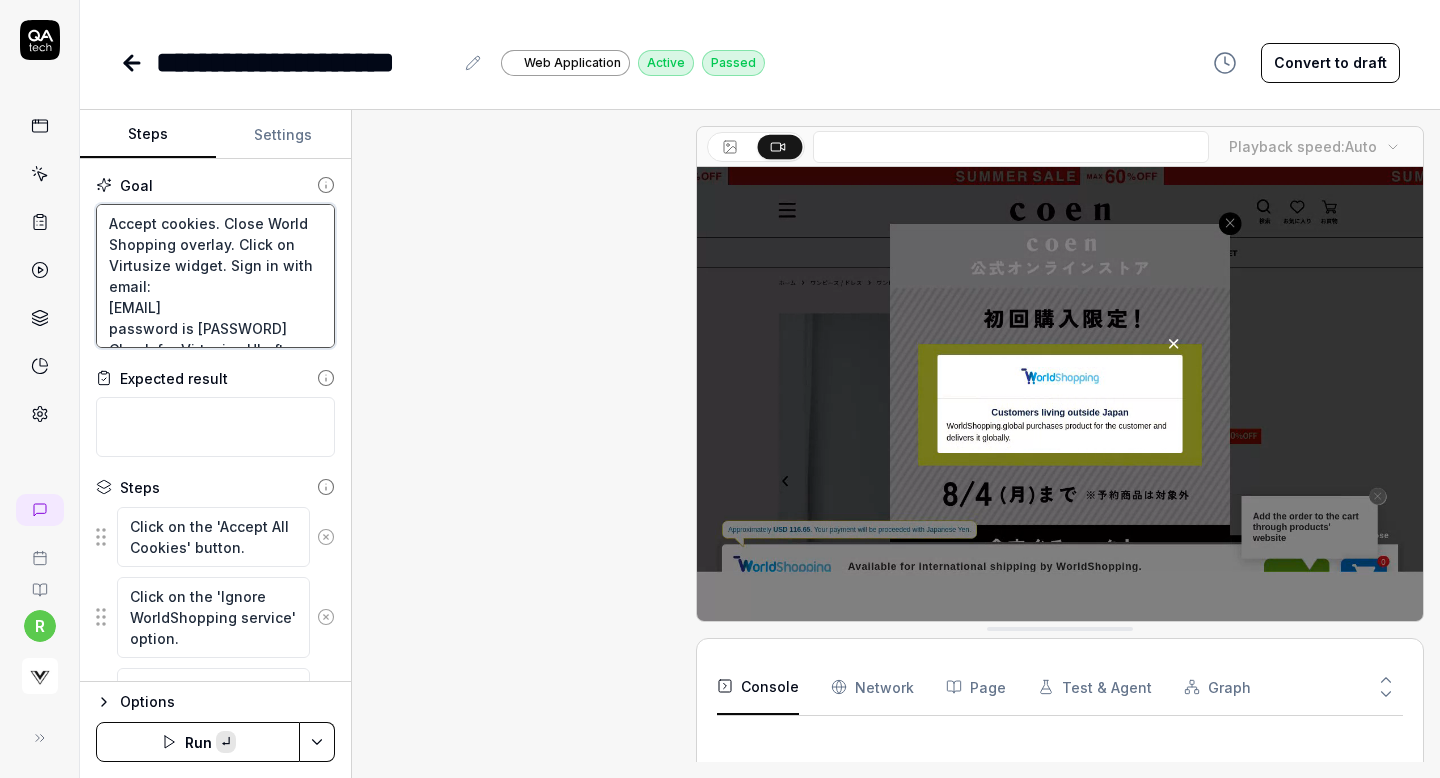 click on "Accept cookies. Close World Shopping overlay. Click on Virtusize widget. Sign in with email:
[EMAIL]
password is [PASSWORD]
Check for Virtusize UI after logging in. Await result screen and interact with buttons." at bounding box center (215, 276) 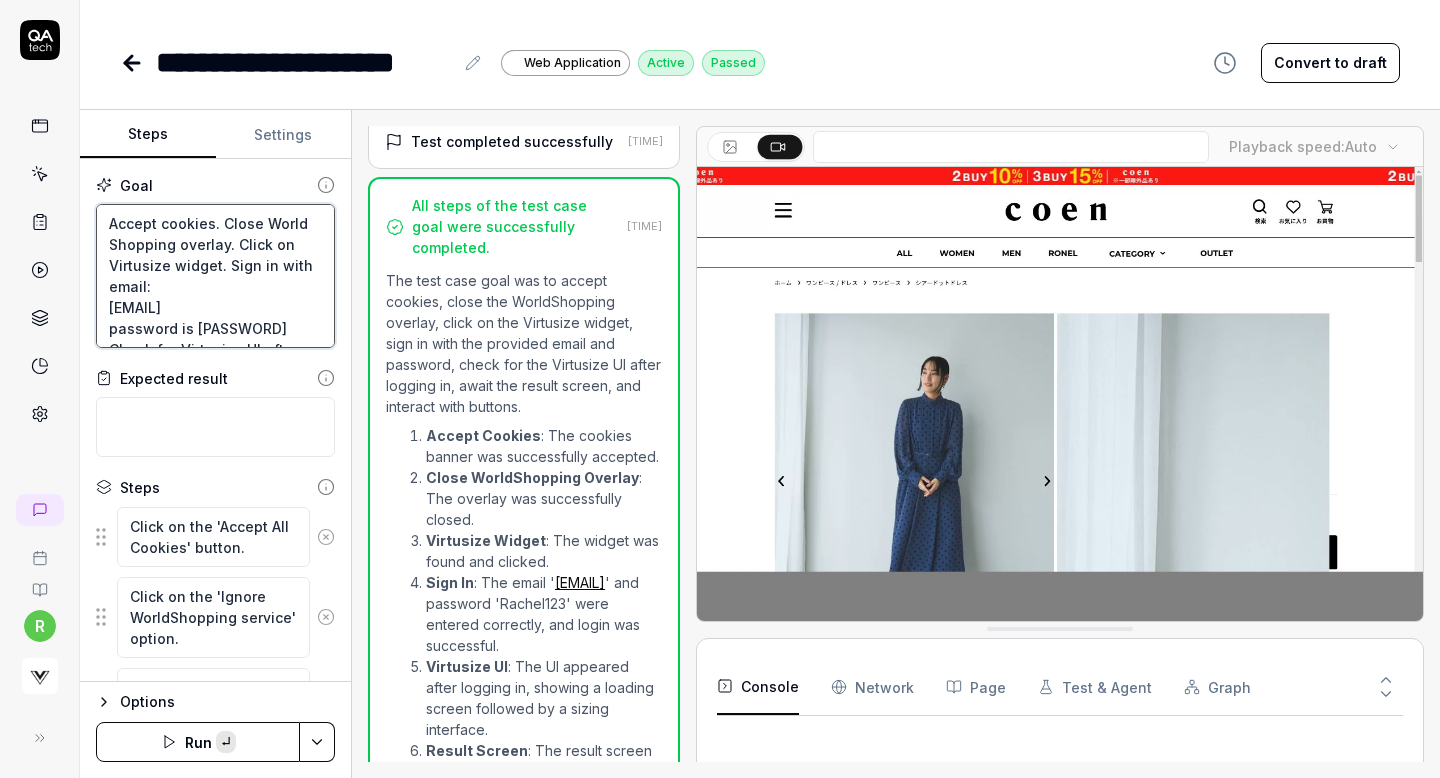 scroll, scrollTop: 1538, scrollLeft: 0, axis: vertical 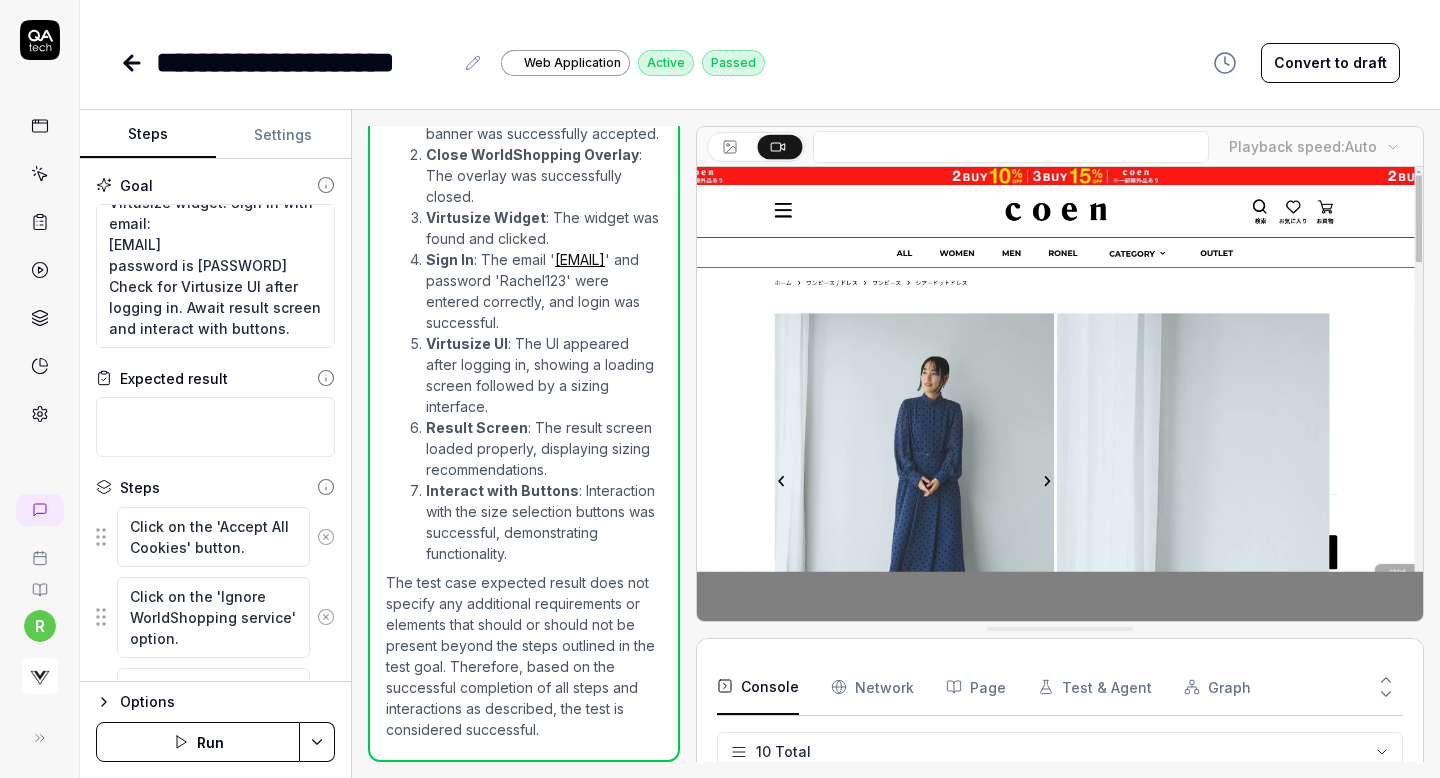 click 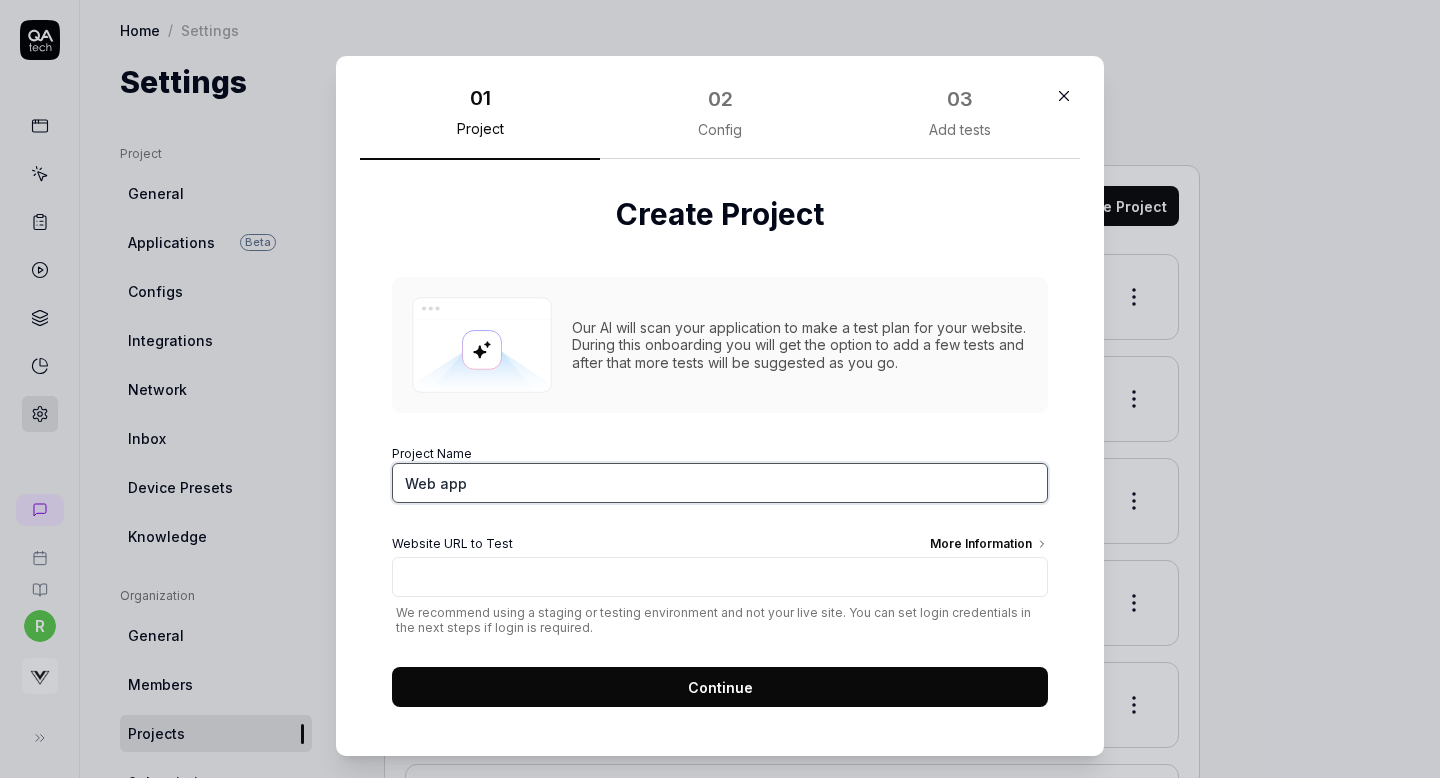 scroll, scrollTop: 0, scrollLeft: 0, axis: both 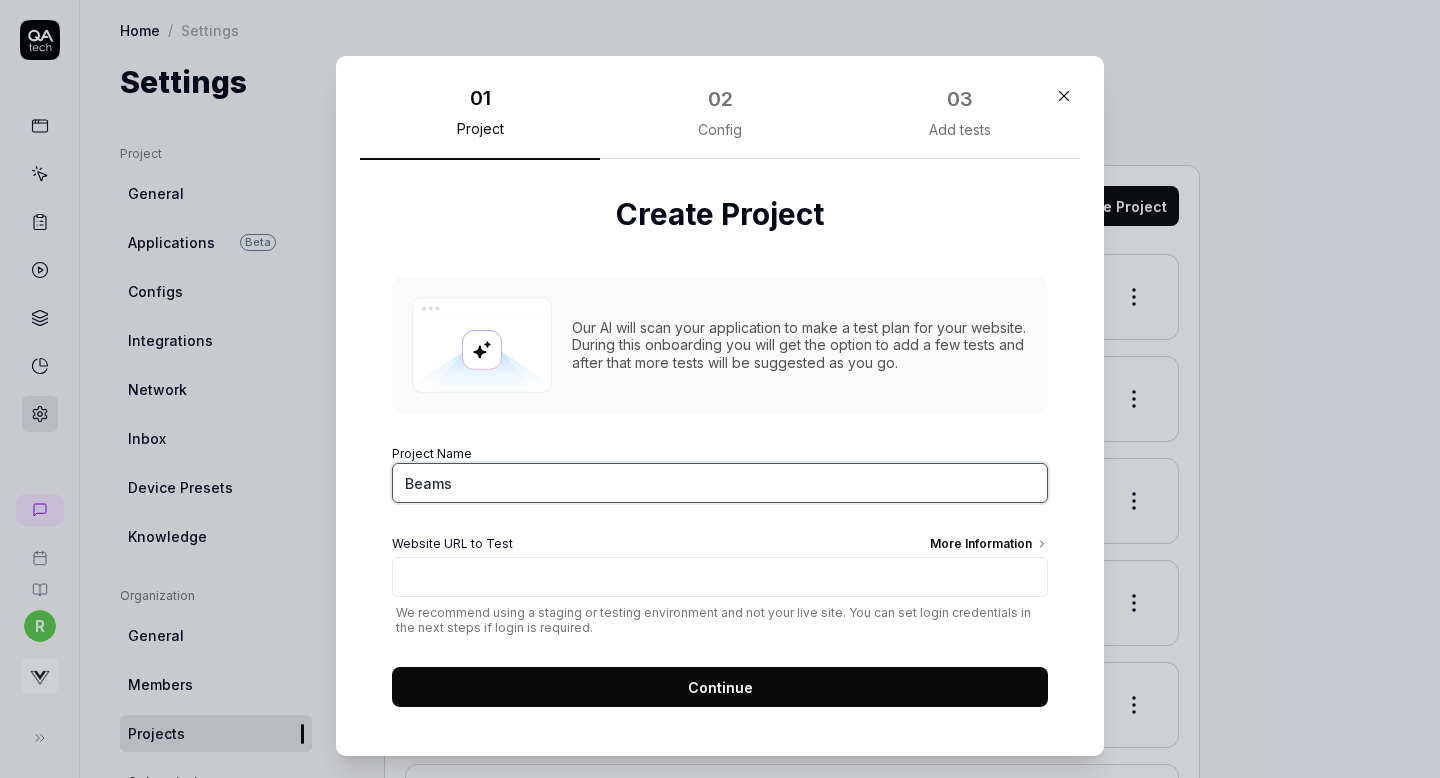 type on "Beams" 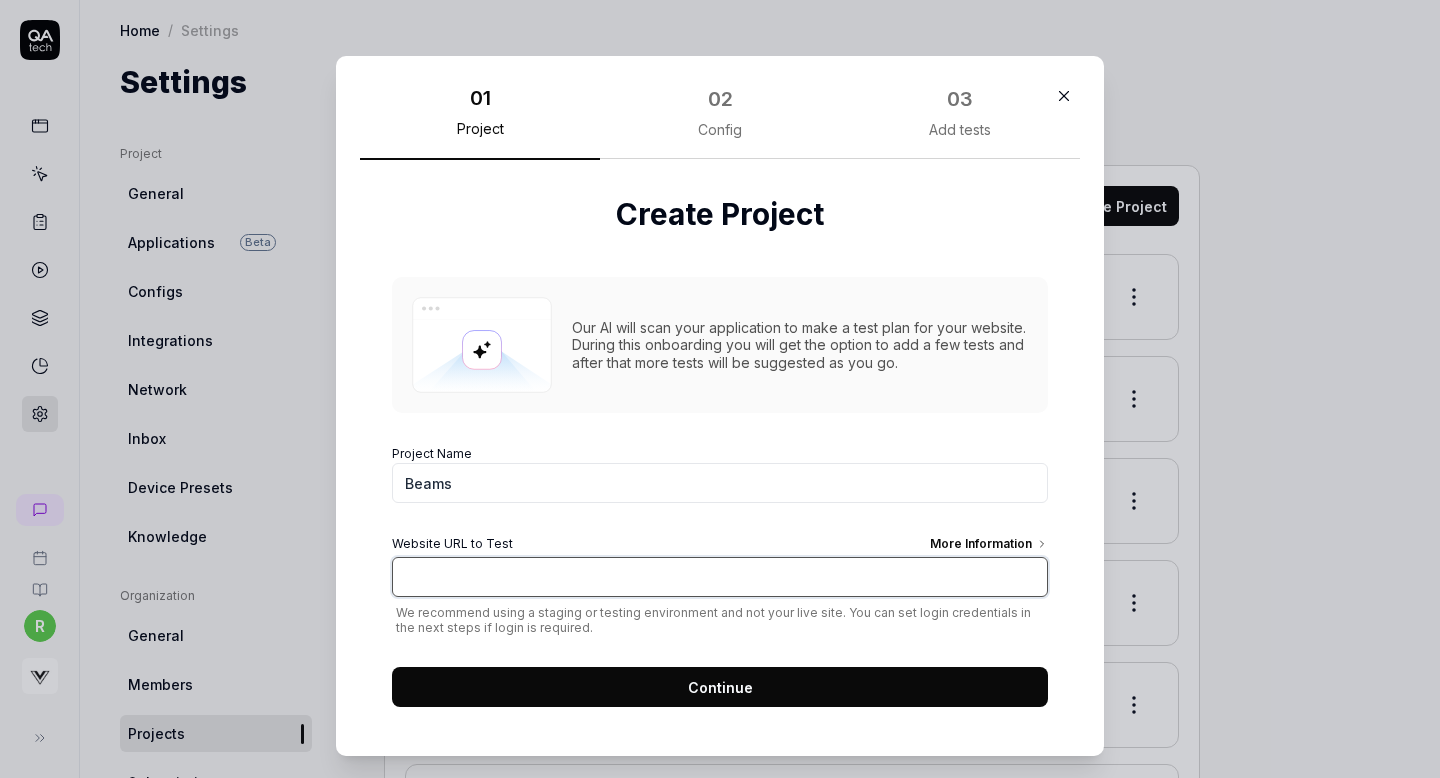 paste on "https://www.beams.co.jp/item/international_gallery_beams/tops/23130005262/" 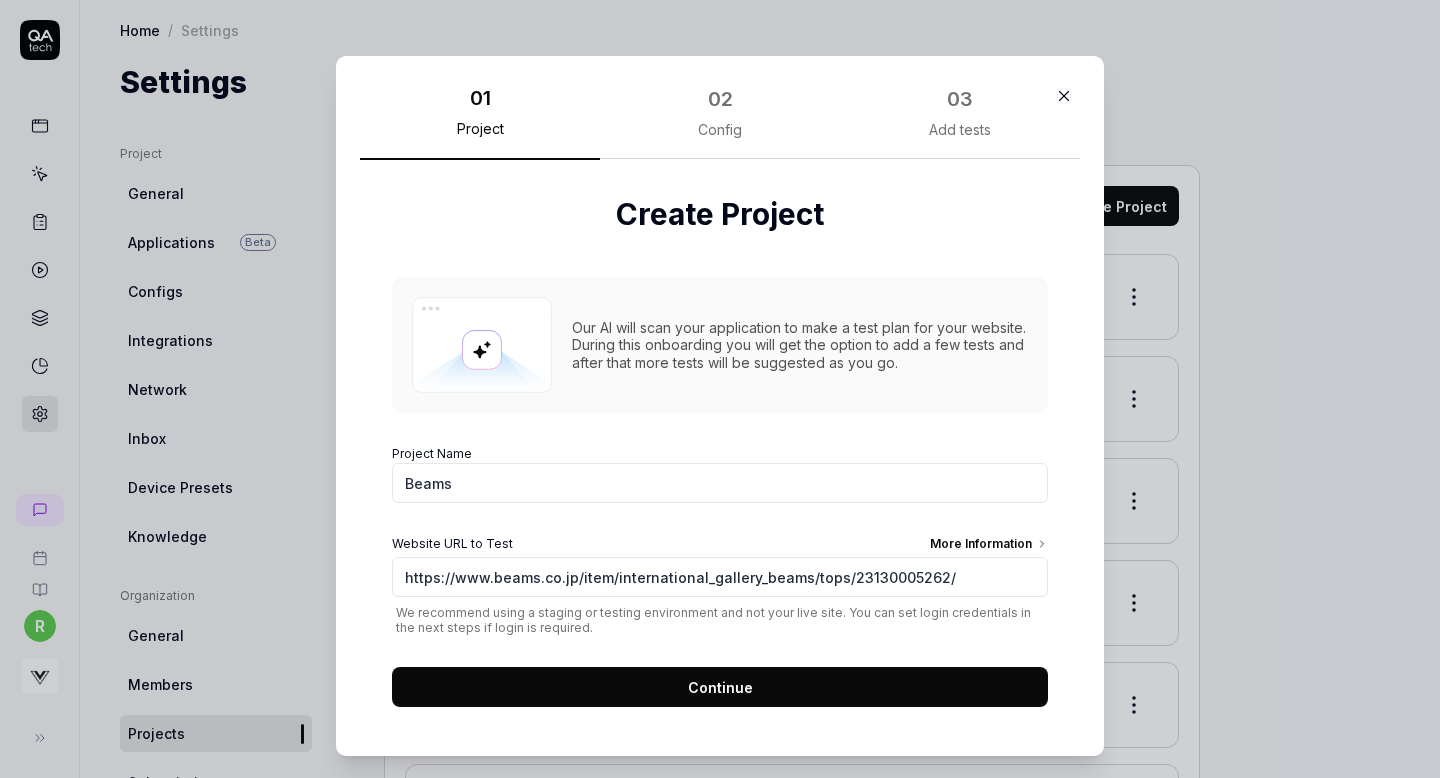 click on "Continue" at bounding box center (720, 687) 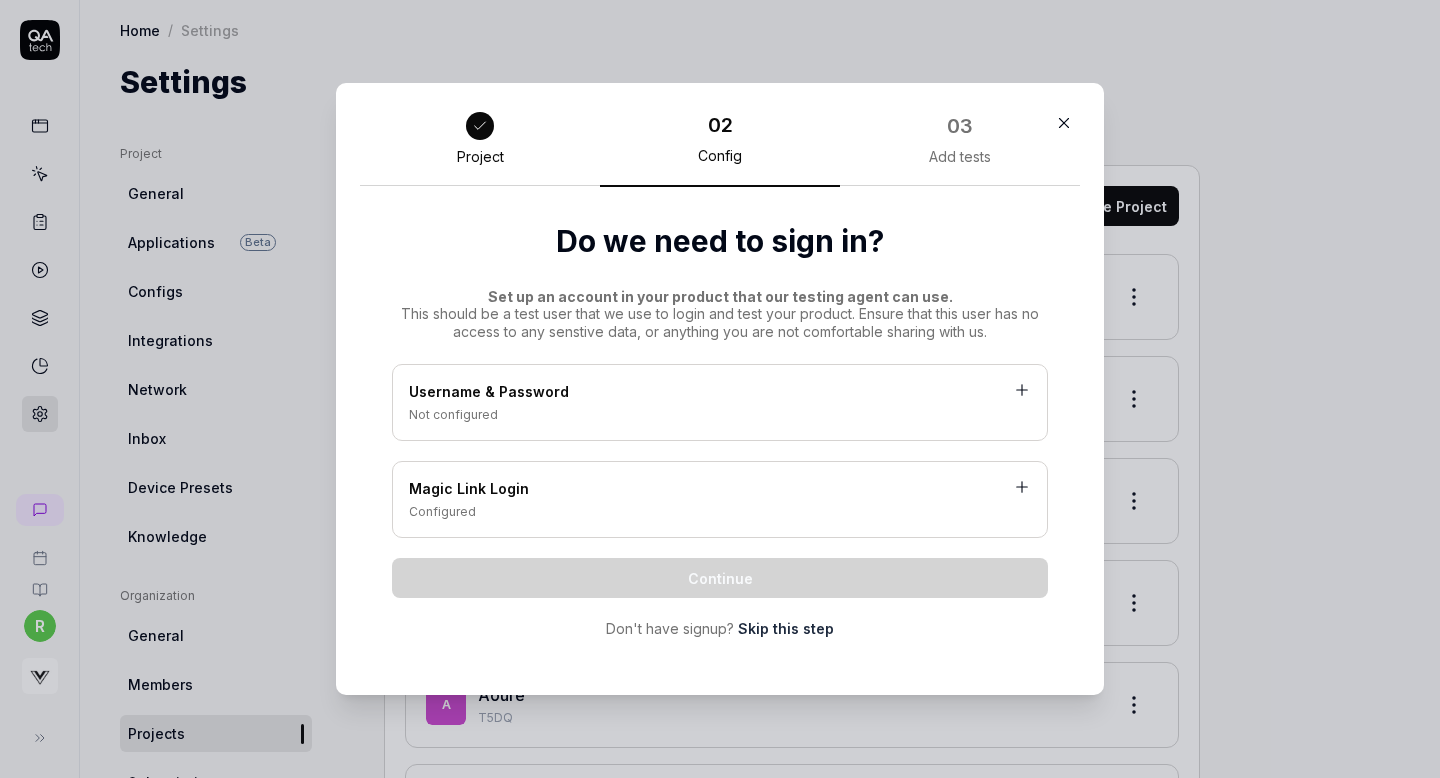 click on "Skip this step" at bounding box center [786, 628] 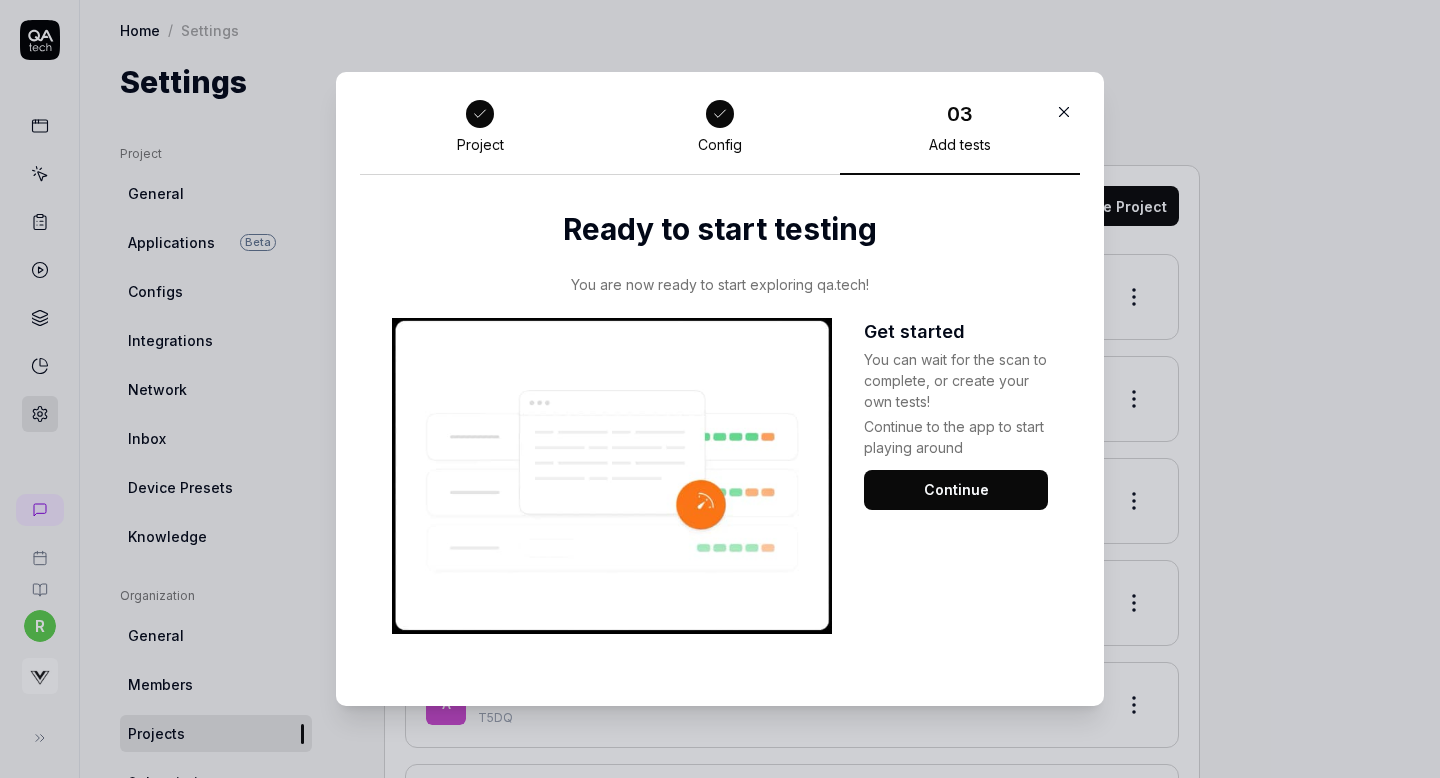 click on "Continue" at bounding box center [956, 490] 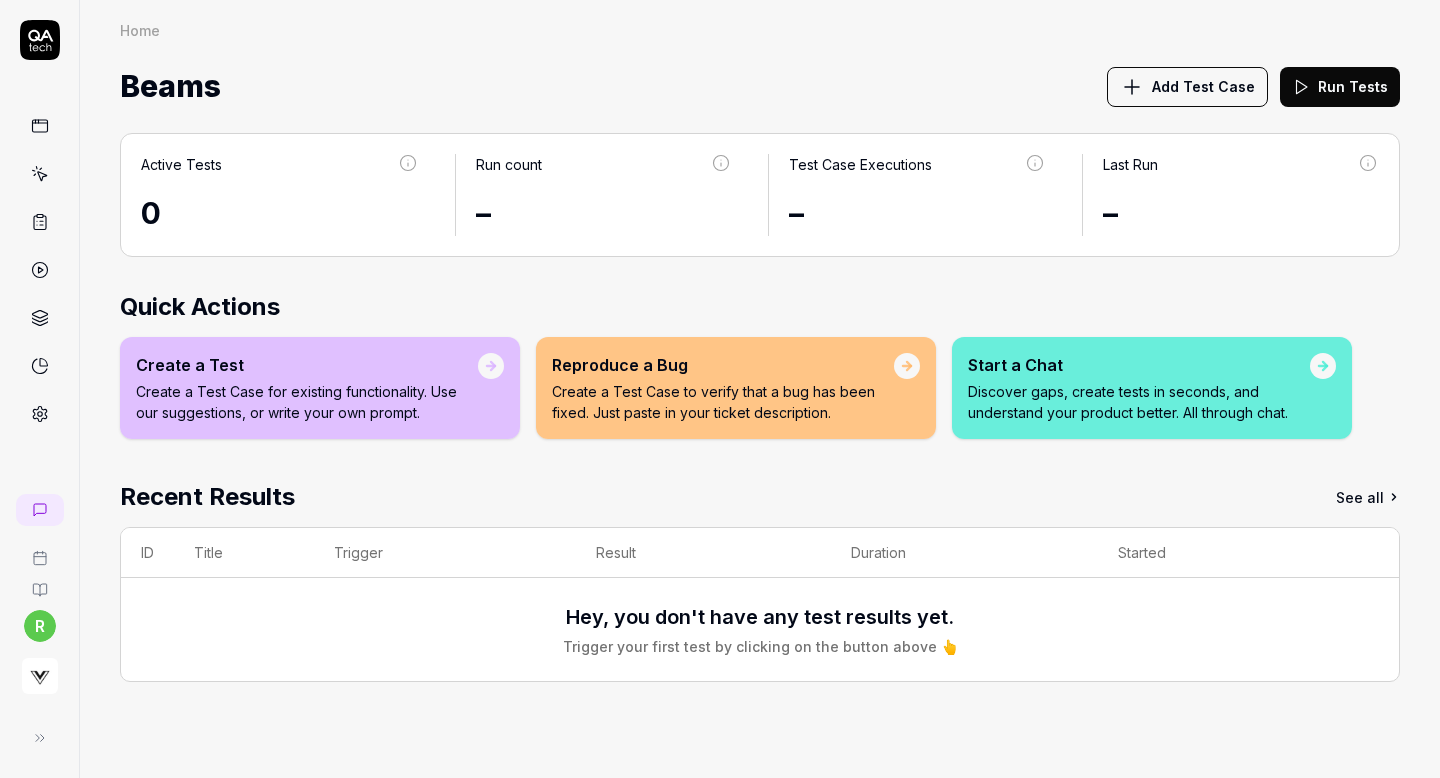 click on "Add Test Case" at bounding box center [1203, 86] 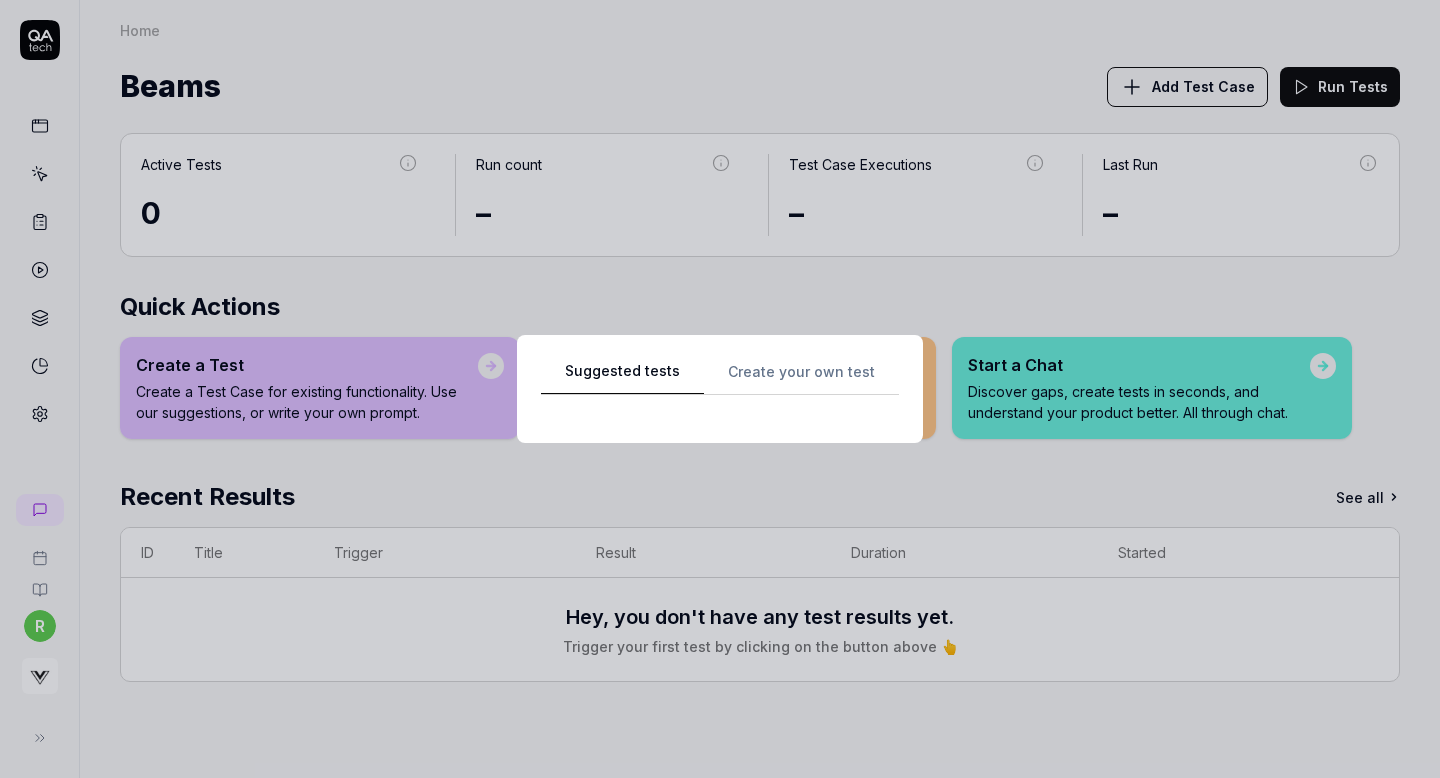 scroll, scrollTop: 0, scrollLeft: 0, axis: both 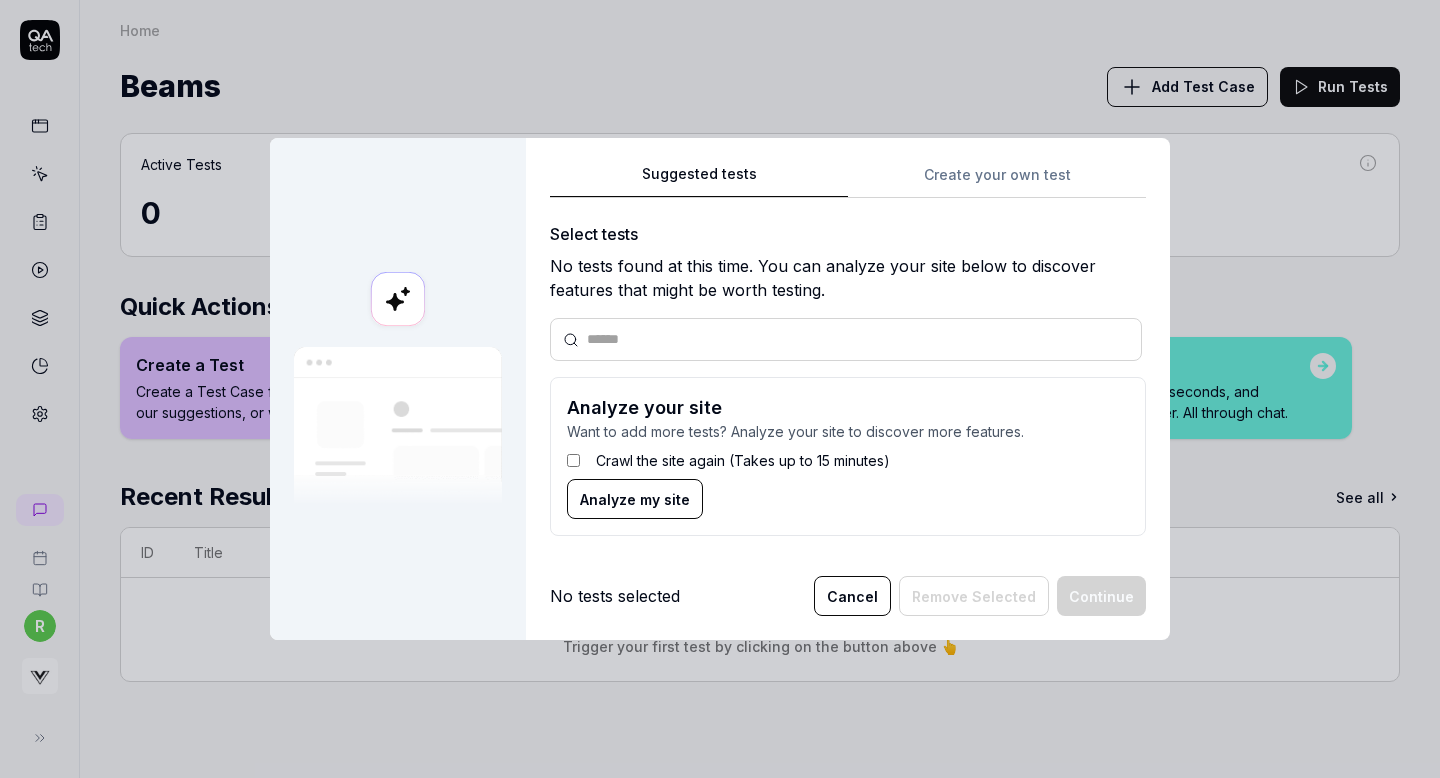 click on "Suggested tests Create your own test Select tests No tests found at this time. You can analyze your site below to discover features that might be worth testing. Analyze your site Want to add more tests? Analyze your site to discover more features. Crawl the site again (Takes up to 15 minutes) Analyze my site" at bounding box center (848, 357) 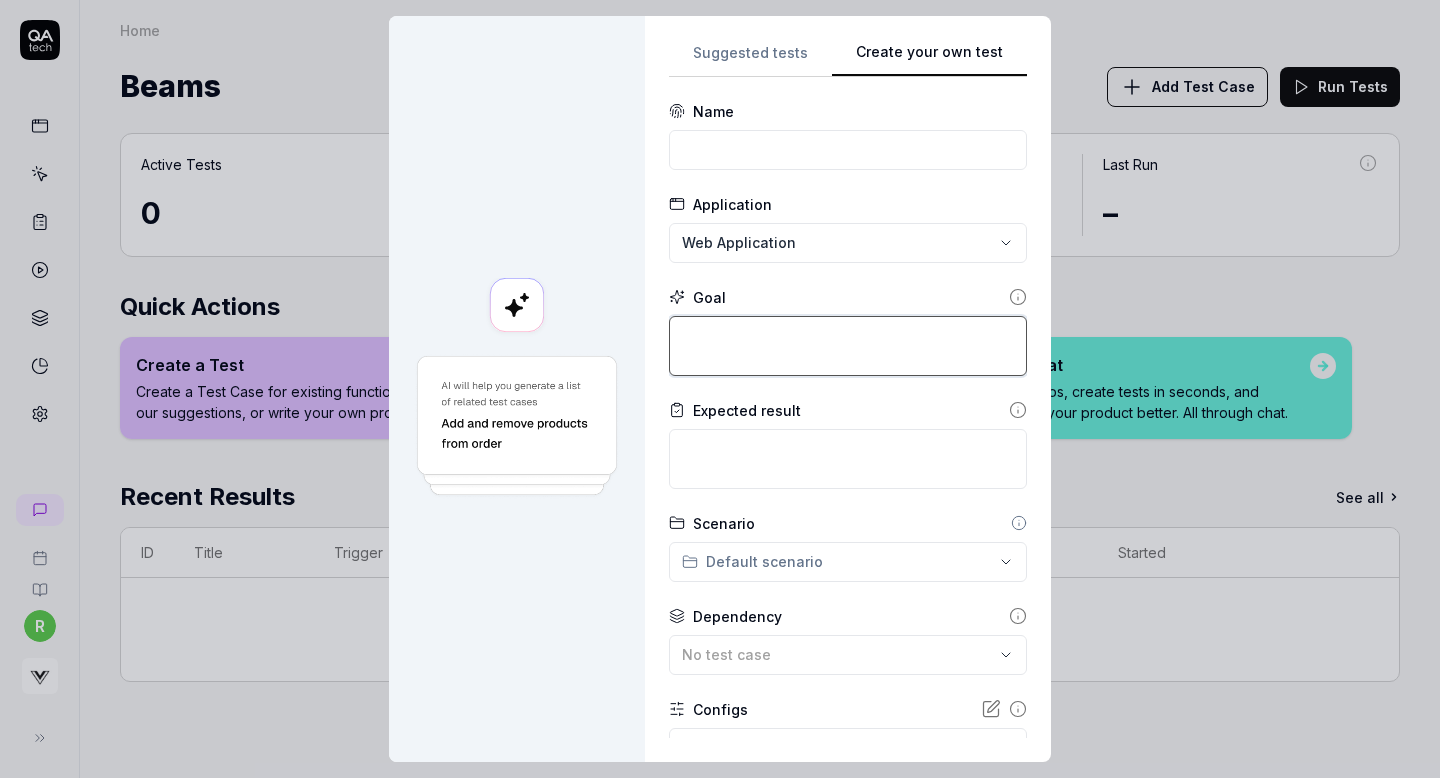 click at bounding box center (848, 346) 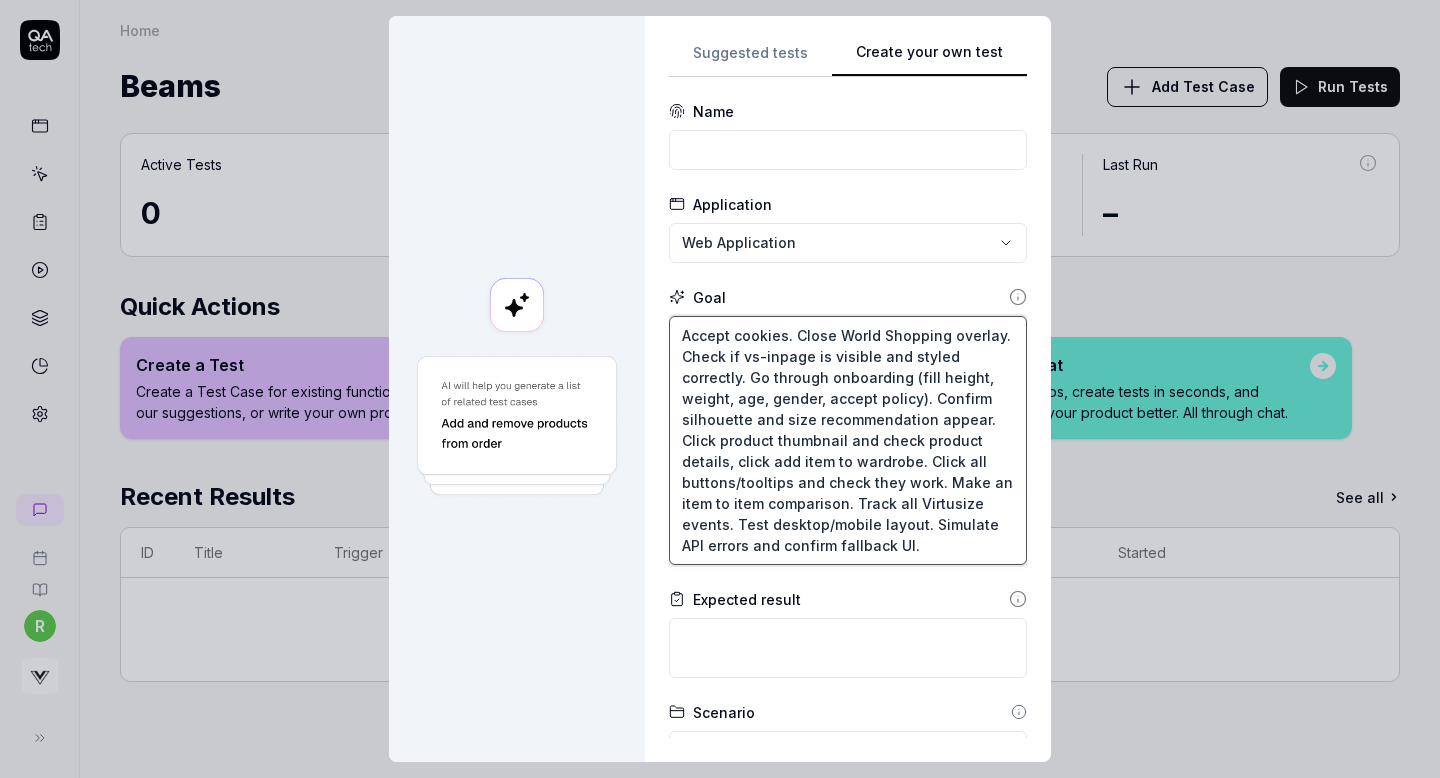 type on "Accept cookies. Close World Shopping overlay. Check if vs-inpage is visible and styled correctly. Go through onboarding (fill height, weight, age, gender, accept policy). Confirm silhouette and size recommendation appear. Click product thumbnail and check product details, click add item to wardrobe. Click all buttons/tooltips and check they work. Make an item to item comparison. Track all Virtusize events. Test desktop/mobile layout. Simulate API errors and confirm fallback UI." 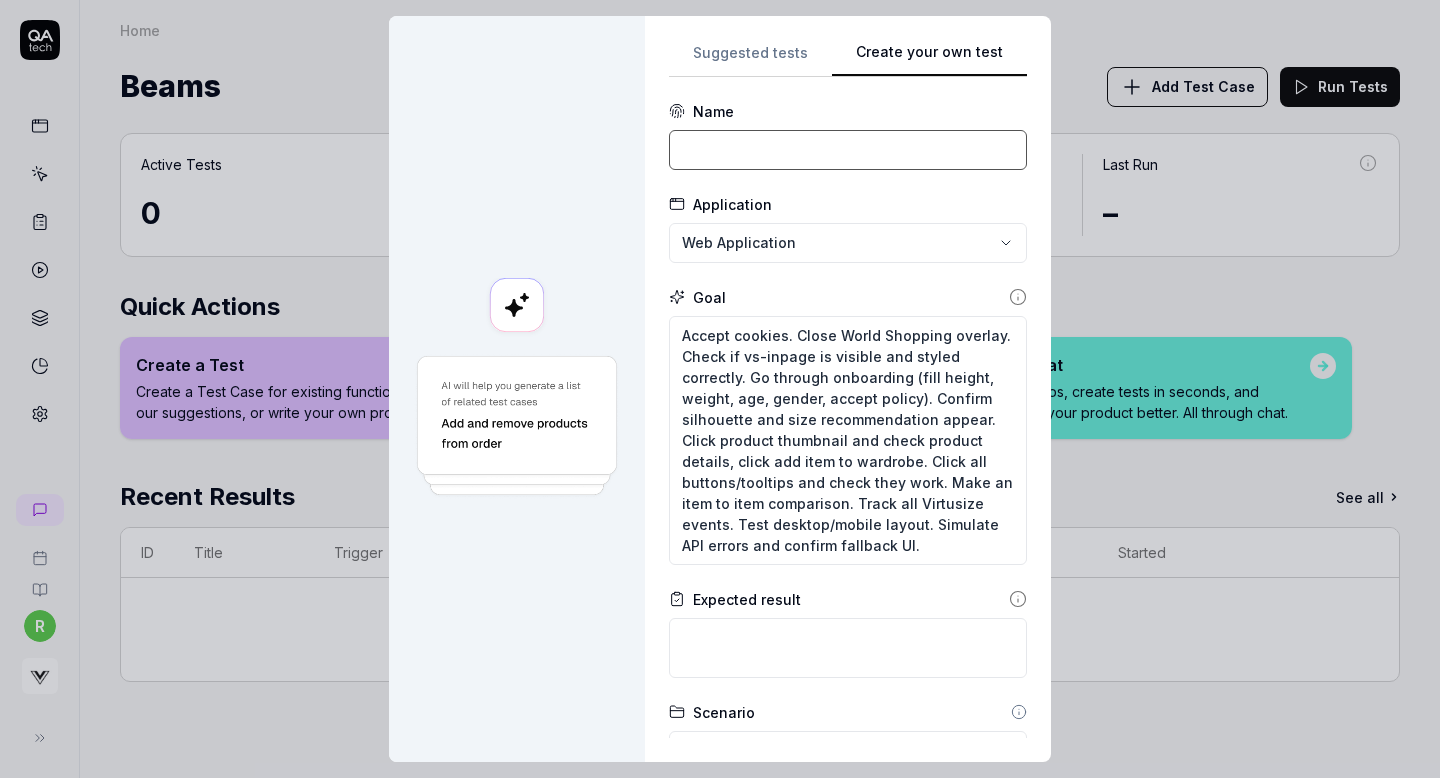 click at bounding box center (848, 150) 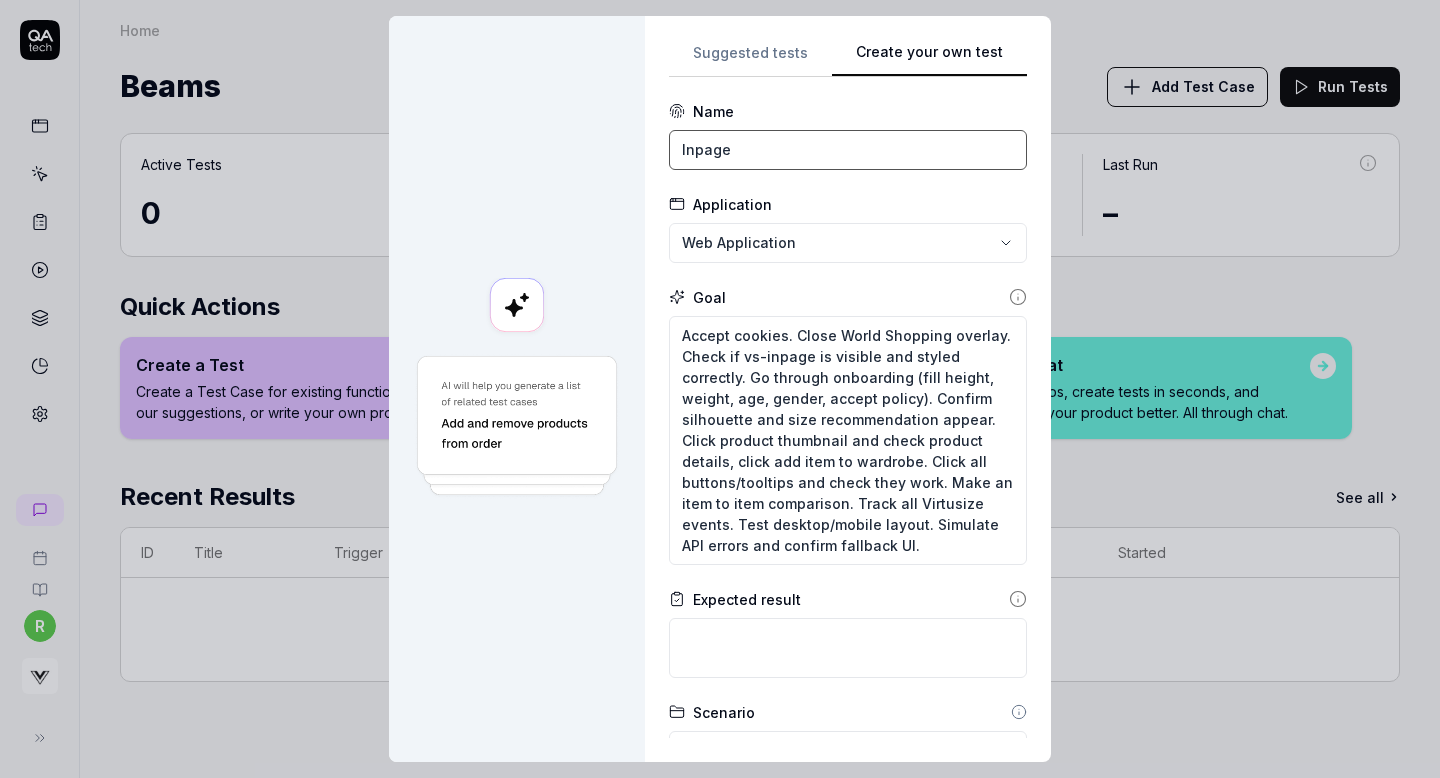 scroll, scrollTop: 330, scrollLeft: 0, axis: vertical 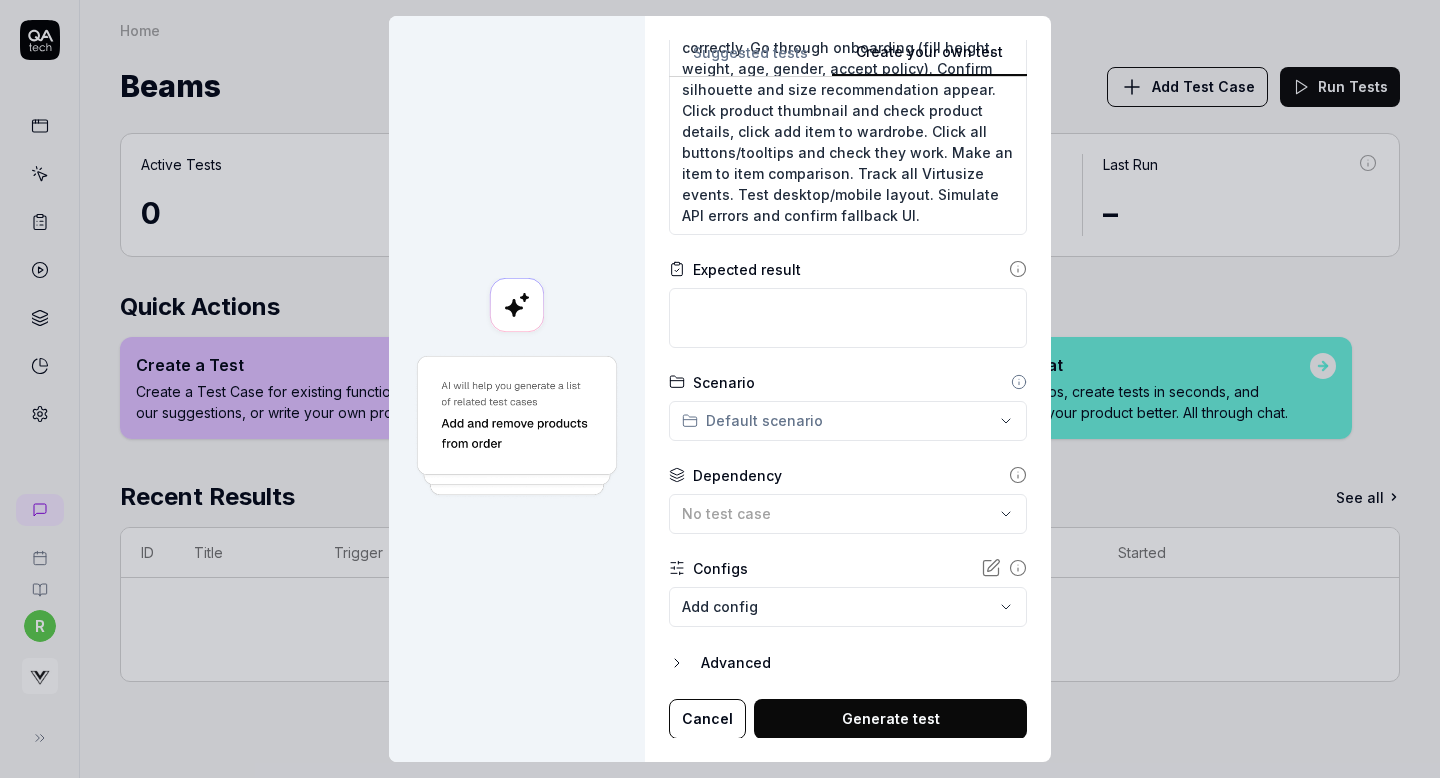 type on "Inpage" 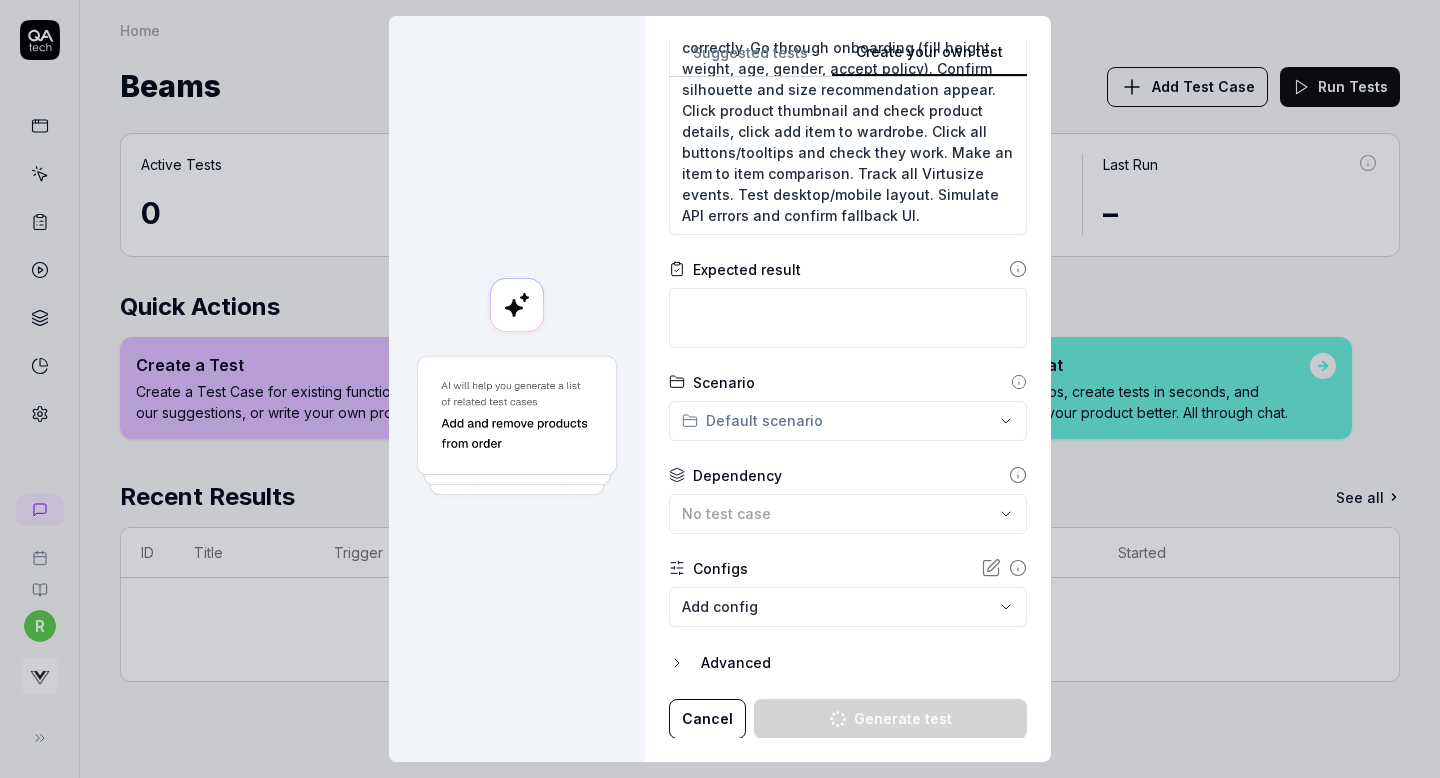 type on "*" 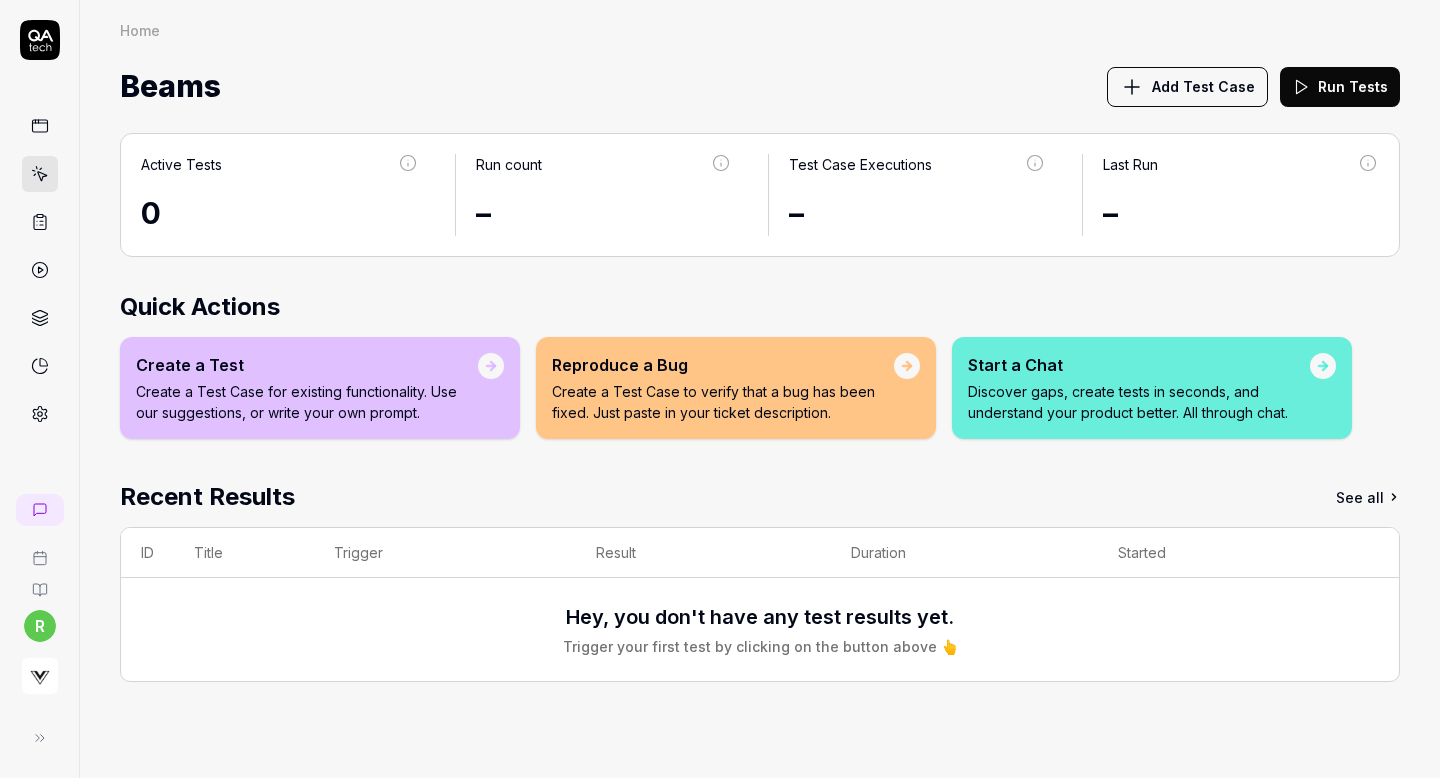 click at bounding box center (40, 126) 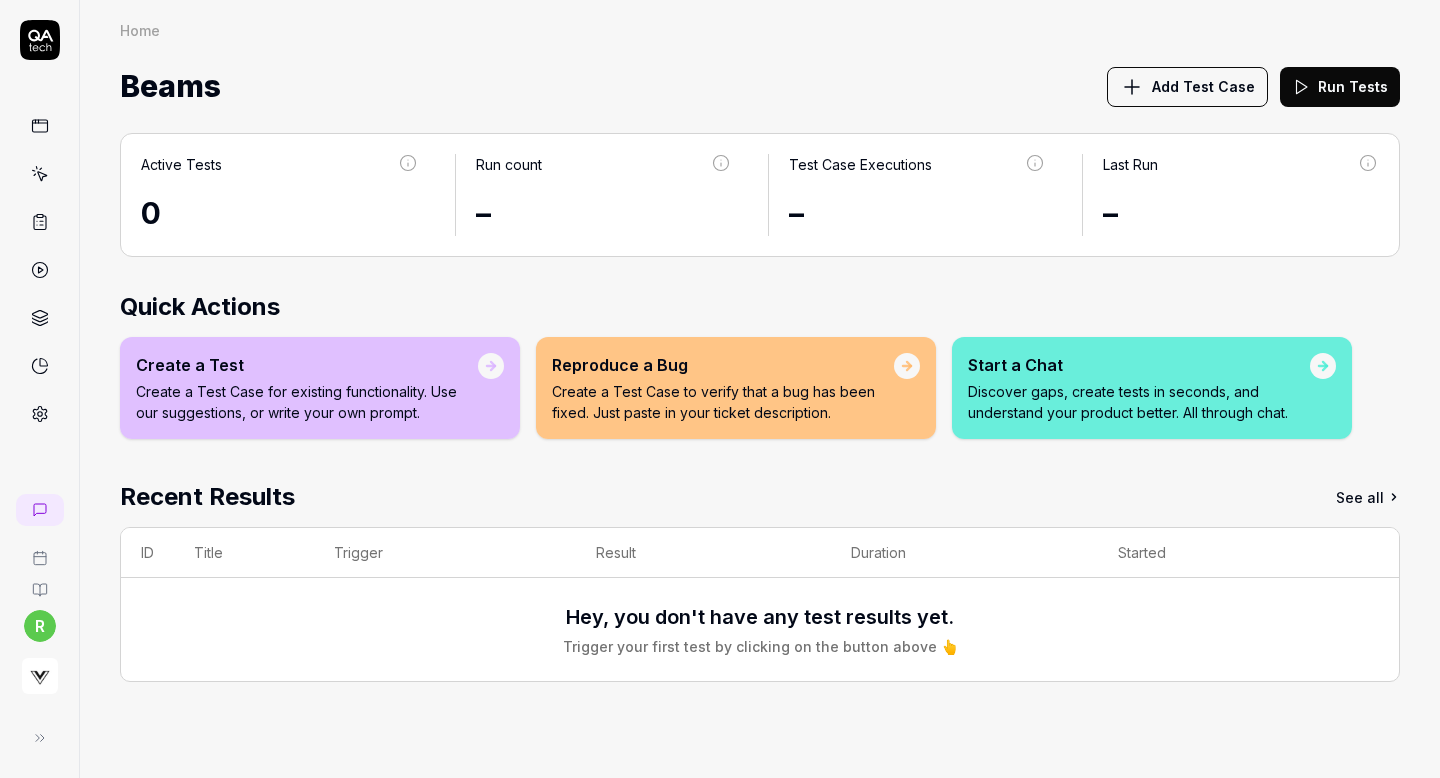 click on "Add Test Case" at bounding box center [1203, 86] 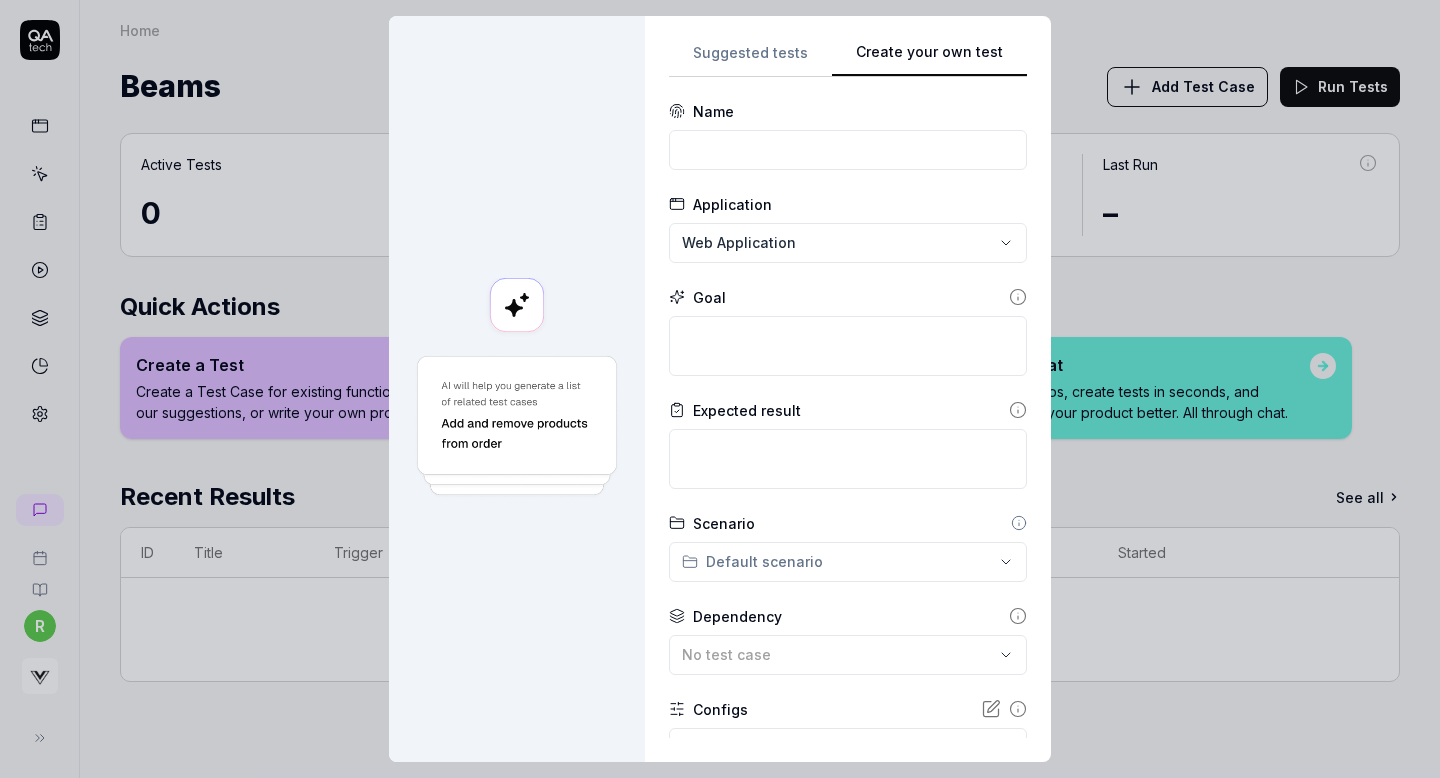 scroll, scrollTop: 0, scrollLeft: 0, axis: both 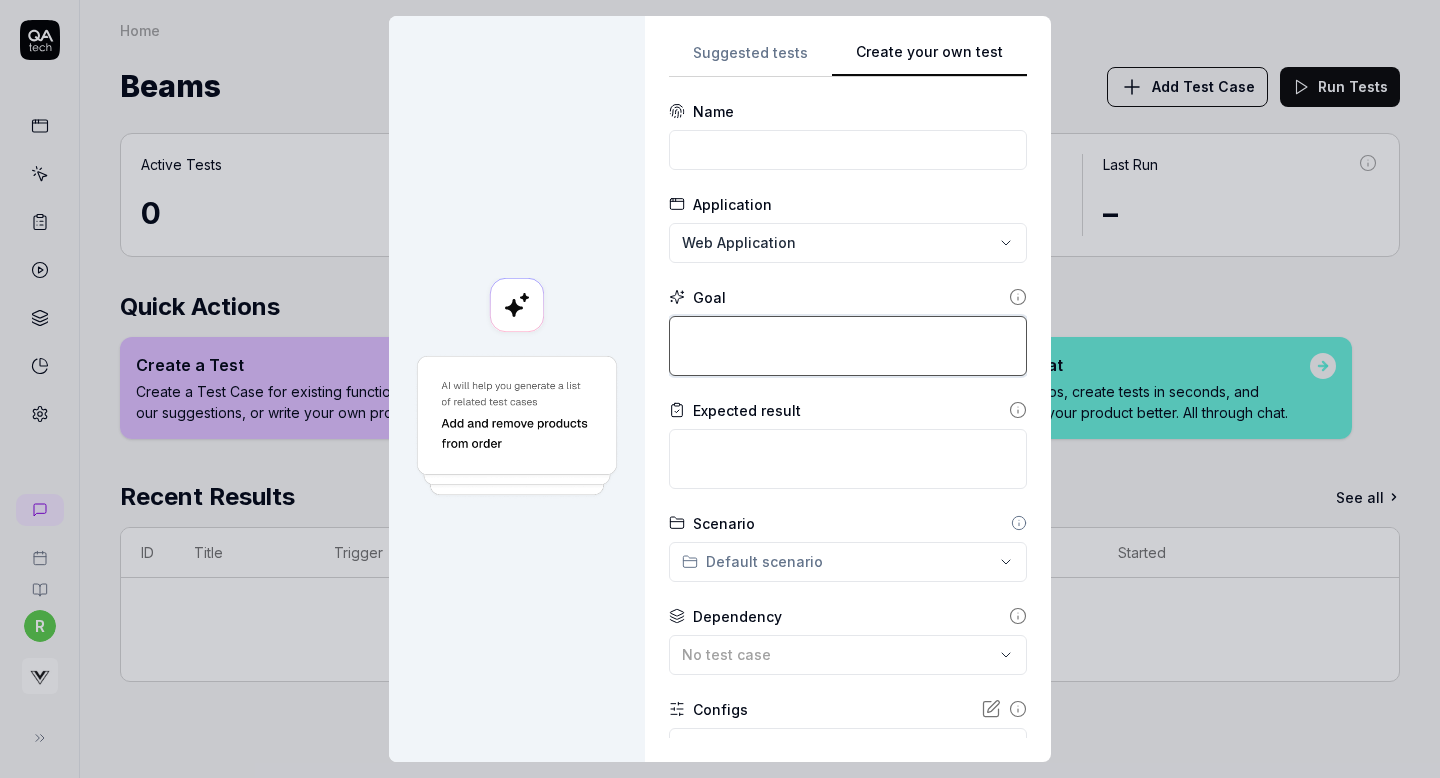 click at bounding box center [848, 346] 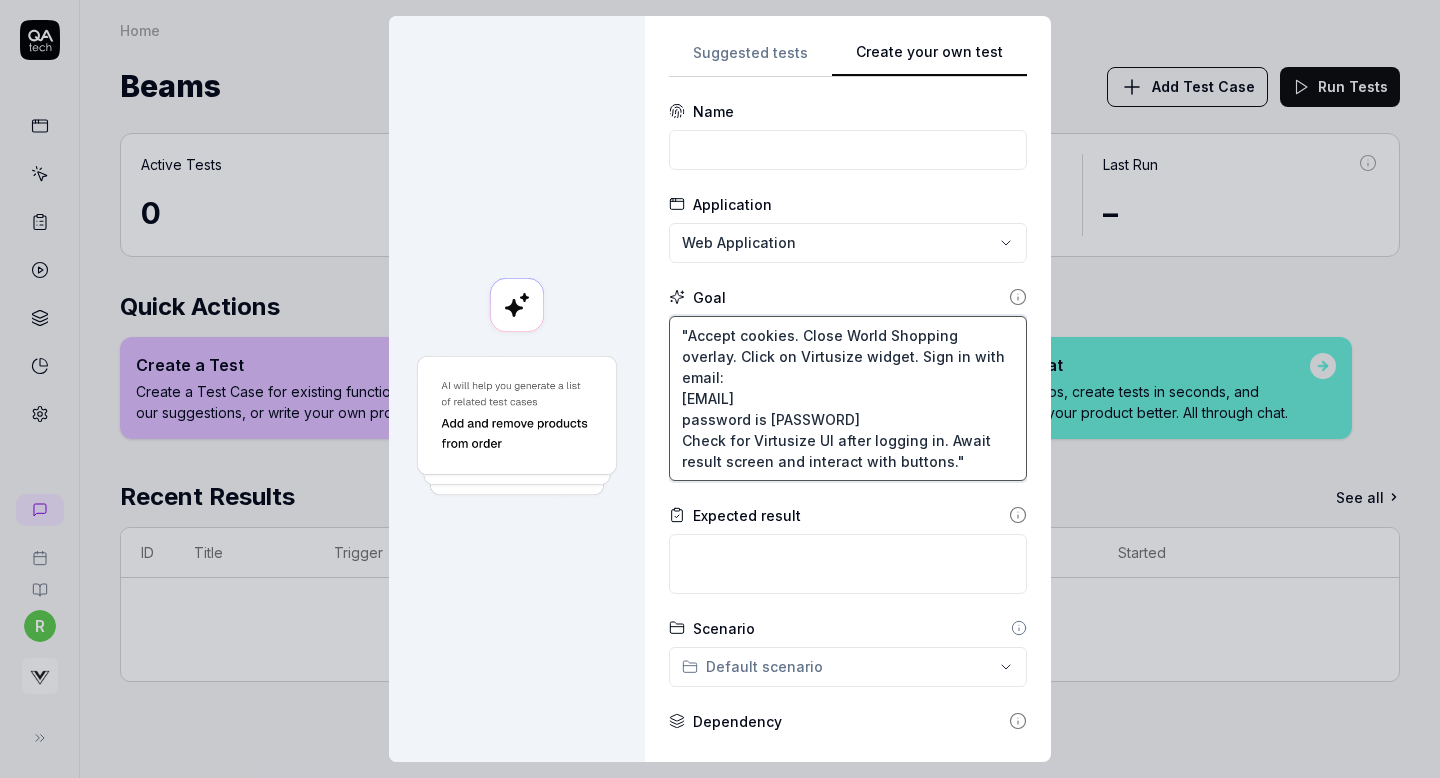 type on ""Accept cookies. Close World Shopping overlay. Click on Virtusize widget. Sign in with email:
rachelfabrigar@gmail.com
password is Rachel123
Check for Virtusize UI after logging in. Await result screen and interact with buttons."" 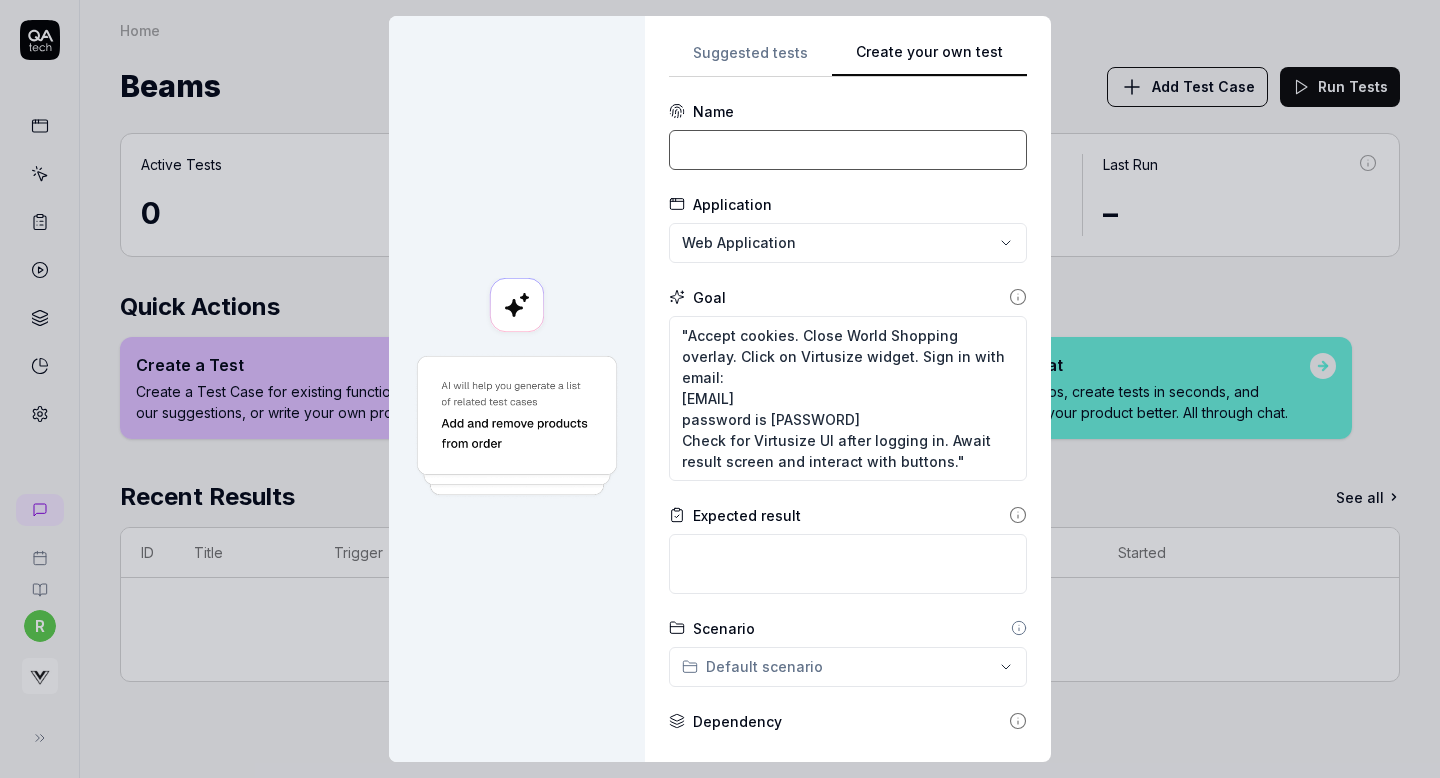click at bounding box center (848, 150) 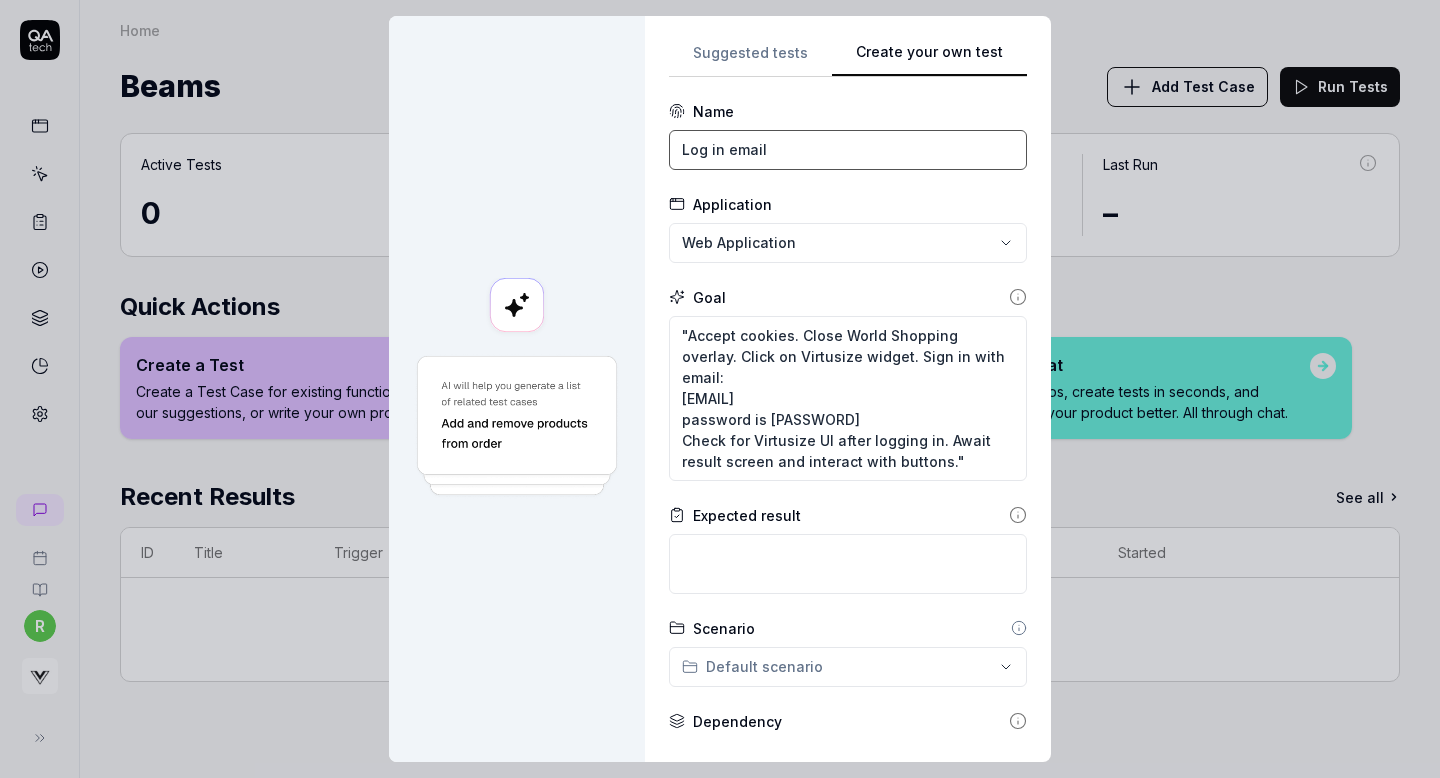 type on "Log in email" 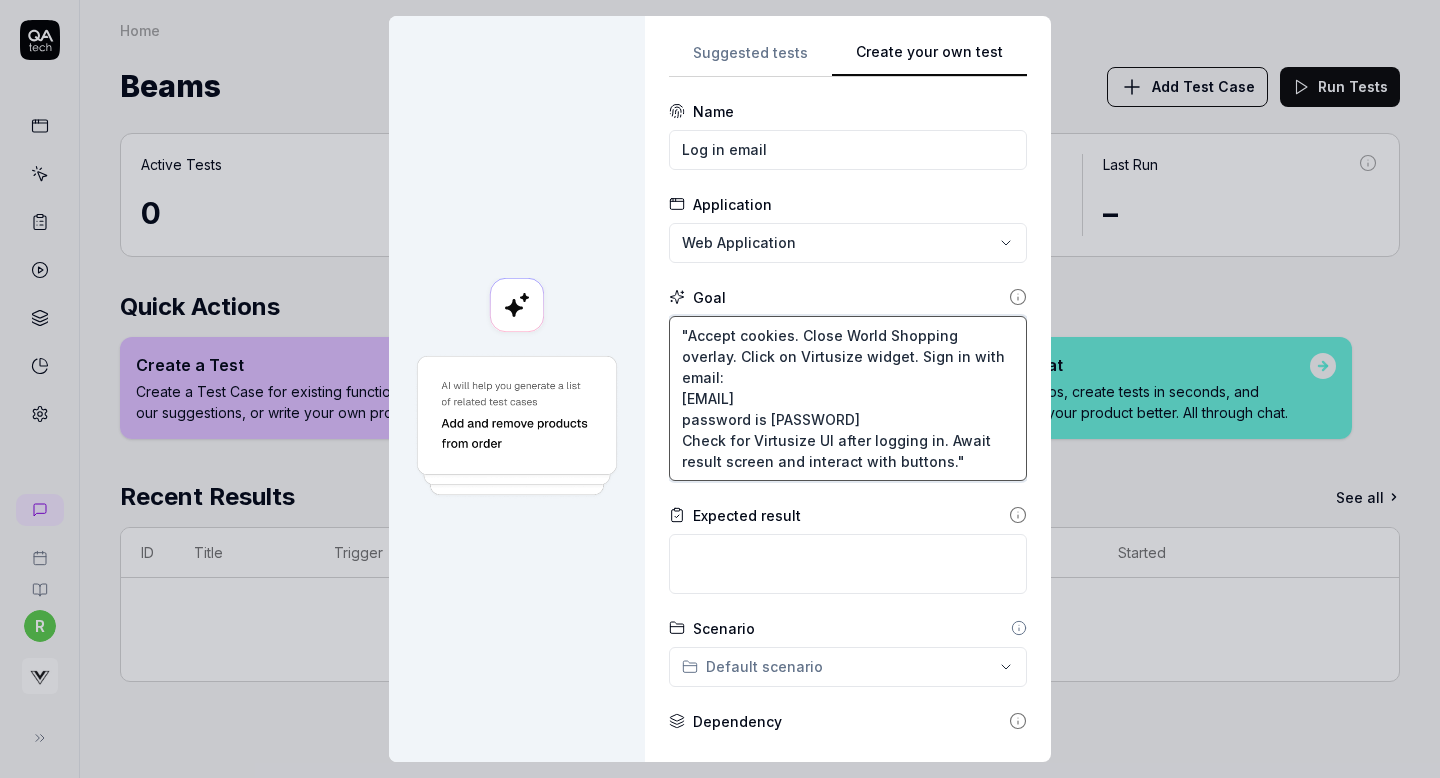 click on ""Accept cookies. Close World Shopping overlay. Click on Virtusize widget. Sign in with email:
rachelfabrigar@gmail.com
password is Rachel123
Check for Virtusize UI after logging in. Await result screen and interact with buttons."" at bounding box center (848, 398) 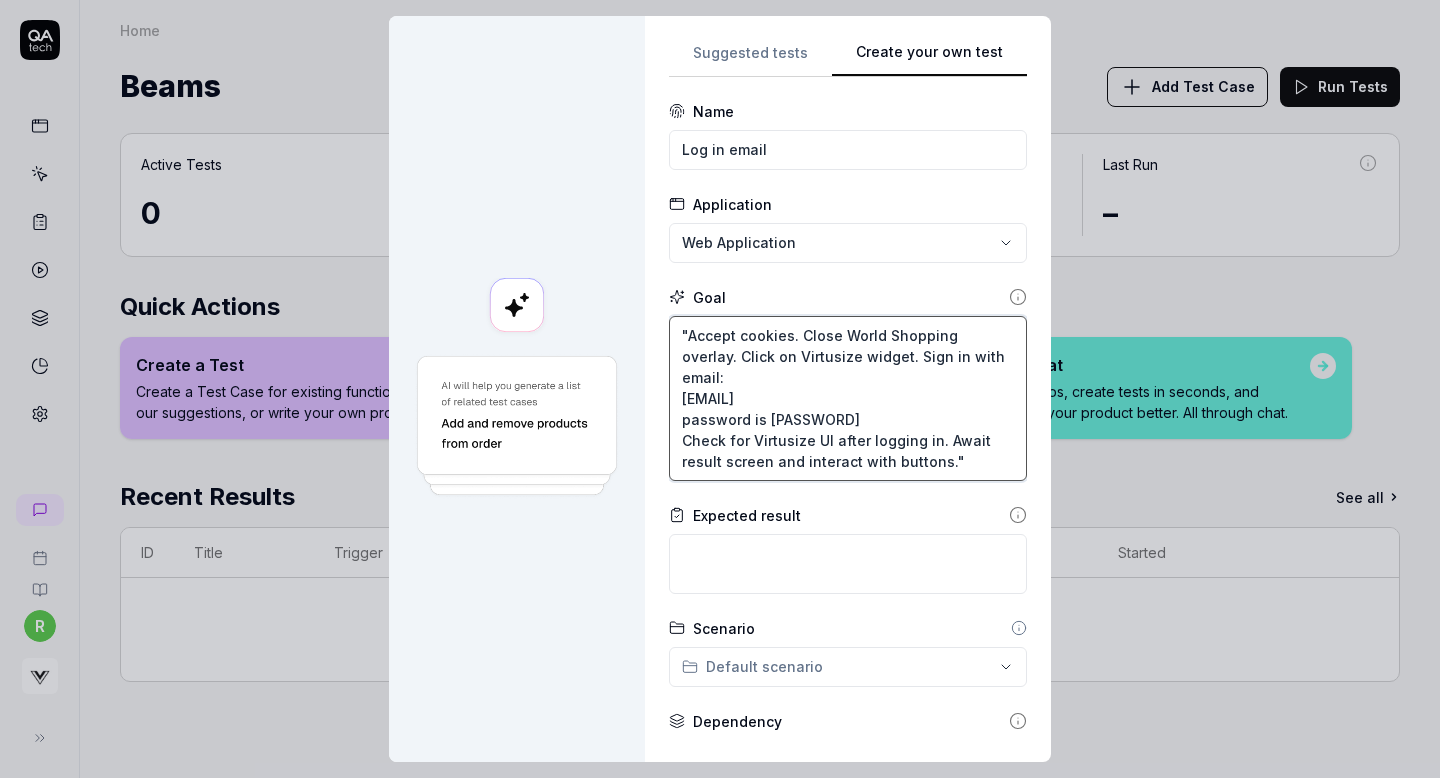 click on ""Accept cookies. Close World Shopping overlay. Click on Virtusize widget. Sign in with email:
rachelfabrigar@gmail.com
password is Rachel123
Check for Virtusize UI after logging in. Await result screen and interact with buttons." at bounding box center [848, 398] 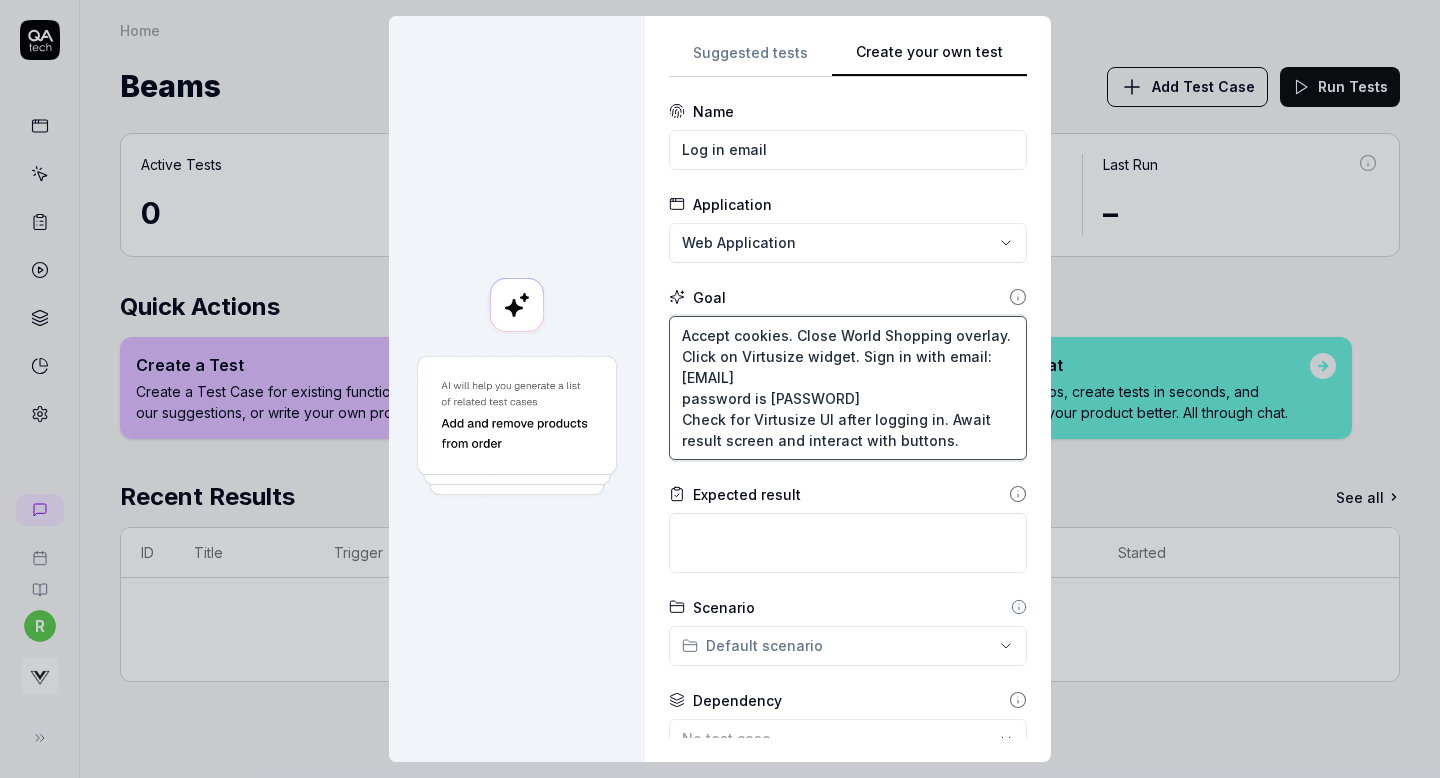 scroll, scrollTop: 225, scrollLeft: 0, axis: vertical 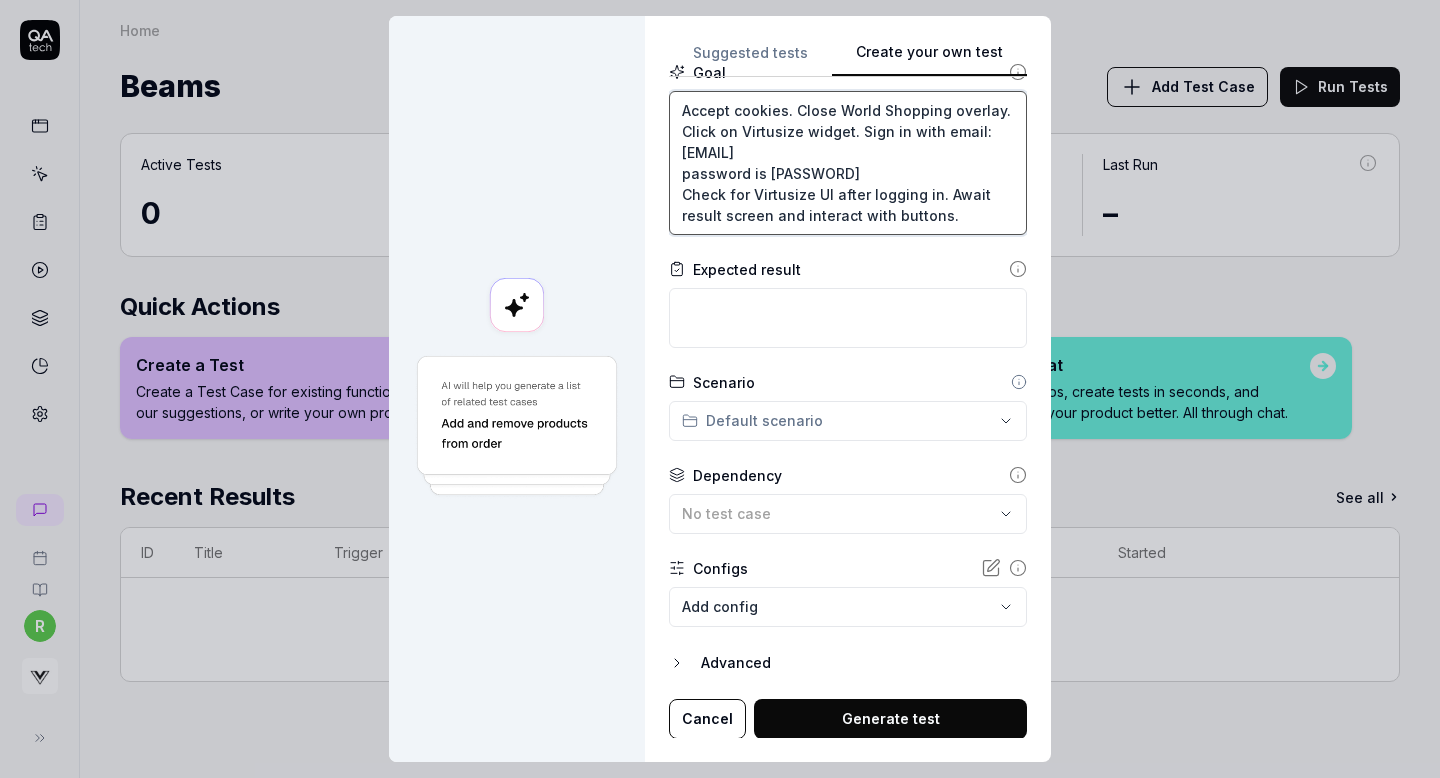 type on "Accept cookies. Close World Shopping overlay. Click on Virtusize widget. Sign in with email:
[EMAIL]
password is [PASSWORD]
Check for Virtusize UI after logging in. Await result screen and interact with buttons." 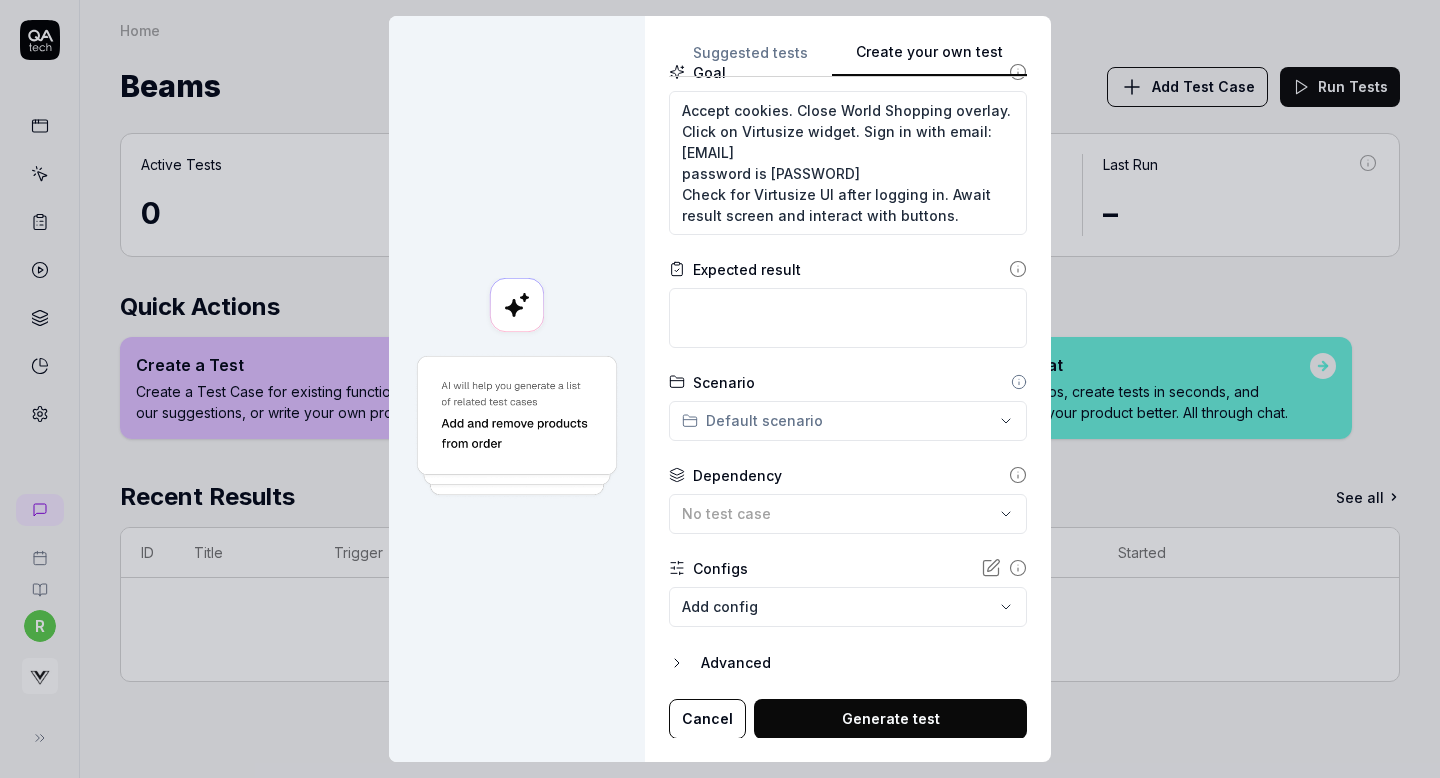 click on "Generate test" at bounding box center (890, 719) 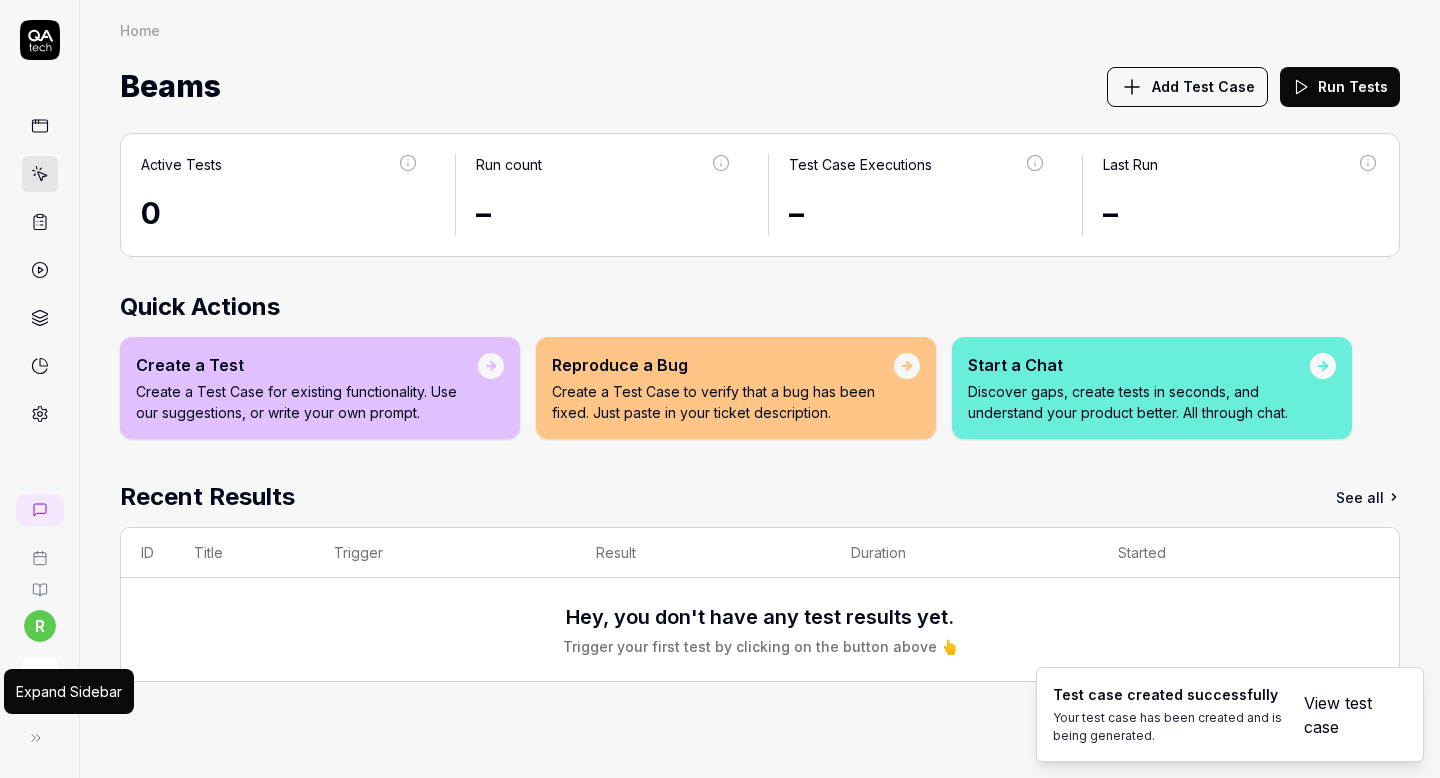 click 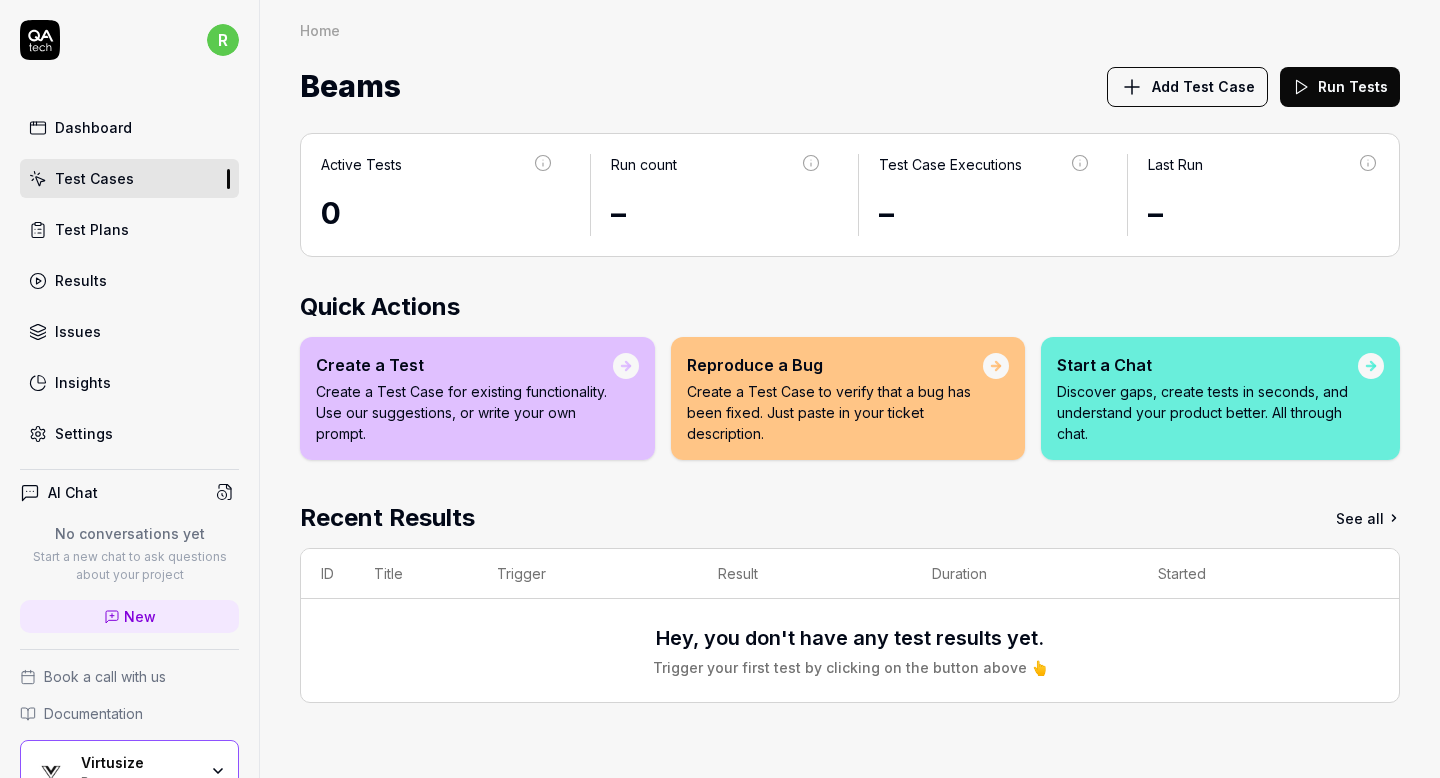 scroll, scrollTop: 121, scrollLeft: 0, axis: vertical 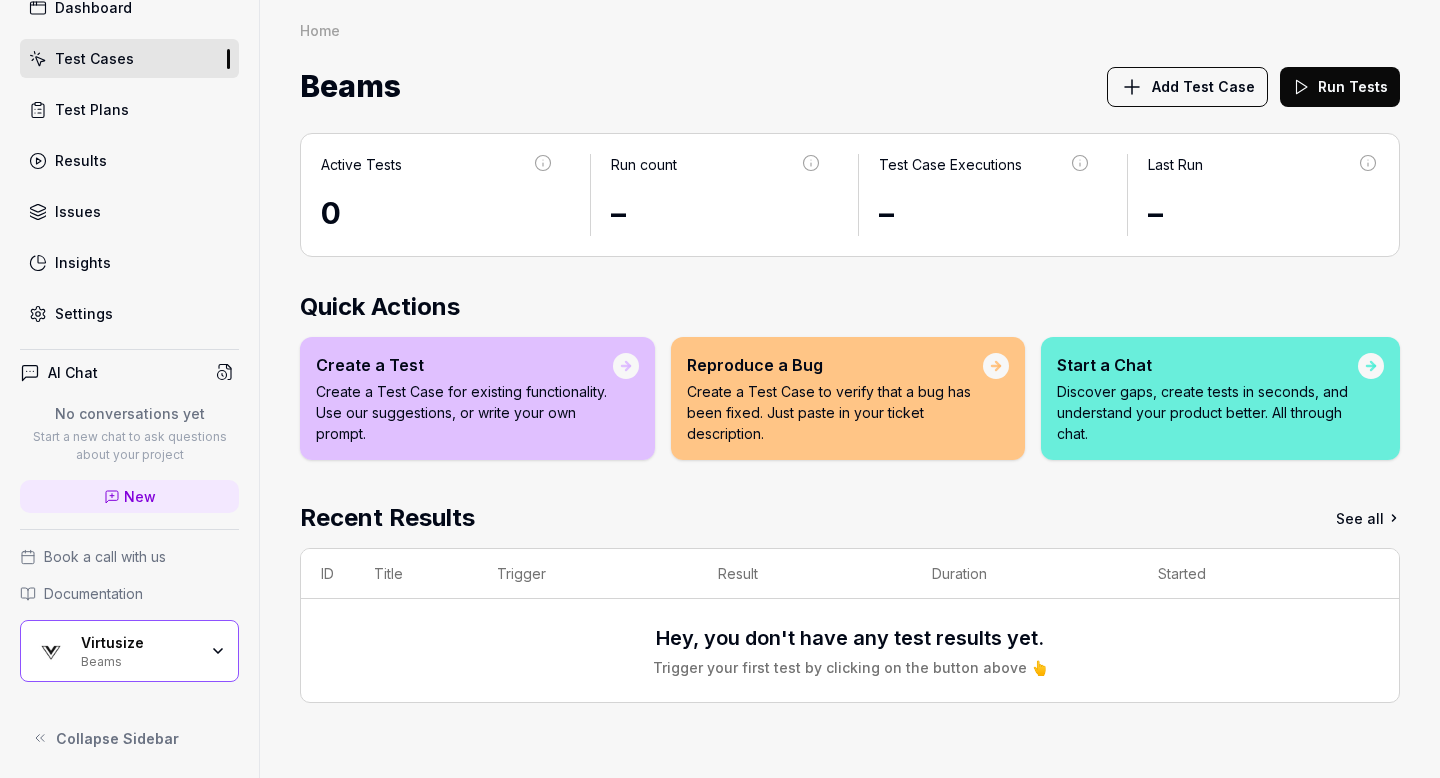 click on "Test Plans" at bounding box center [129, 109] 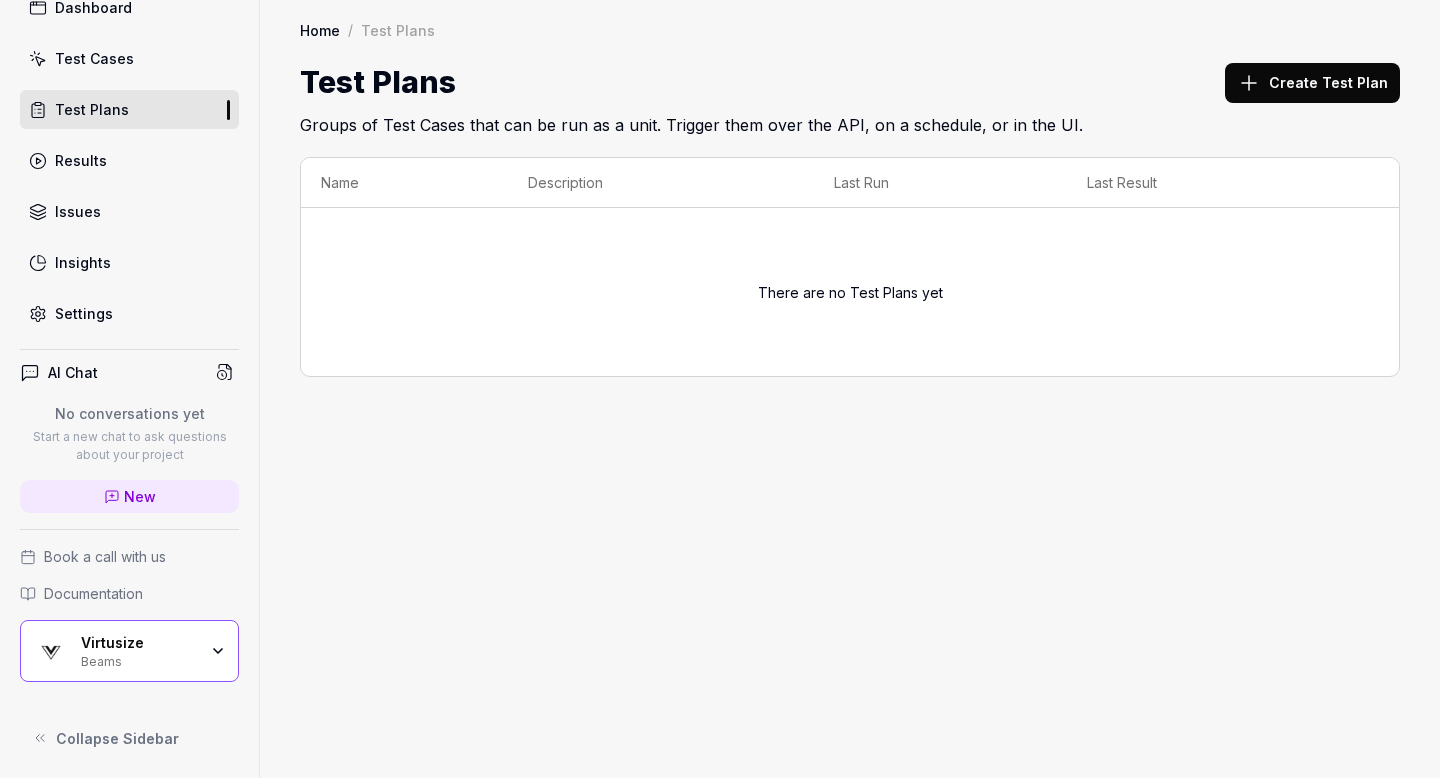 click on "Test Cases" at bounding box center [129, 58] 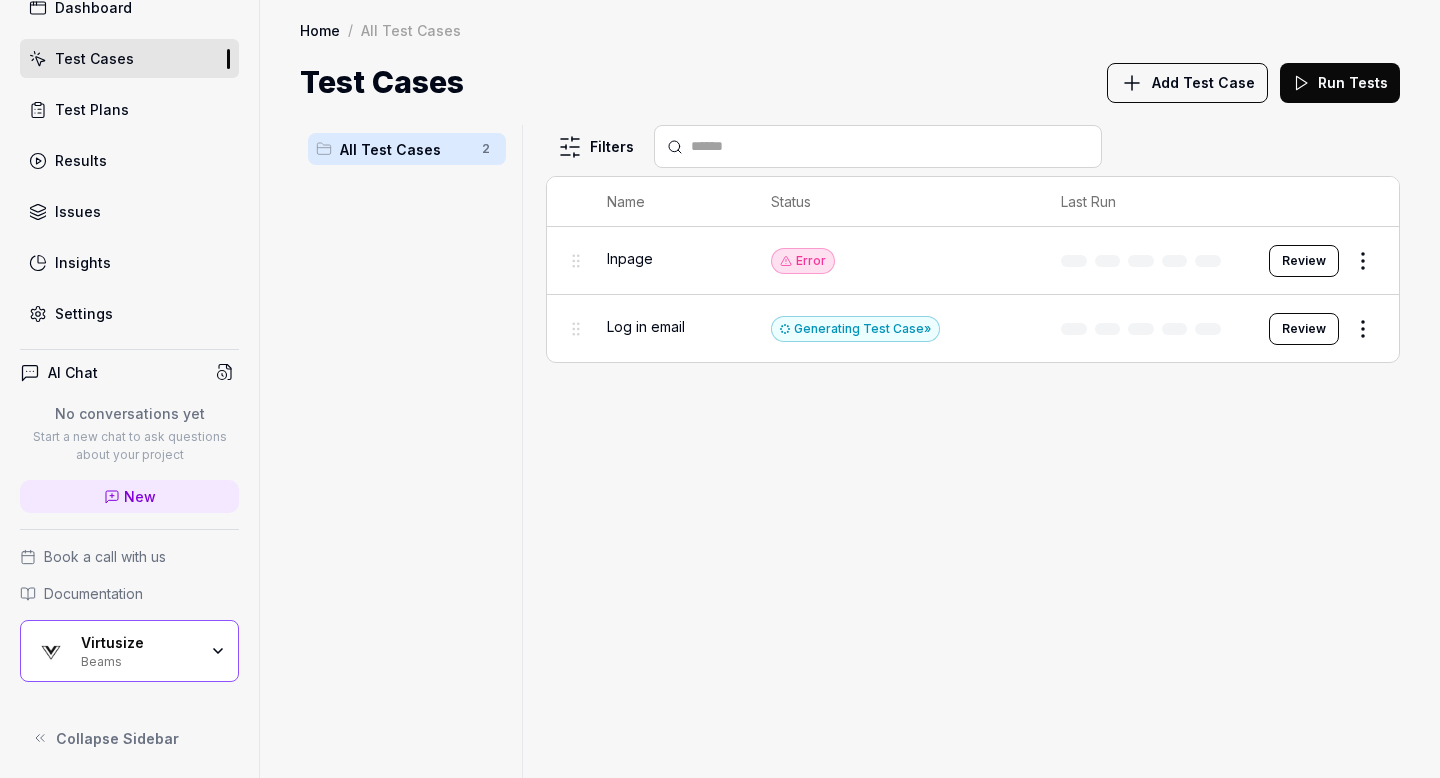 click on "Review" at bounding box center [1304, 261] 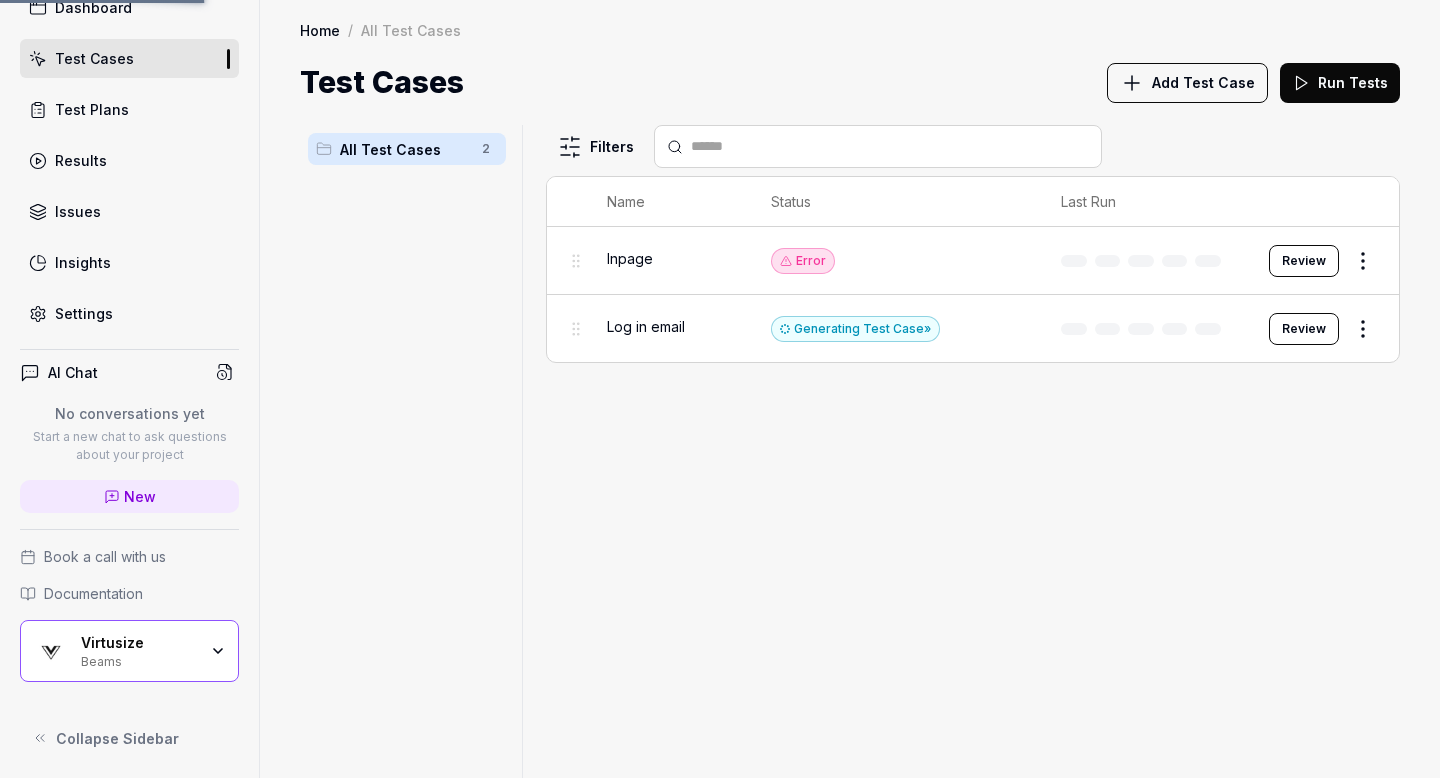 scroll, scrollTop: 0, scrollLeft: 0, axis: both 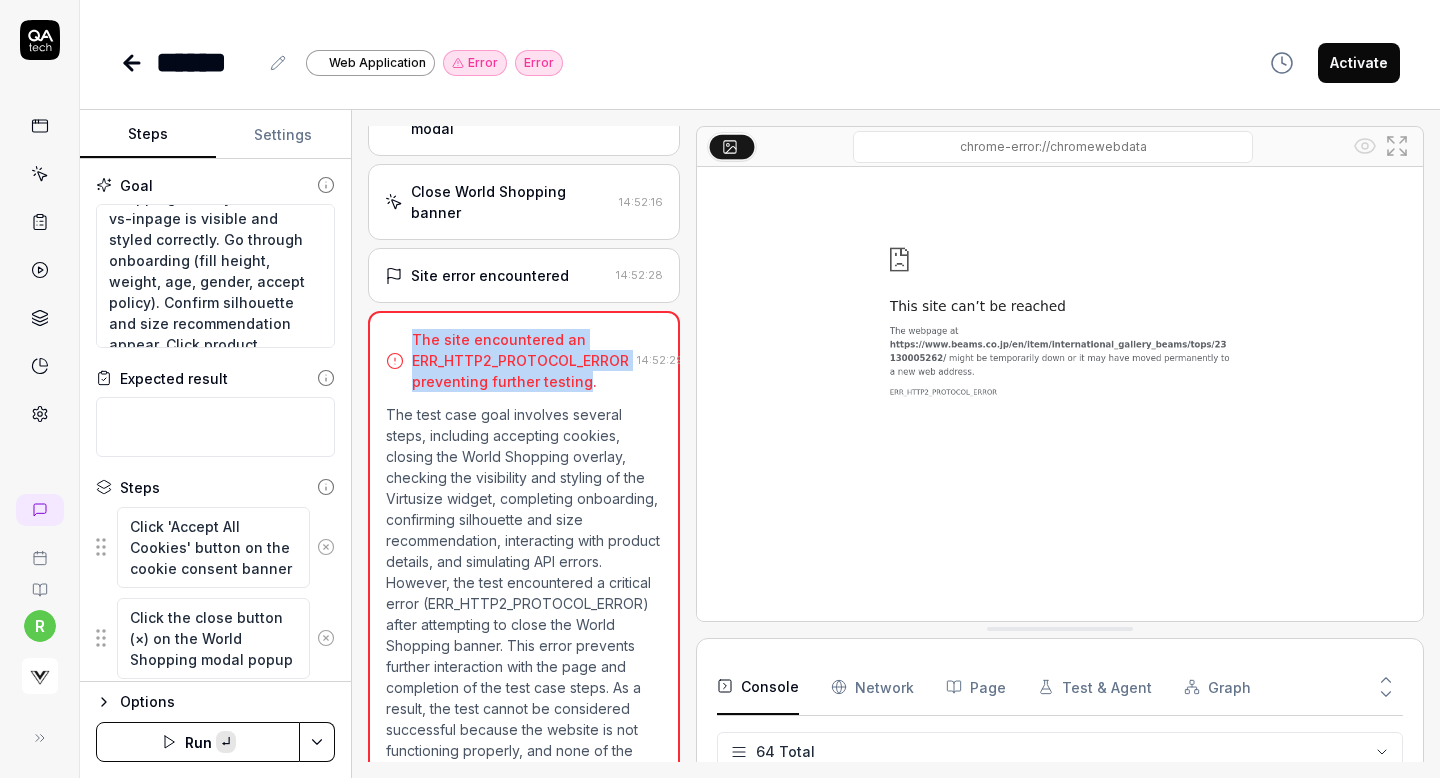 drag, startPoint x: 584, startPoint y: 319, endPoint x: 416, endPoint y: 271, distance: 174.72264 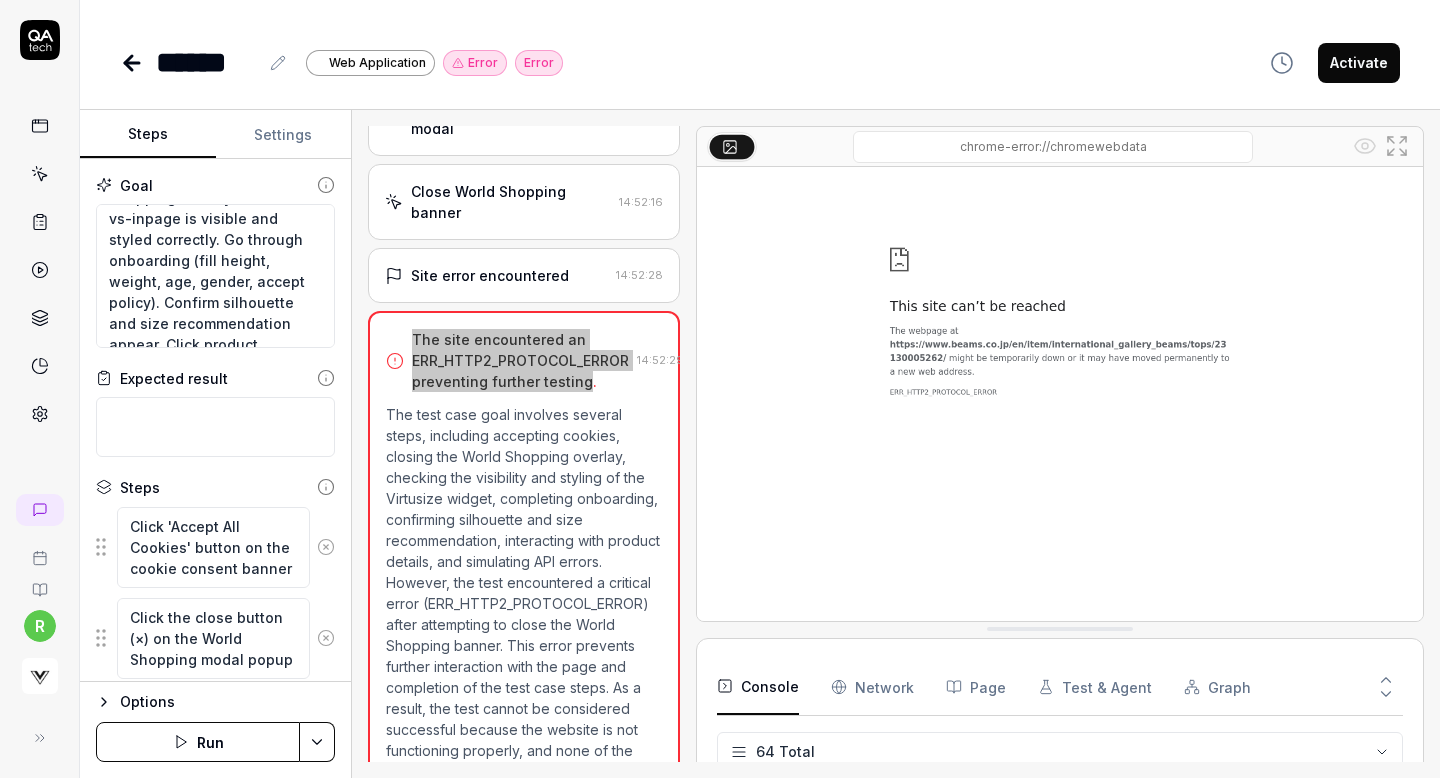 type on "*" 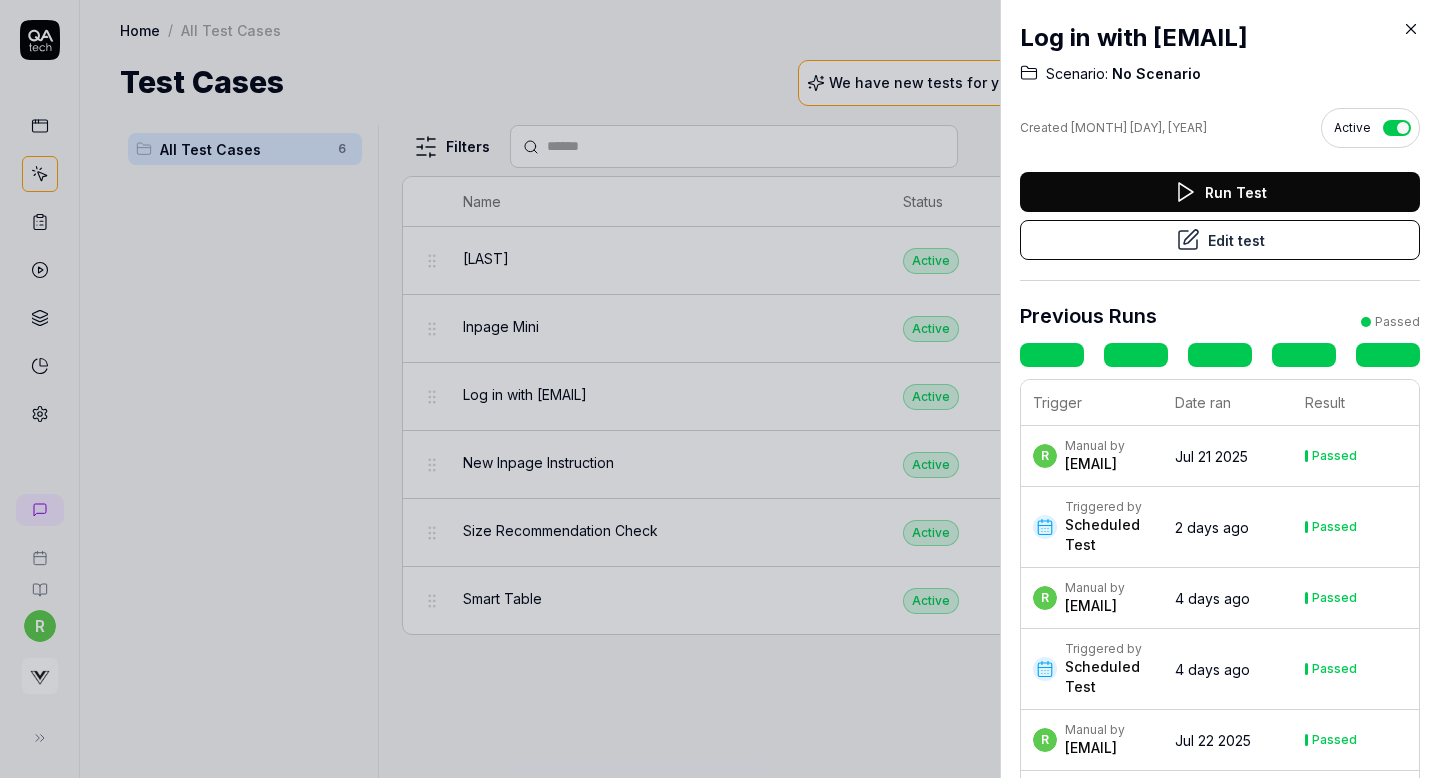scroll, scrollTop: 0, scrollLeft: 0, axis: both 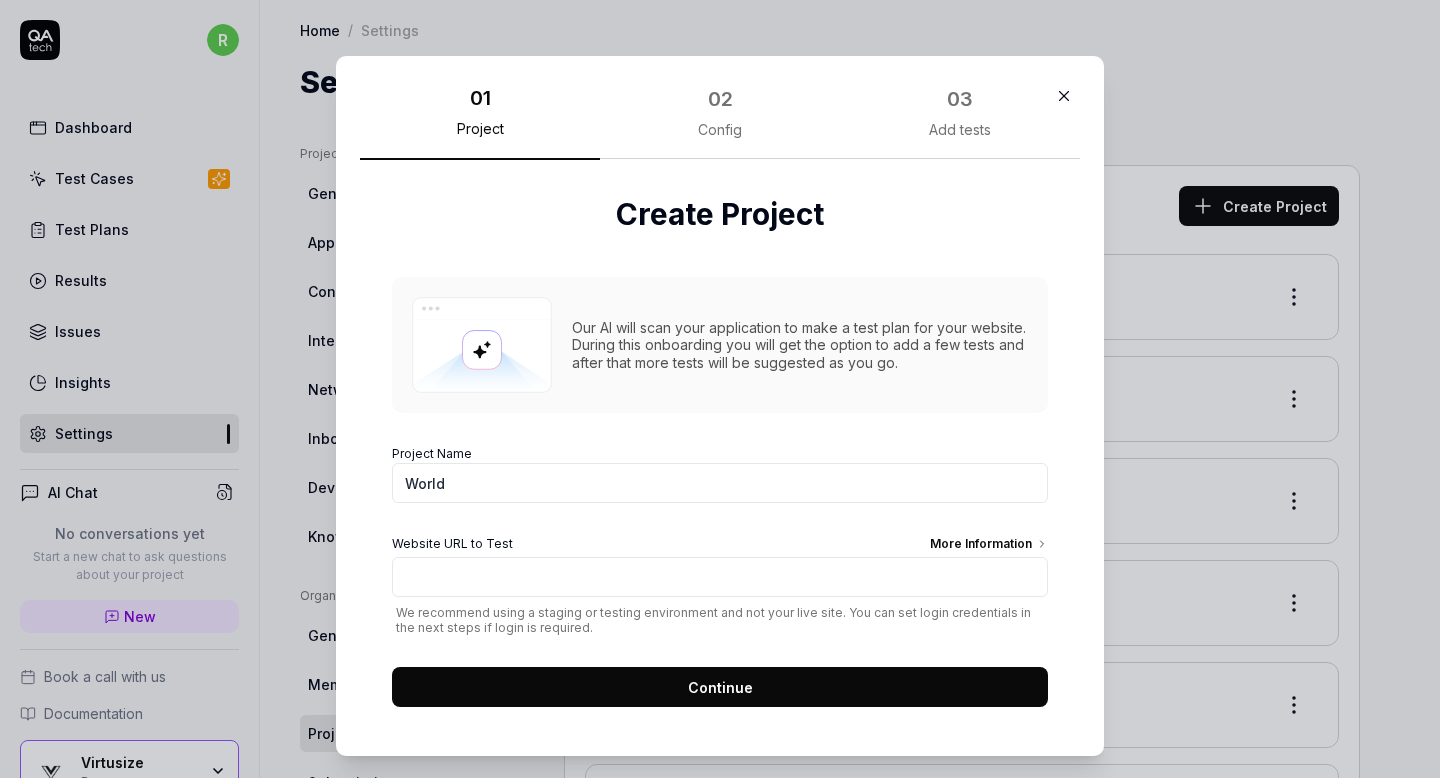 type on "World" 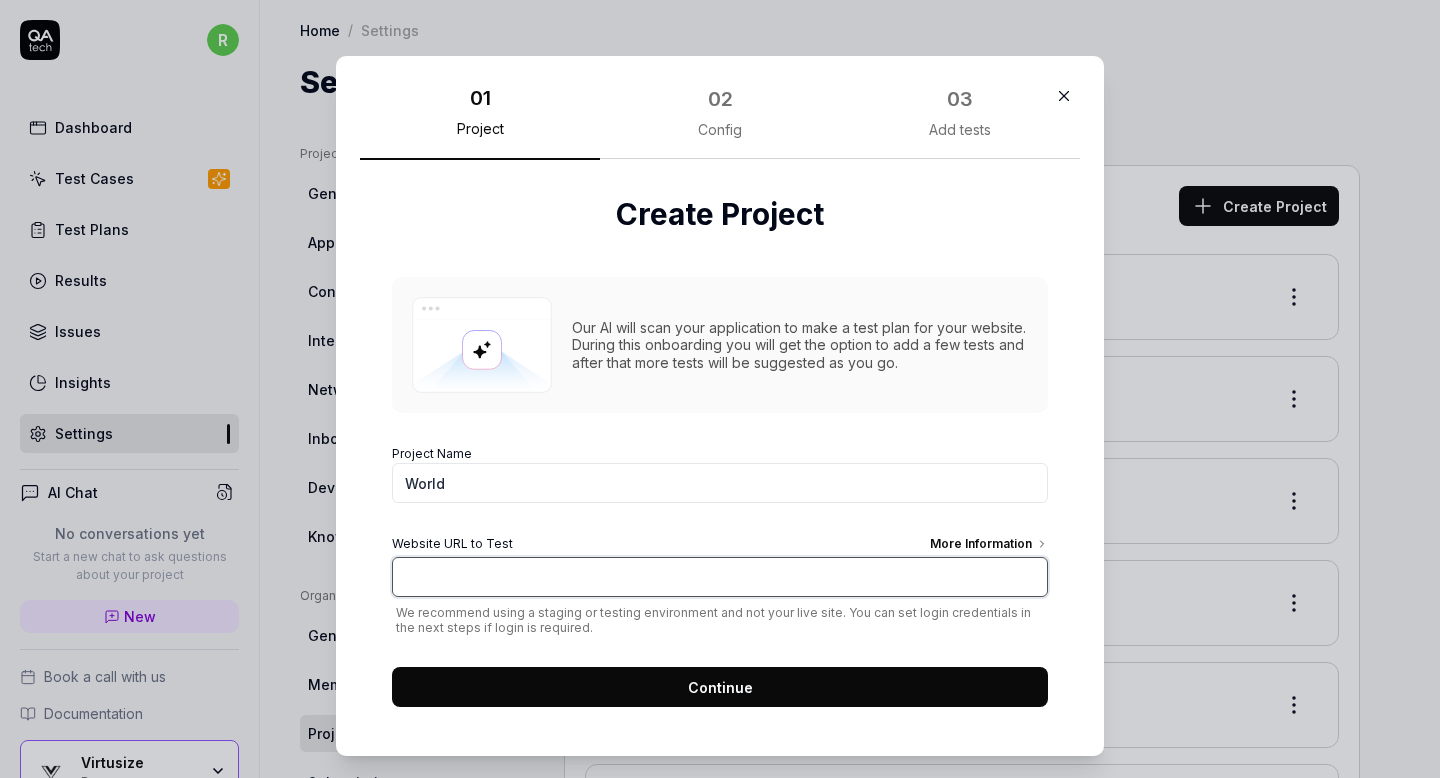 paste on "https://store.world.co.jp/item/BRF5824F0111" 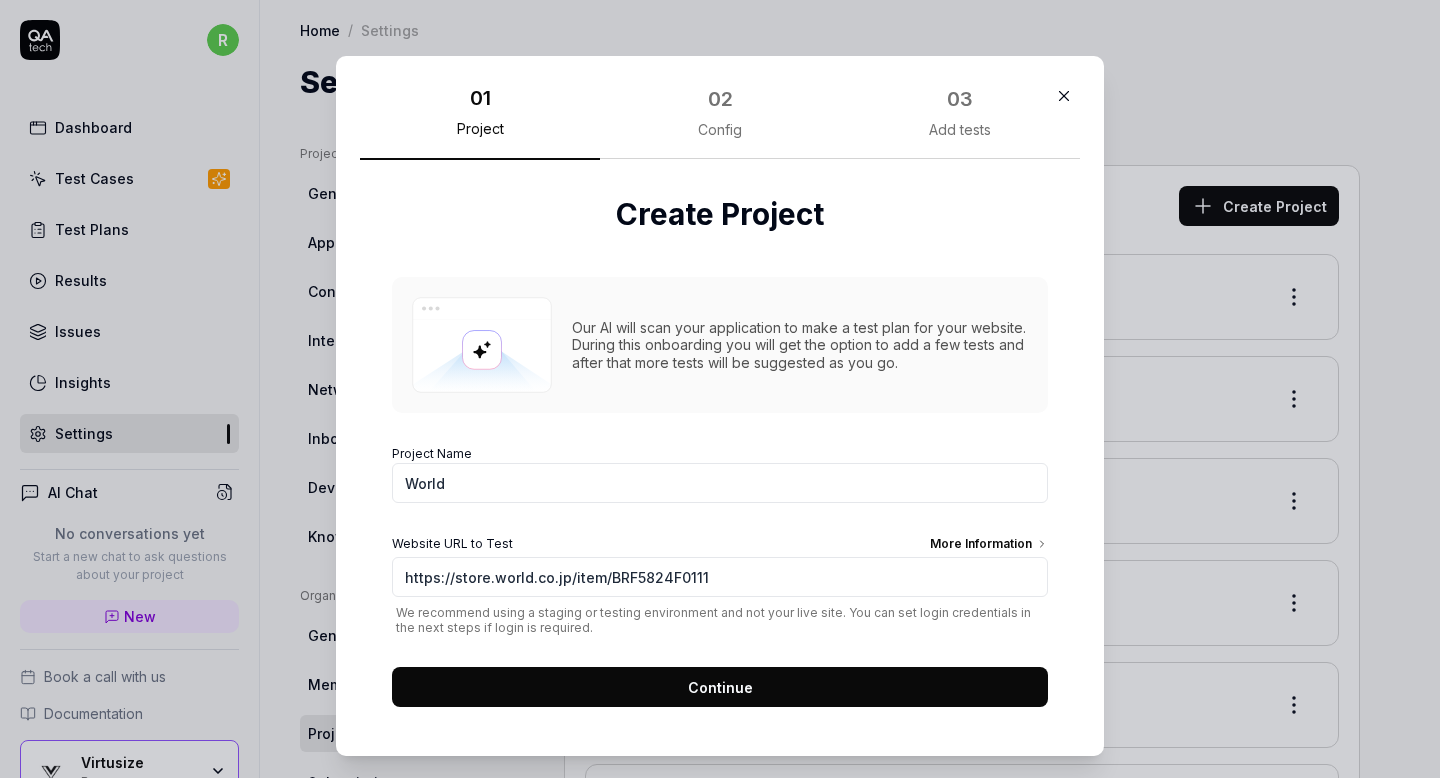 click on "Continue" at bounding box center [720, 687] 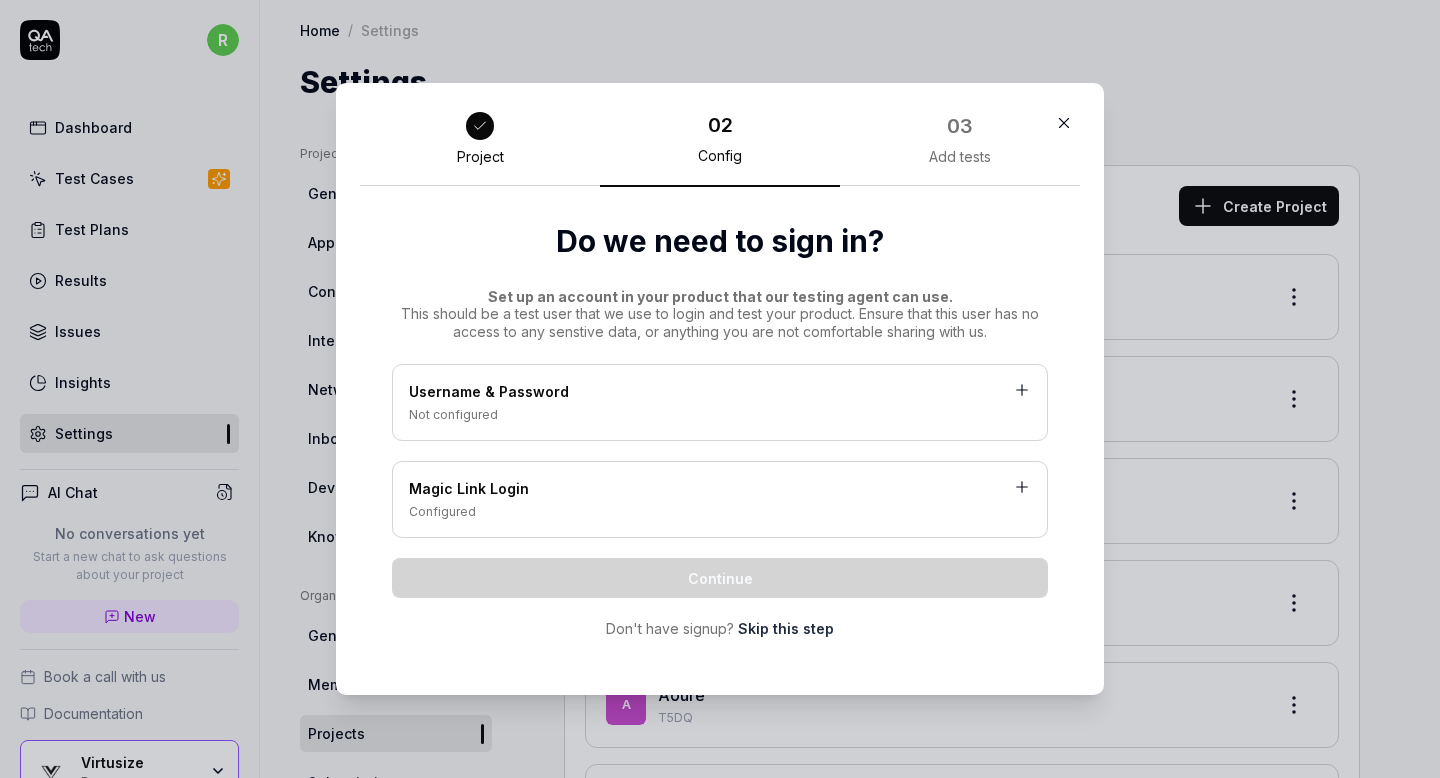 click on "Skip this step" at bounding box center (786, 628) 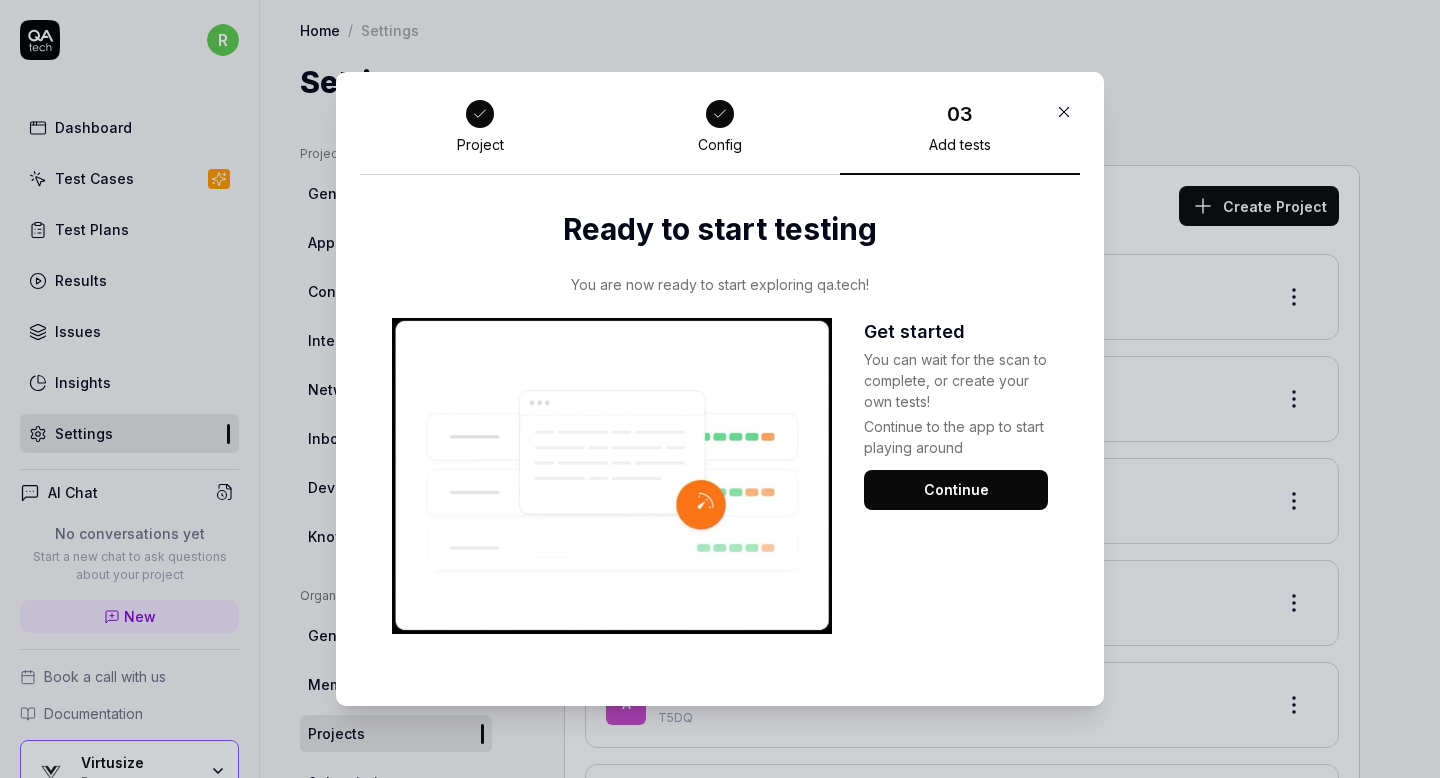 click on "Continue" at bounding box center [956, 490] 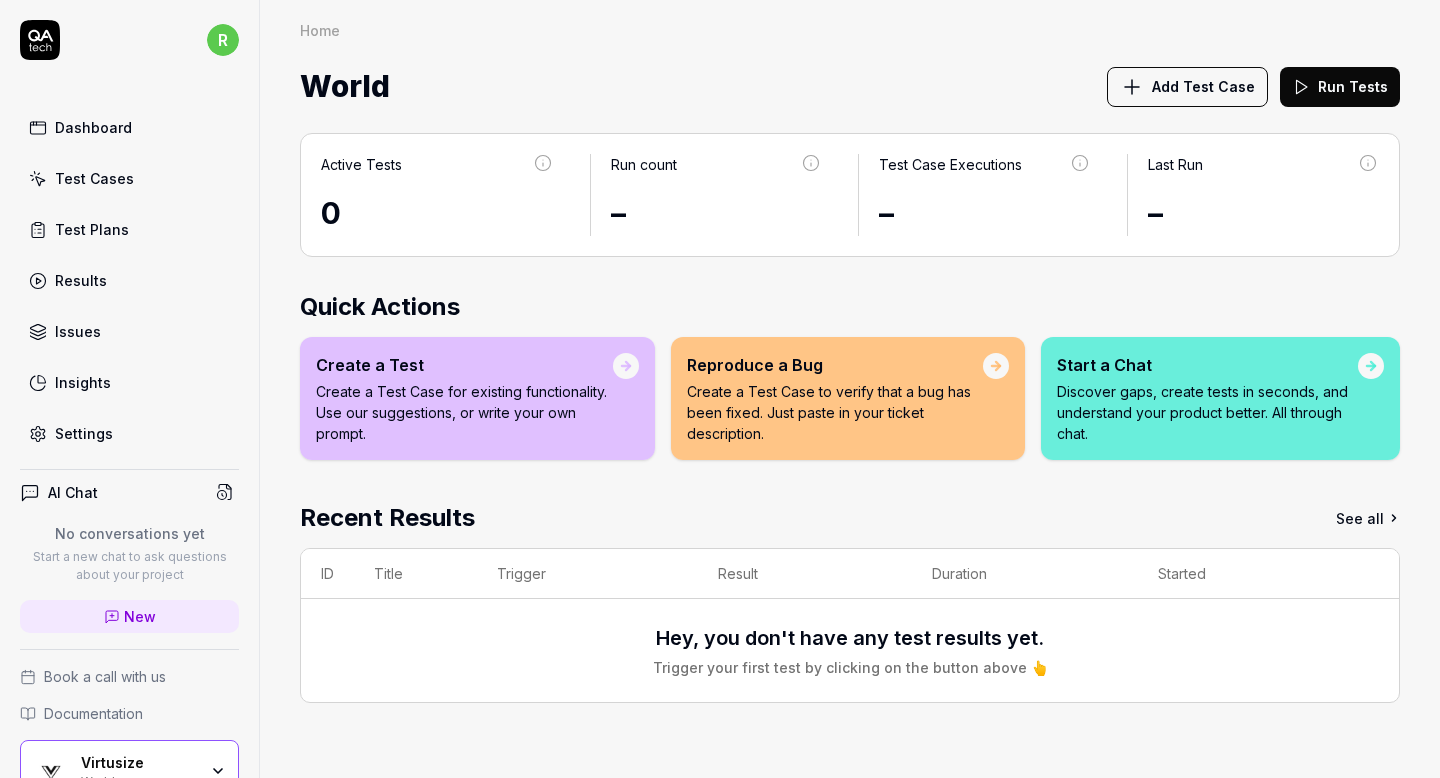 click on "Add Test Case" at bounding box center (1203, 86) 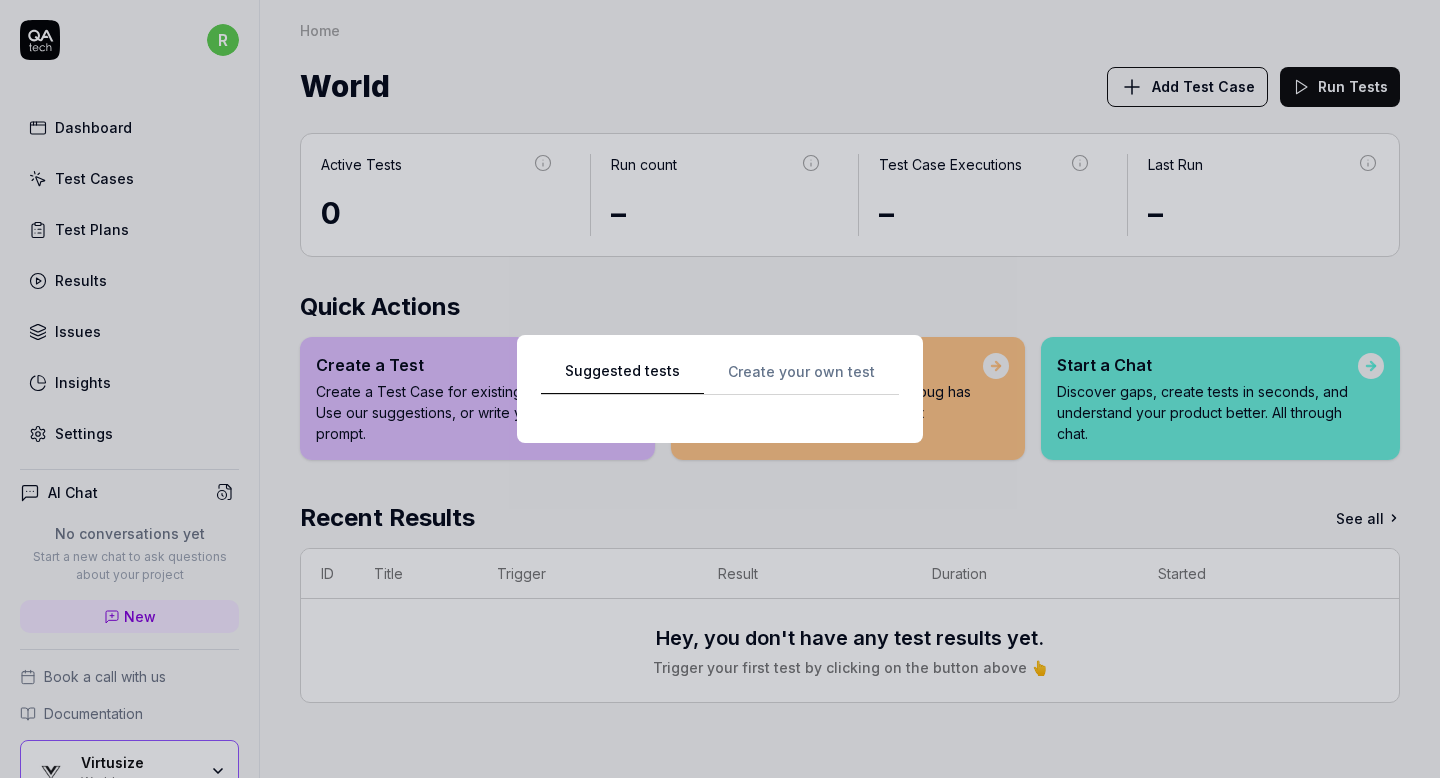 scroll, scrollTop: 0, scrollLeft: 0, axis: both 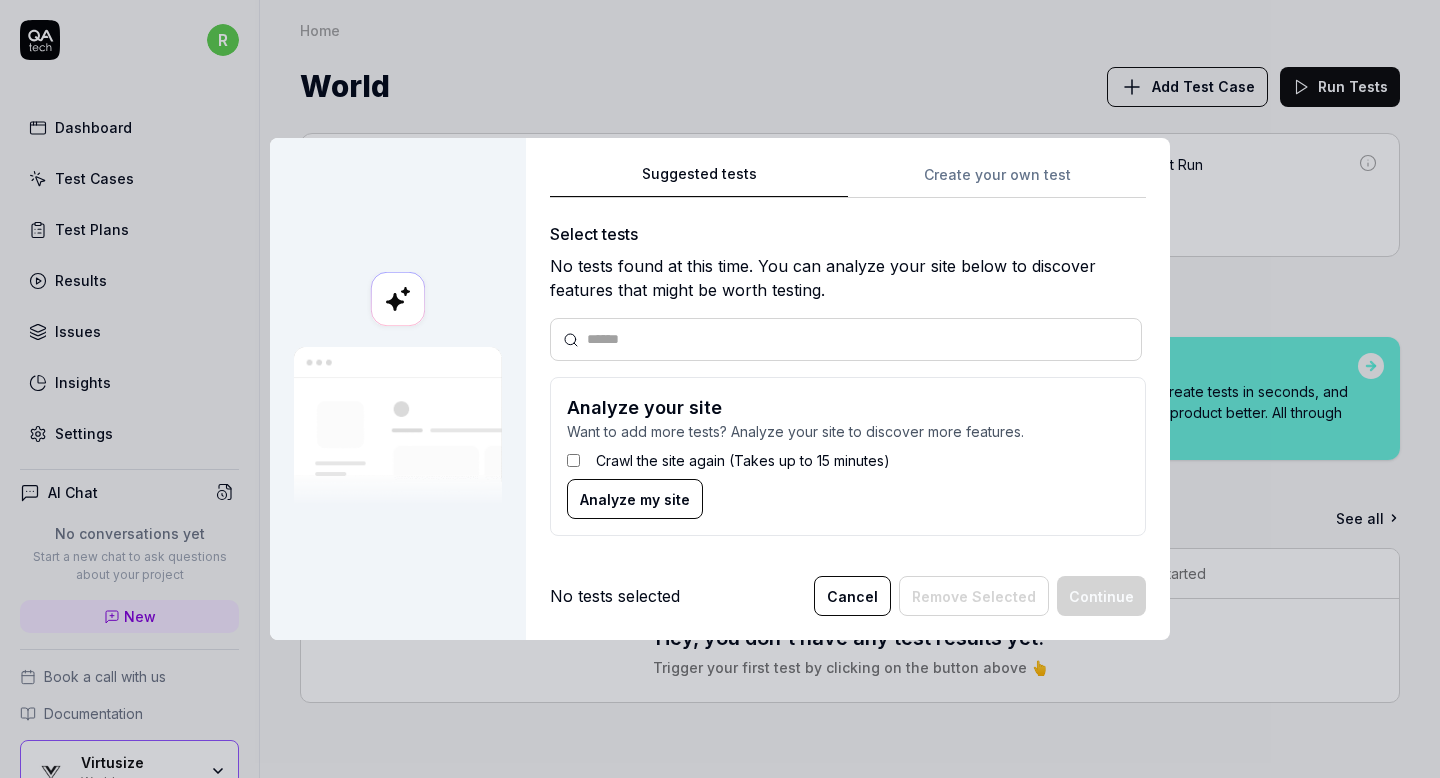 click on "Suggested tests Create your own test Select tests No tests found at this time. You can analyze your site below to discover features that might be worth testing. Analyze your site Want to add more tests? Analyze your site to discover more features. Crawl the site again (Takes up to 15 minutes) Analyze my site" at bounding box center [848, 357] 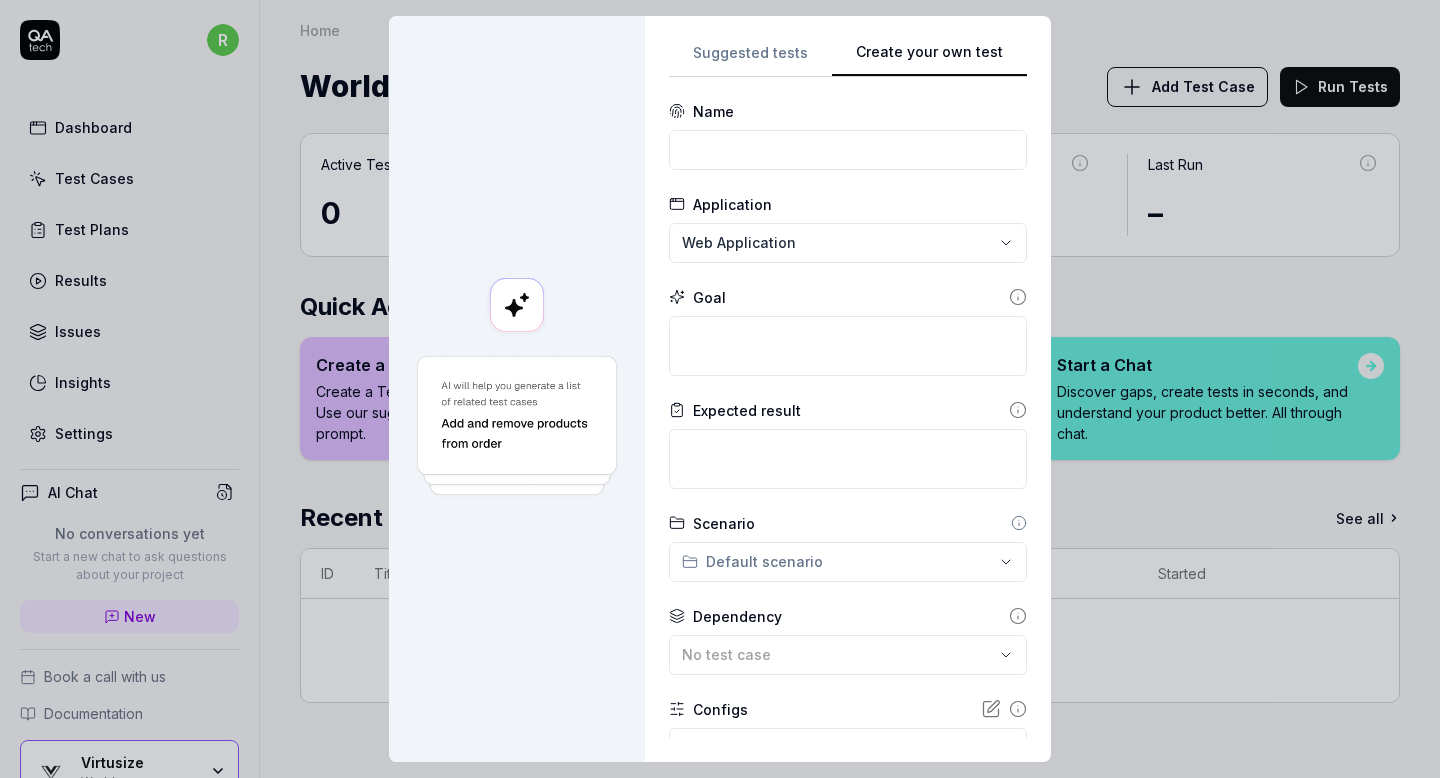 type 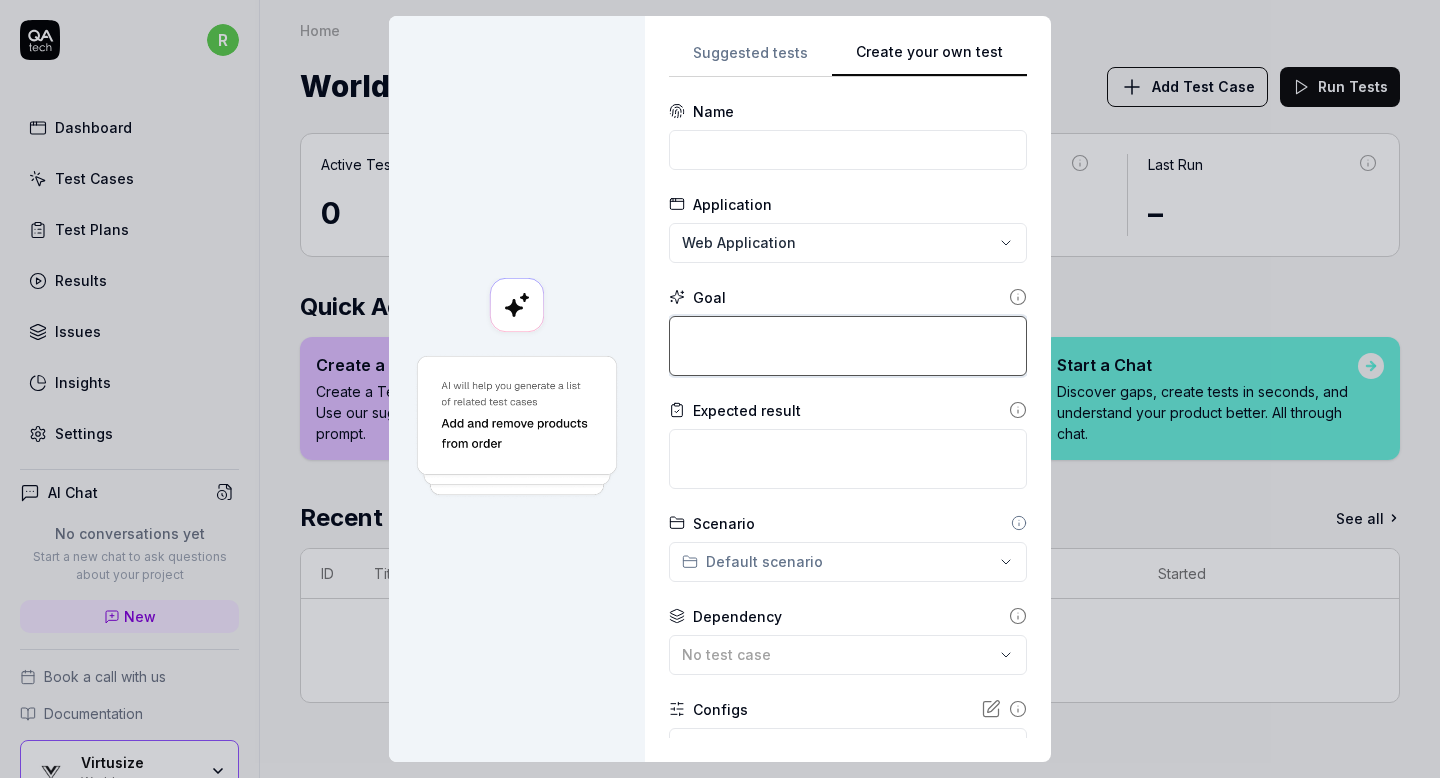click at bounding box center (848, 346) 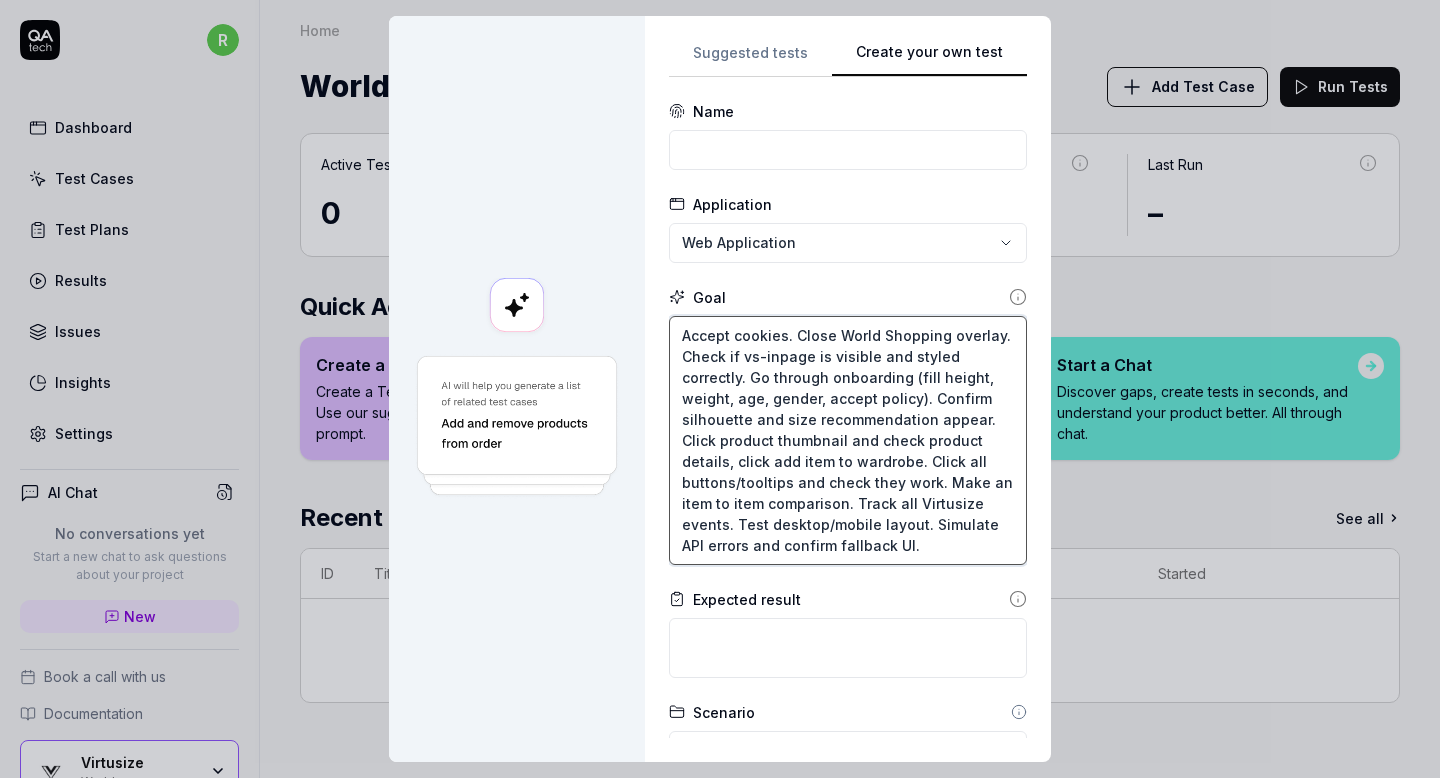 type on "Accept cookies. Close World Shopping overlay. Check if vs-inpage is visible and styled correctly. Go through onboarding (fill height, weight, age, gender, accept policy). Confirm silhouette and size recommendation appear. Click product thumbnail and check product details, click add item to wardrobe. Click all buttons/tooltips and check they work. Make an item to item comparison. Track all Virtusize events. Test desktop/mobile layout. Simulate API errors and confirm fallback UI." 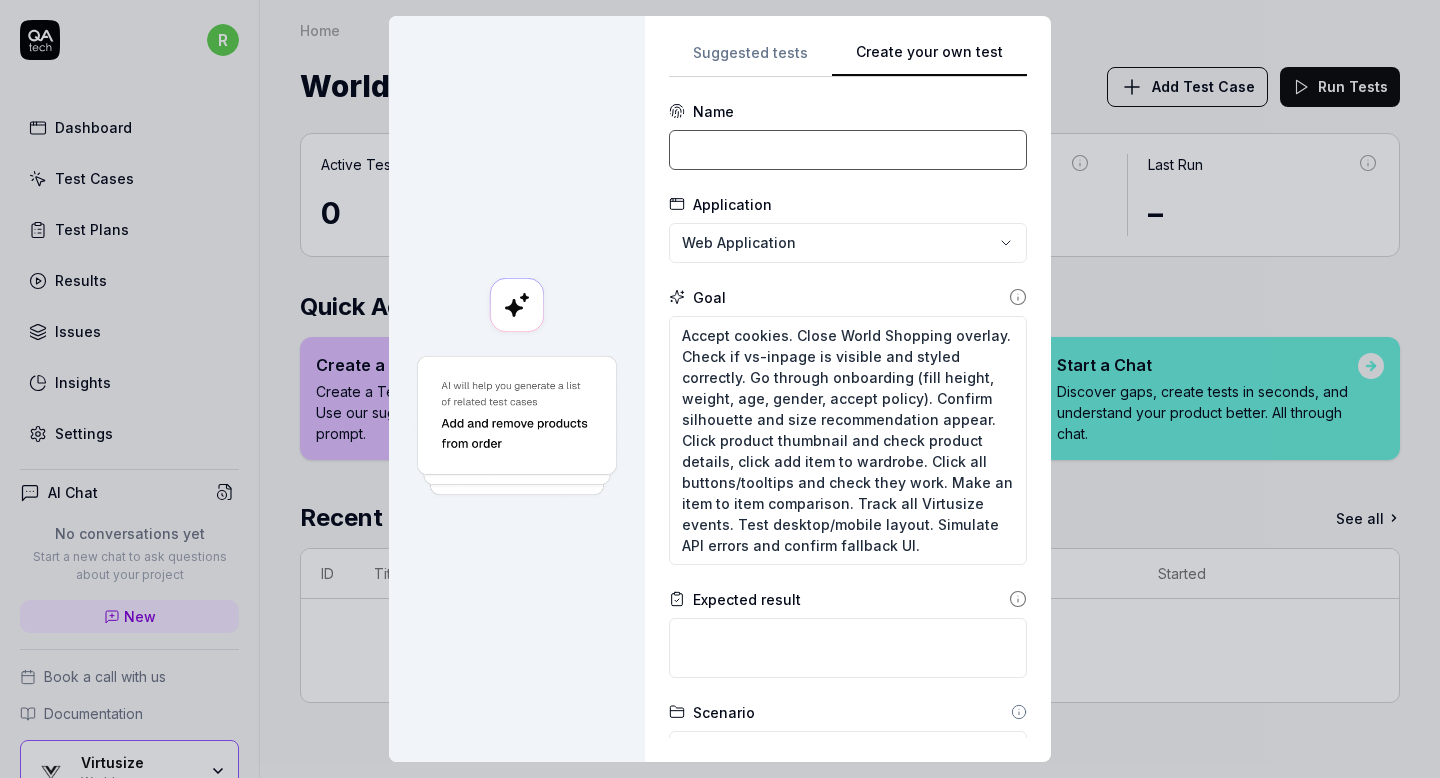click at bounding box center (848, 150) 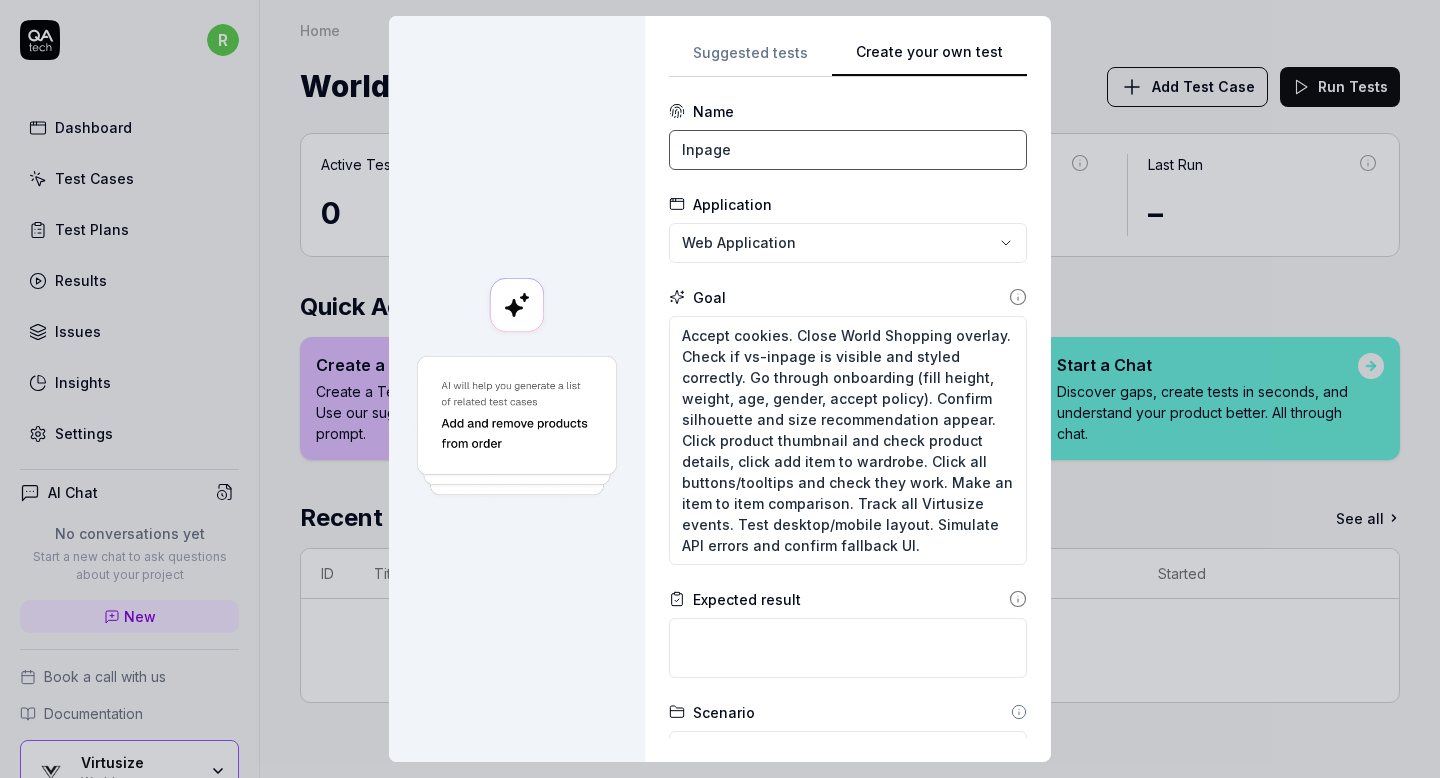 scroll, scrollTop: 330, scrollLeft: 0, axis: vertical 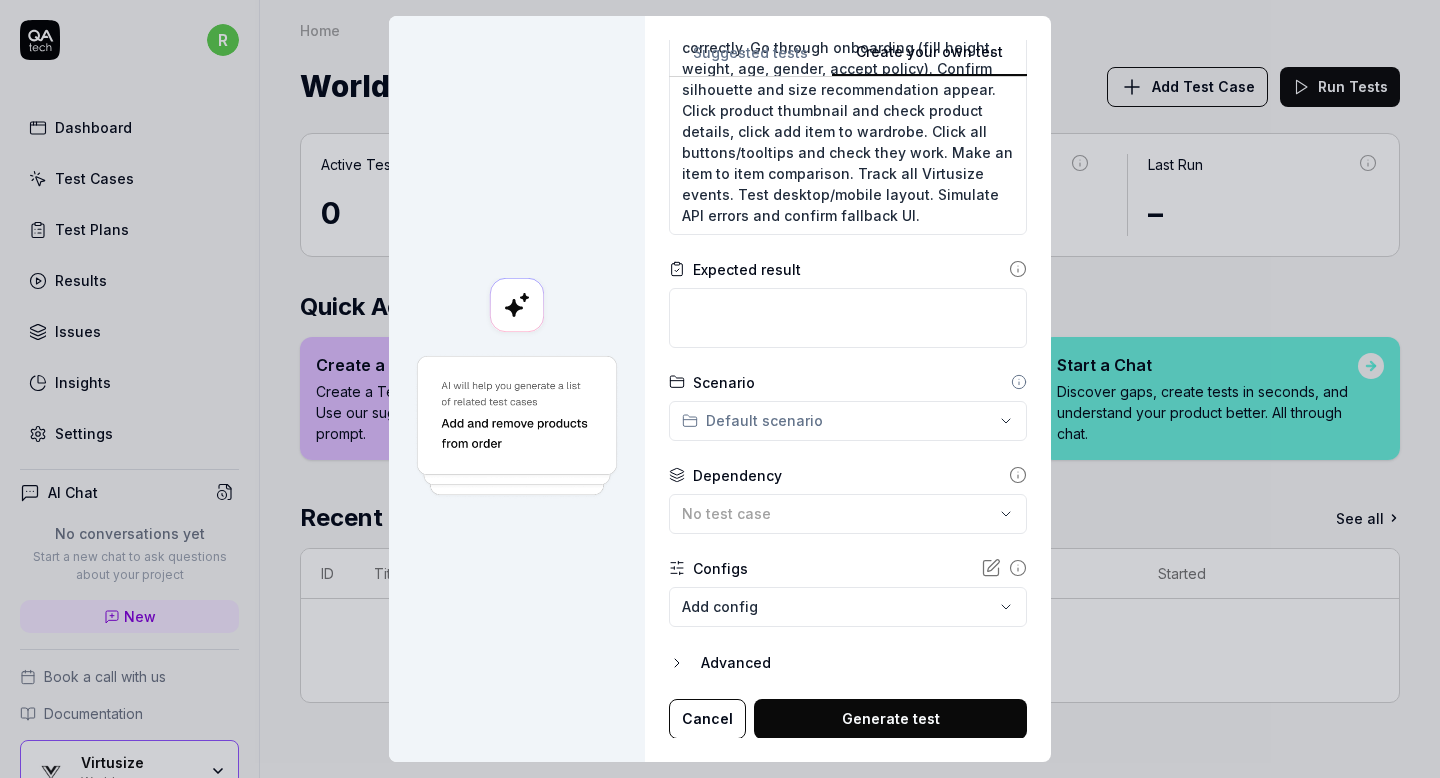 type on "Inpage" 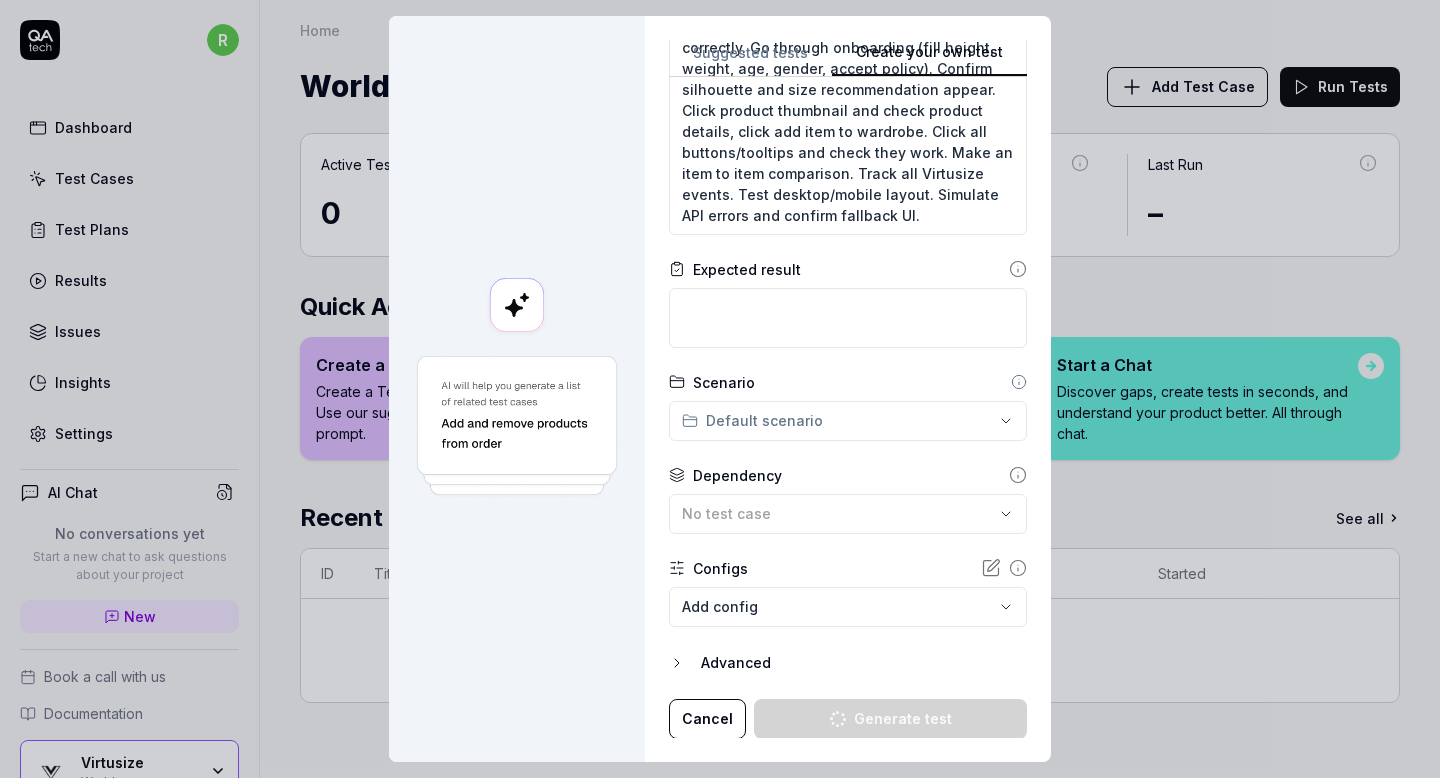 type on "*" 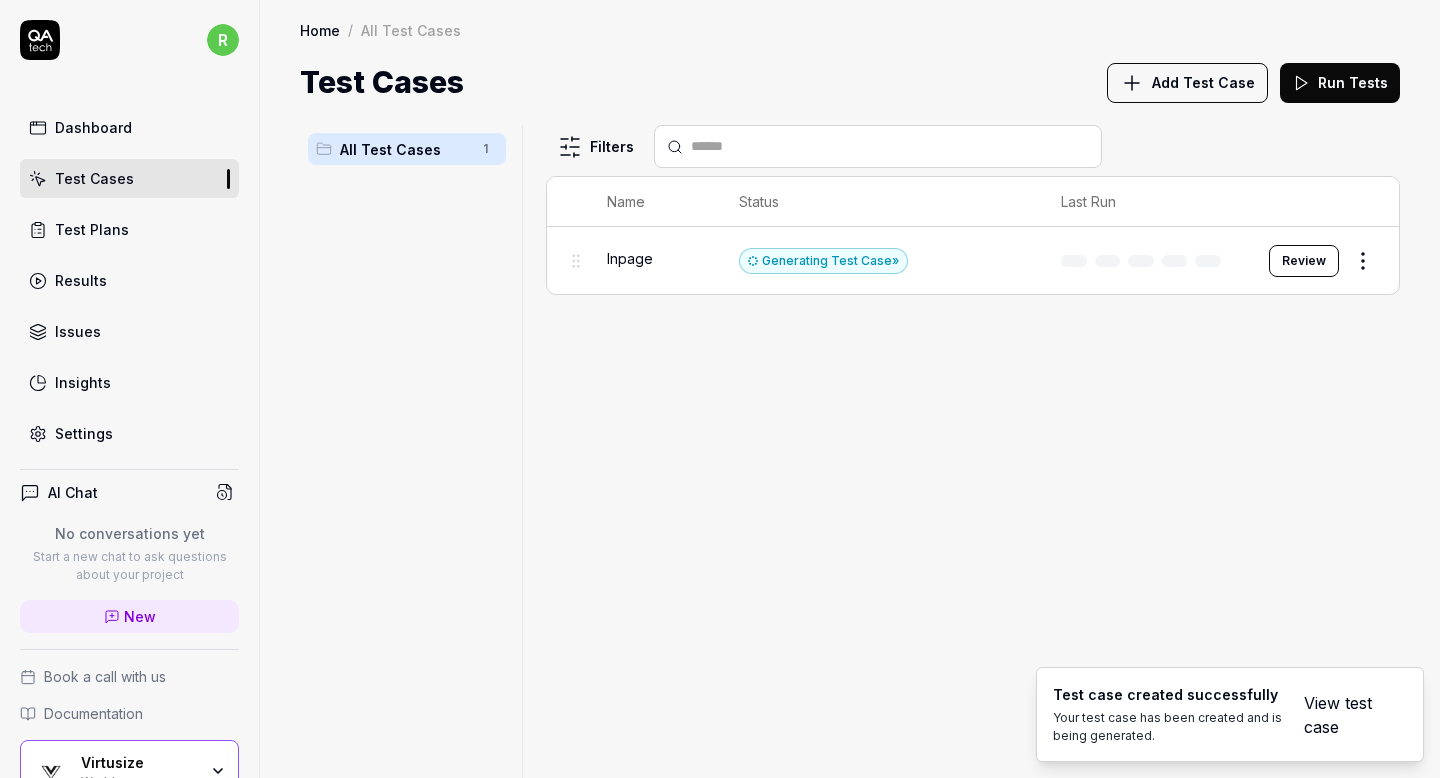 click on "Filters Name Status Last Run Inpage Generating Test Case  » Review" at bounding box center [973, 451] 